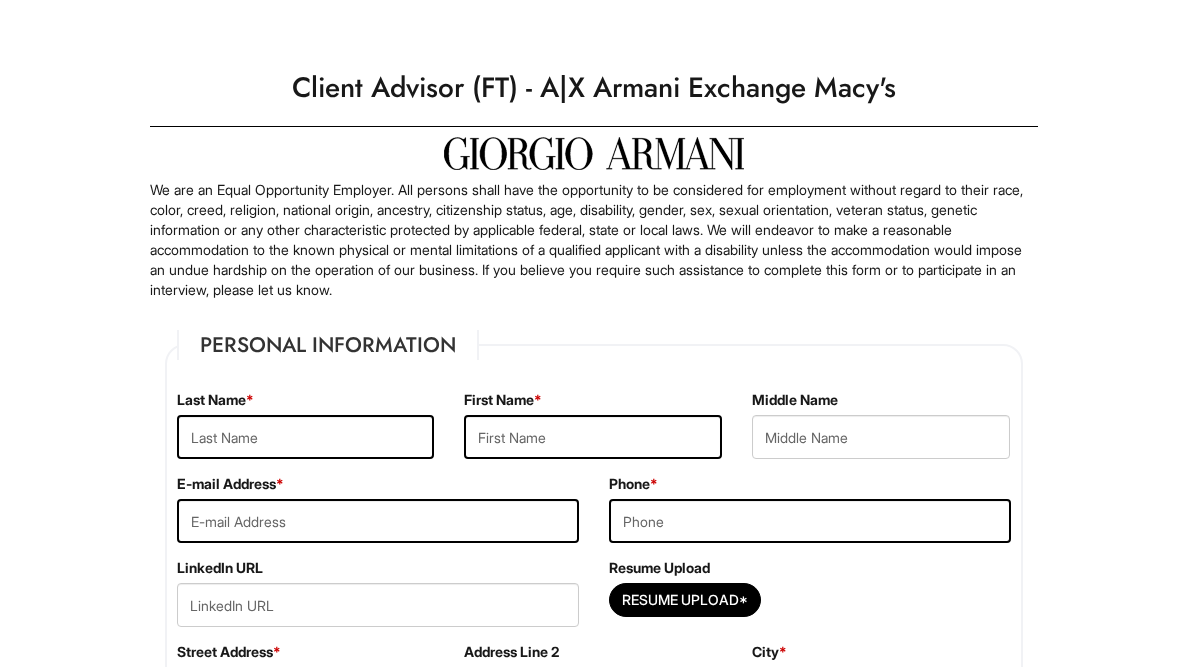 scroll, scrollTop: 0, scrollLeft: 0, axis: both 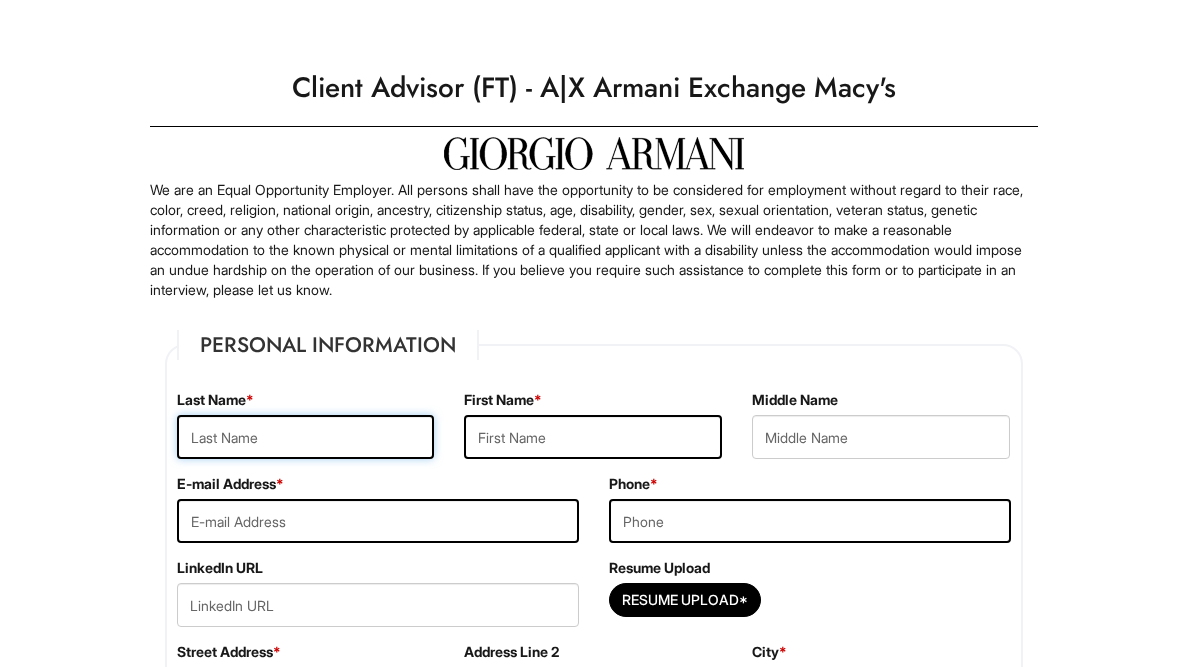 click at bounding box center [306, 437] 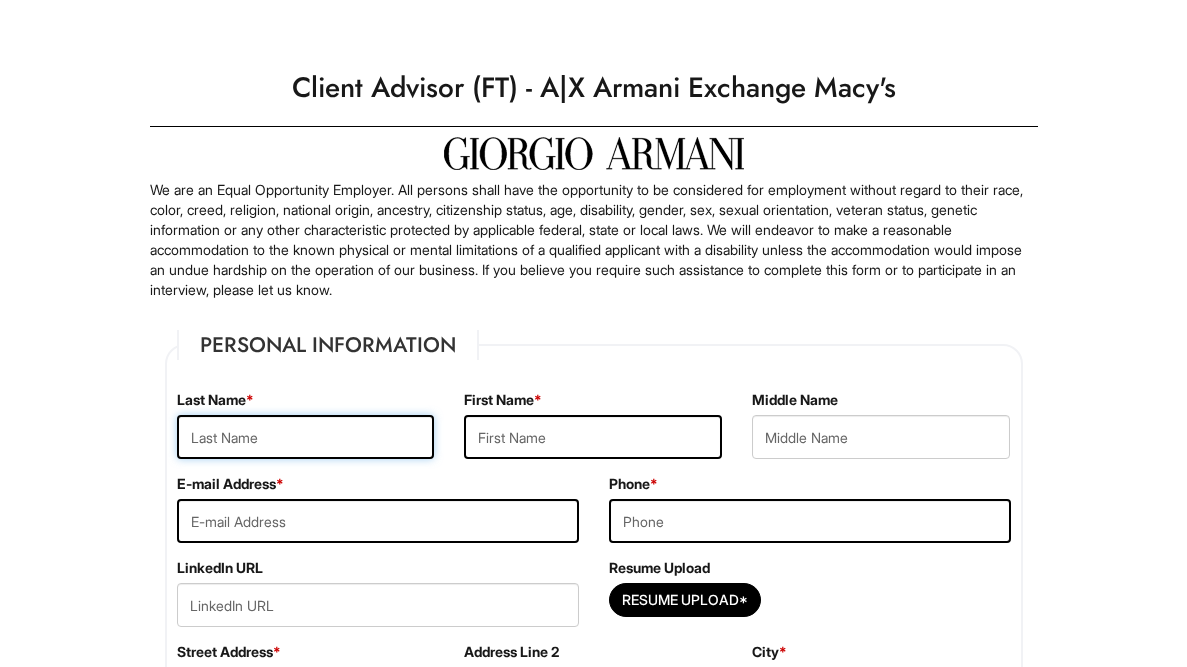 type on "[PERSON_NAME]" 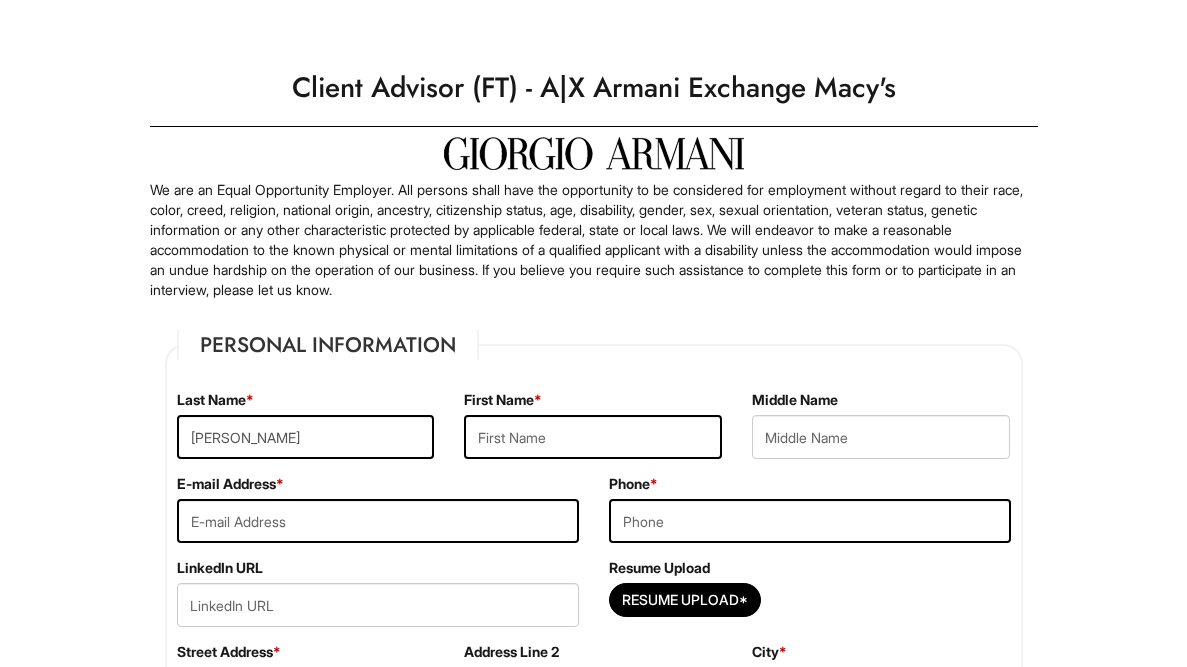 type on "[PERSON_NAME]" 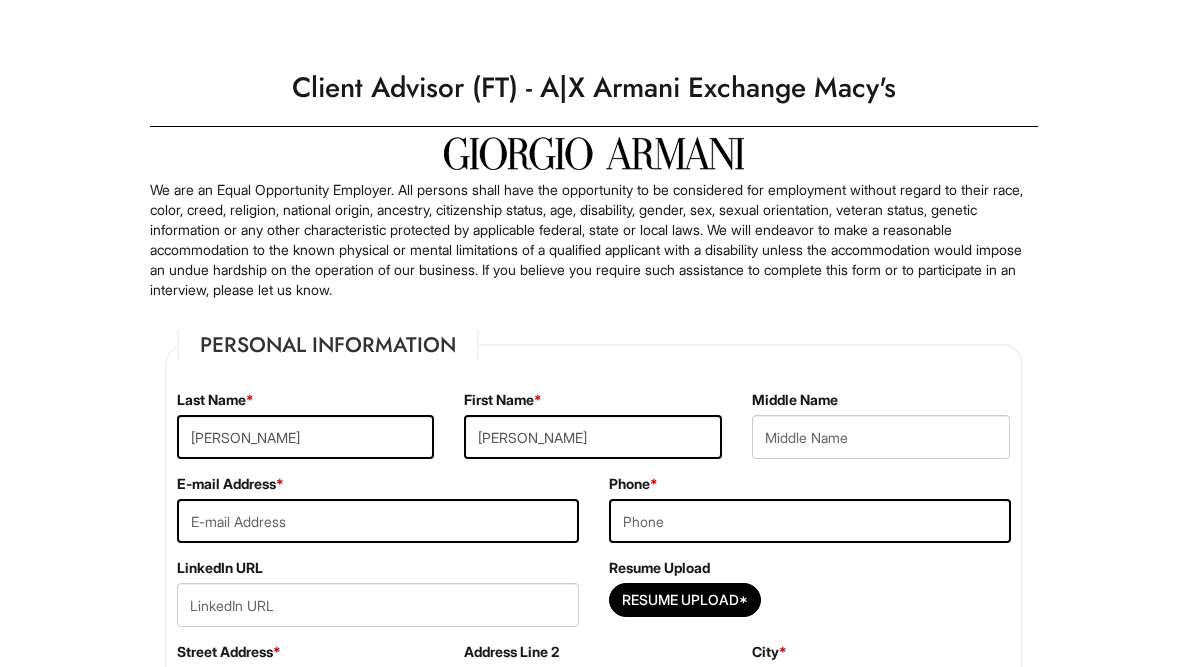 type on "3057663971" 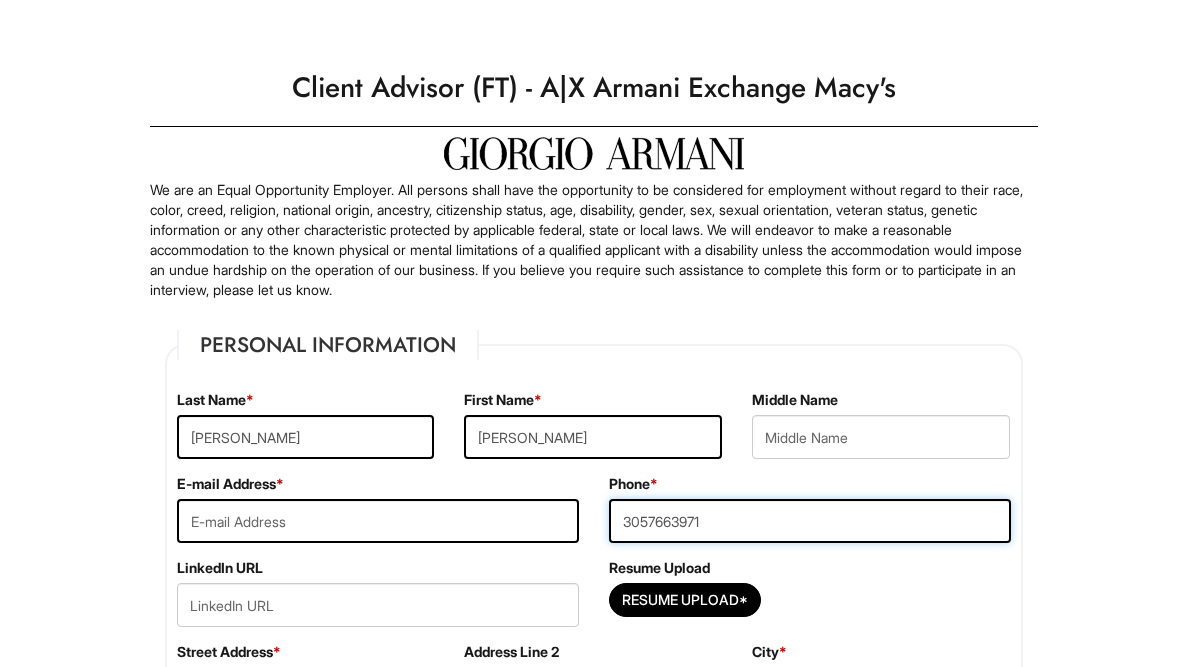 type on "18711 Northwest 9th Avenue" 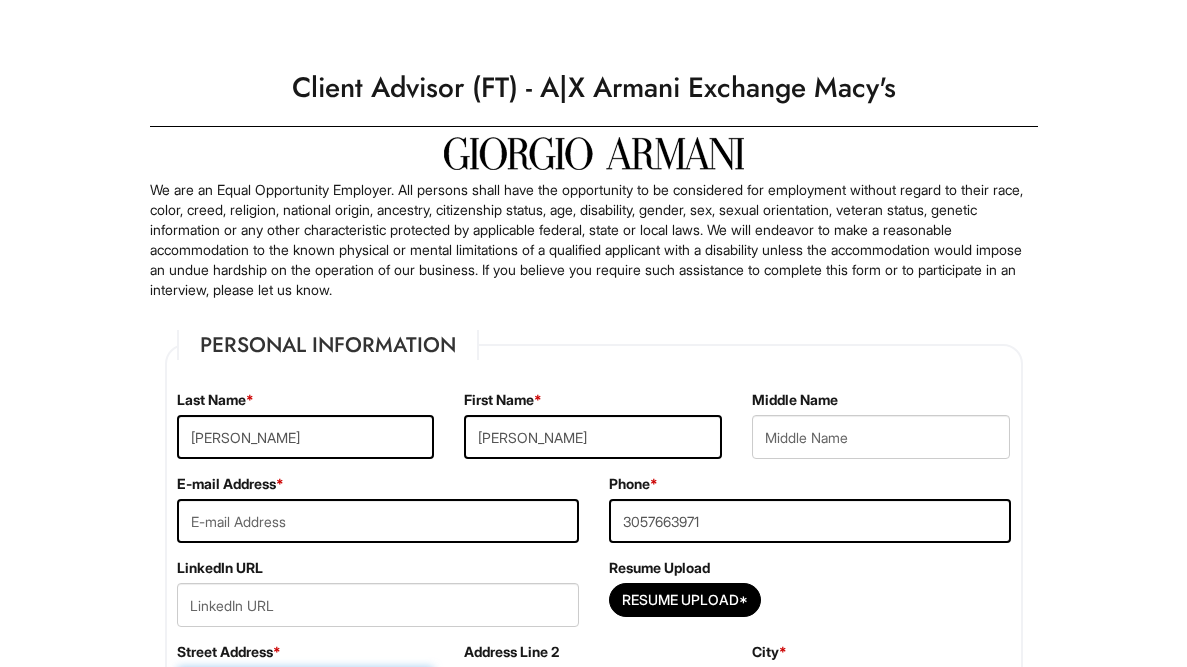 type on "Miami" 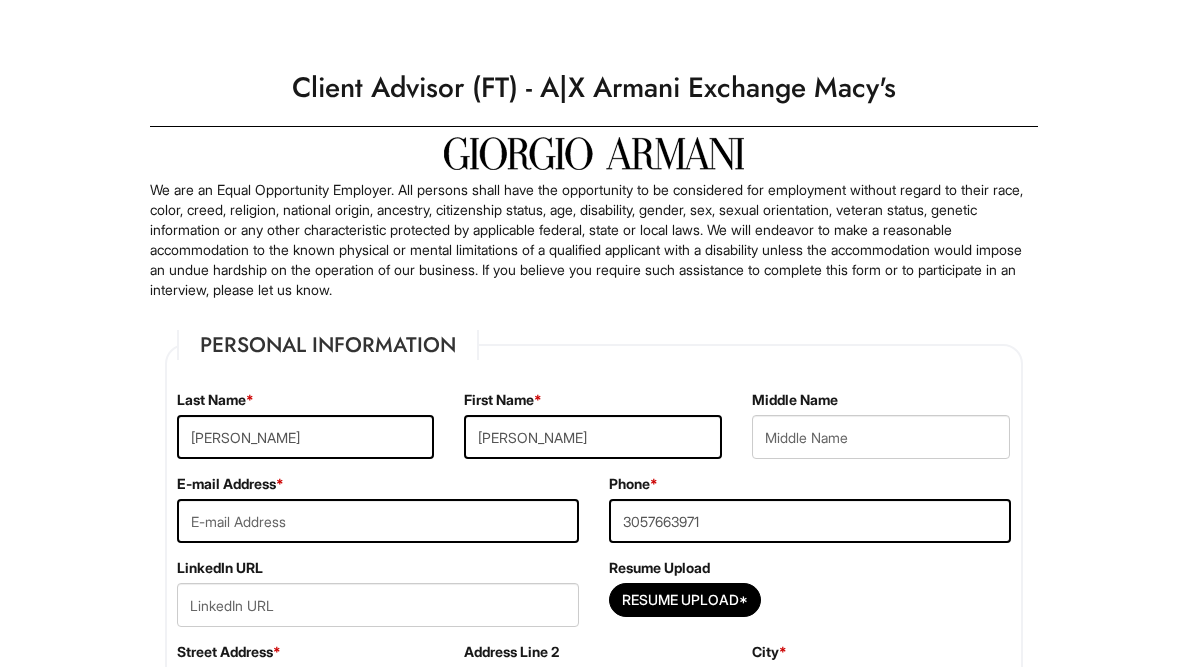 select on "FL" 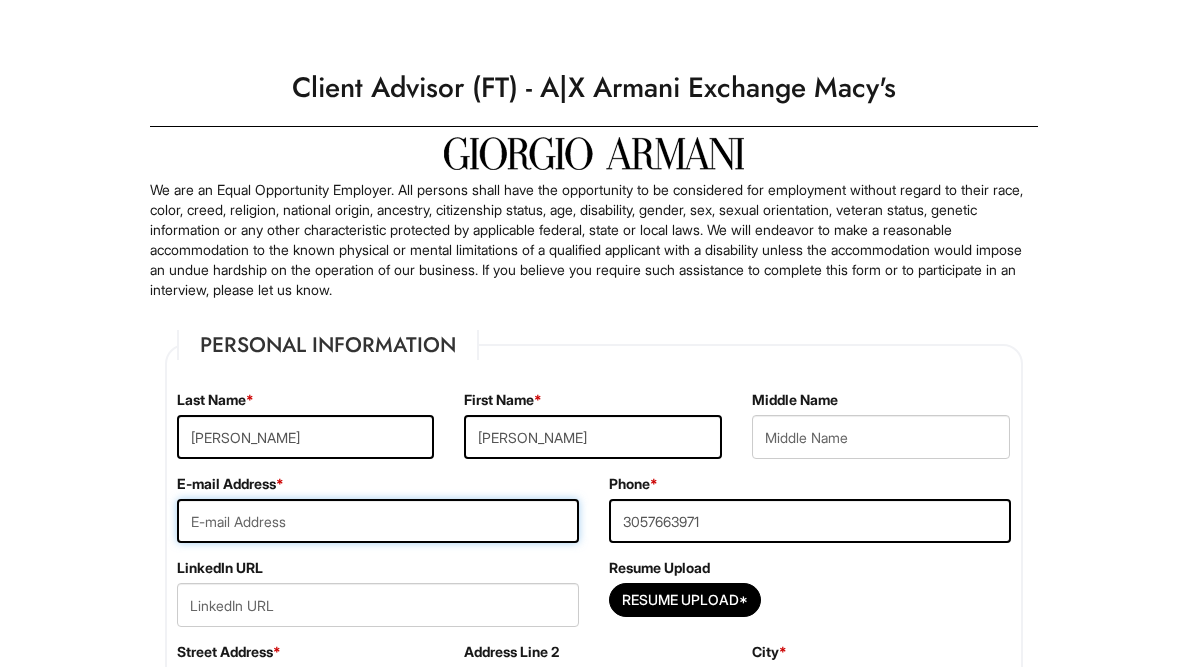 click at bounding box center (378, 521) 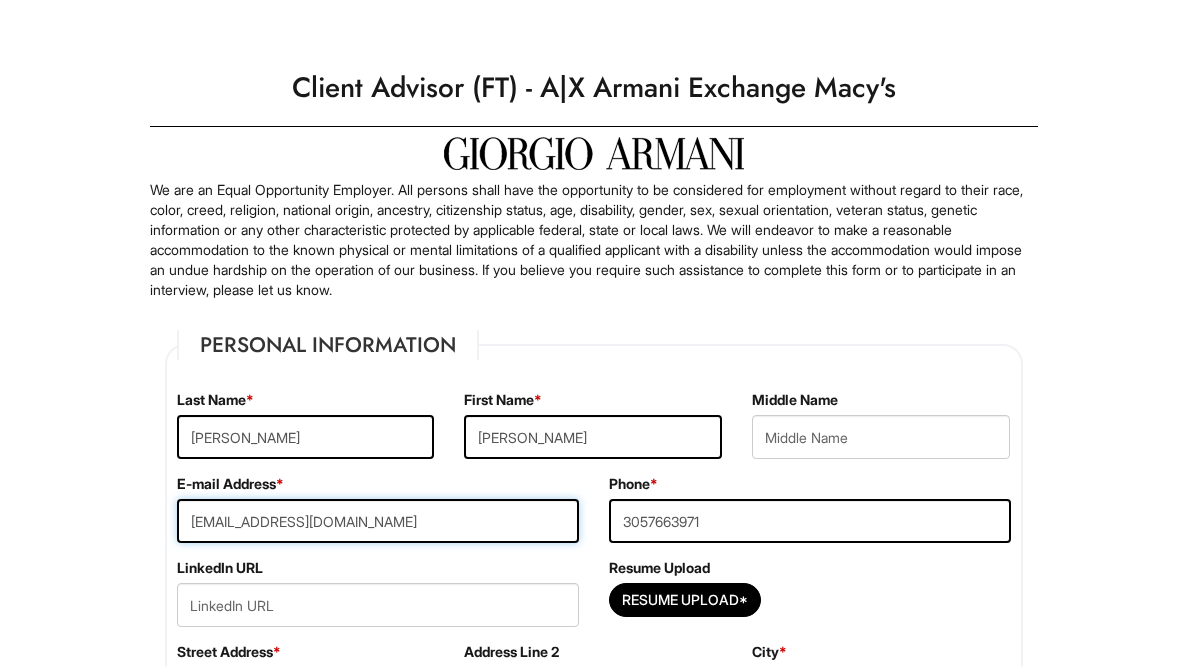 type on "mr.billyjoelopez08@gmail.com" 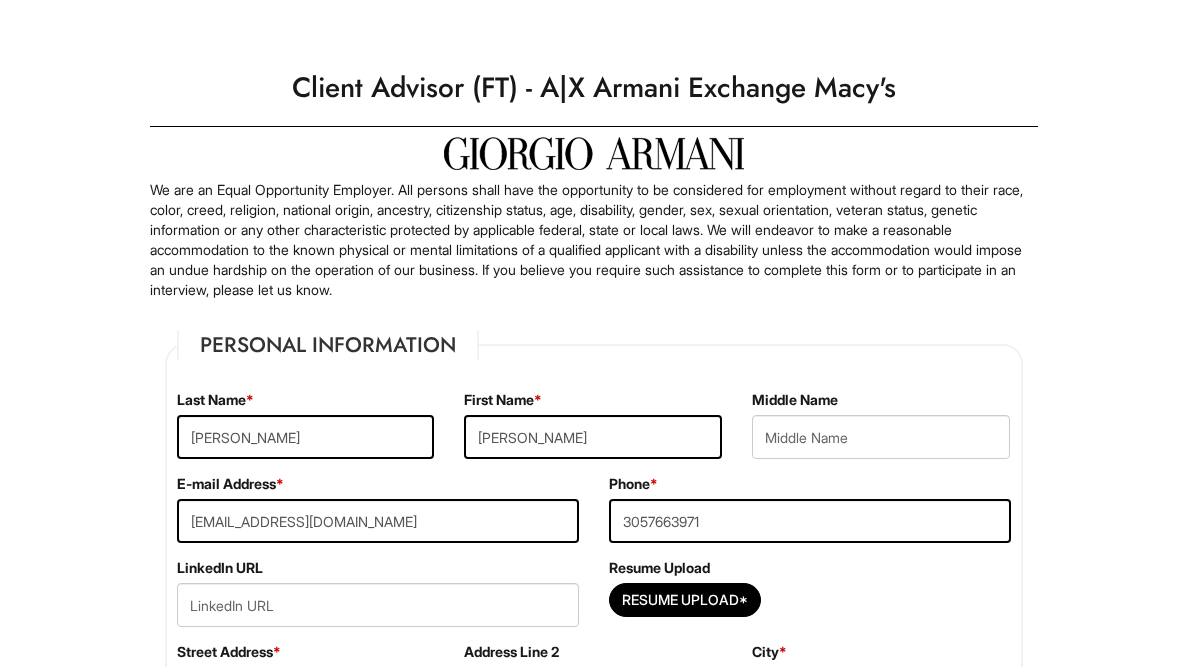 click on "Please Complete This Form 1 2 3 Client Advisor (FT) - A|X Armani Exchange Macy's PLEASE COMPLETE ALL REQUIRED FIELDS
We are an Equal Opportunity Employer. All persons shall have the opportunity to be considered for employment without regard to their race, color, creed, religion, national origin, ancestry, citizenship status, age, disability, gender, sex, sexual orientation, veteran status, genetic information or any other characteristic protected by applicable federal, state or local laws. We will endeavor to make a reasonable accommodation to the known physical or mental limitations of a qualified applicant with a disability unless the accommodation would impose an undue hardship on the operation of our business. If you believe you require such assistance to complete this form or to participate in an interview, please let us know.
Personal Information
Last Name  *   Lopez
First Name  *   Billy
Middle Name
E-mail Address  *   mr.billyjoelopez08@gmail.com
Phone  *   3057663971" at bounding box center [593, 1953] 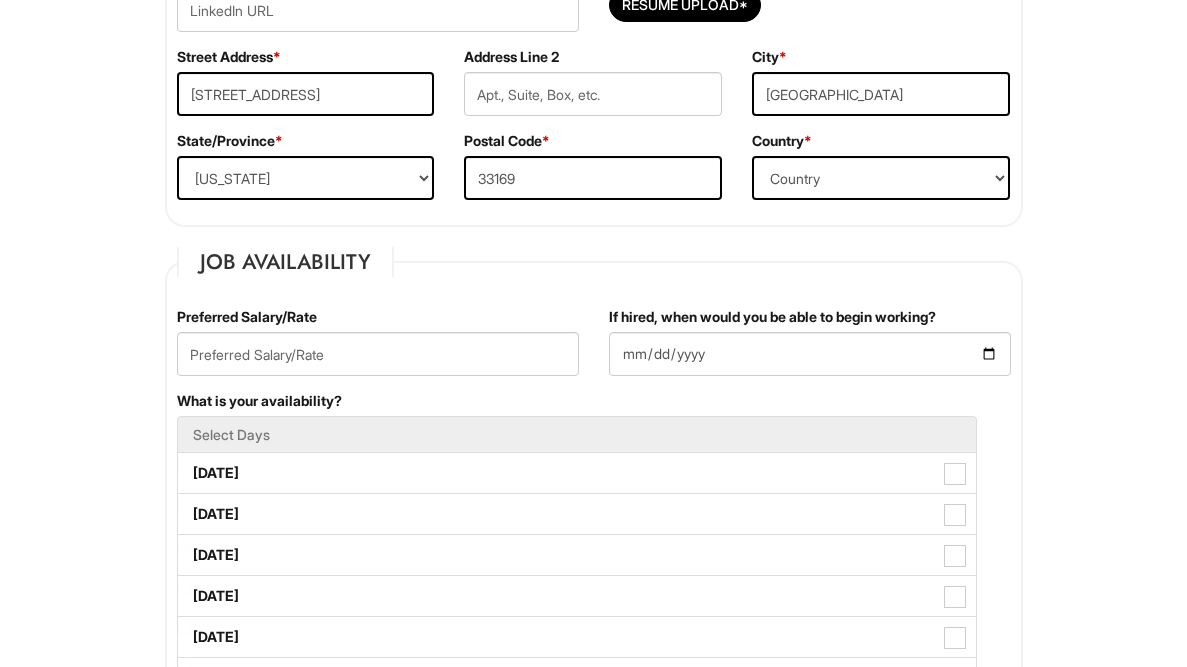 scroll, scrollTop: 599, scrollLeft: 0, axis: vertical 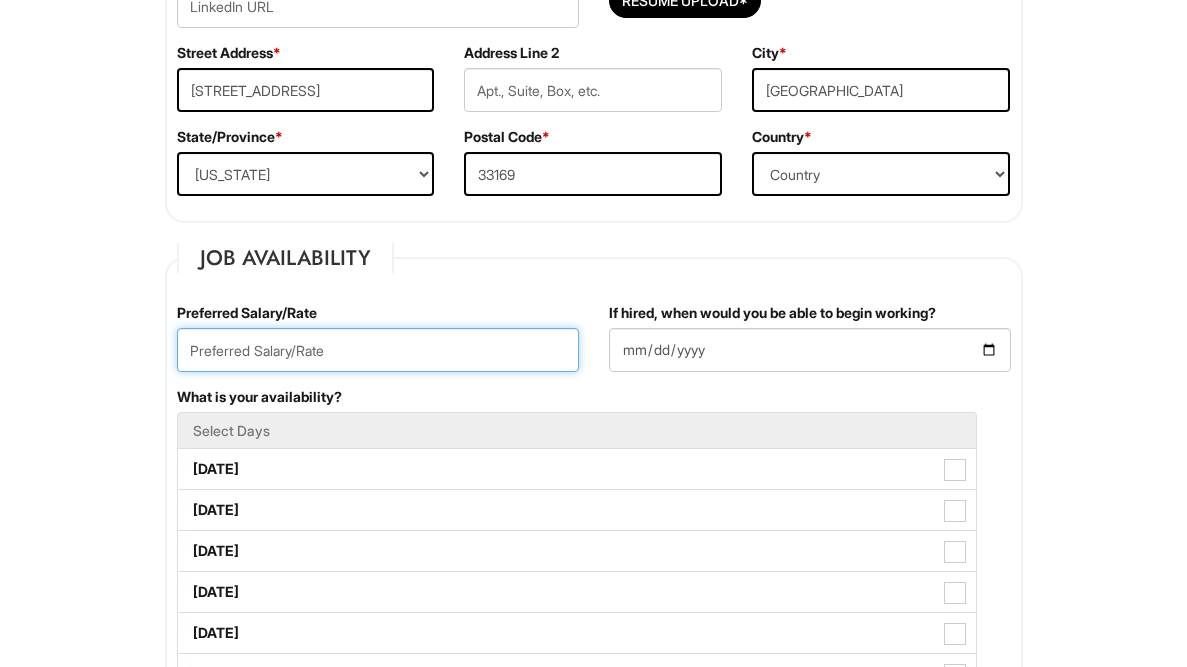 click at bounding box center [378, 350] 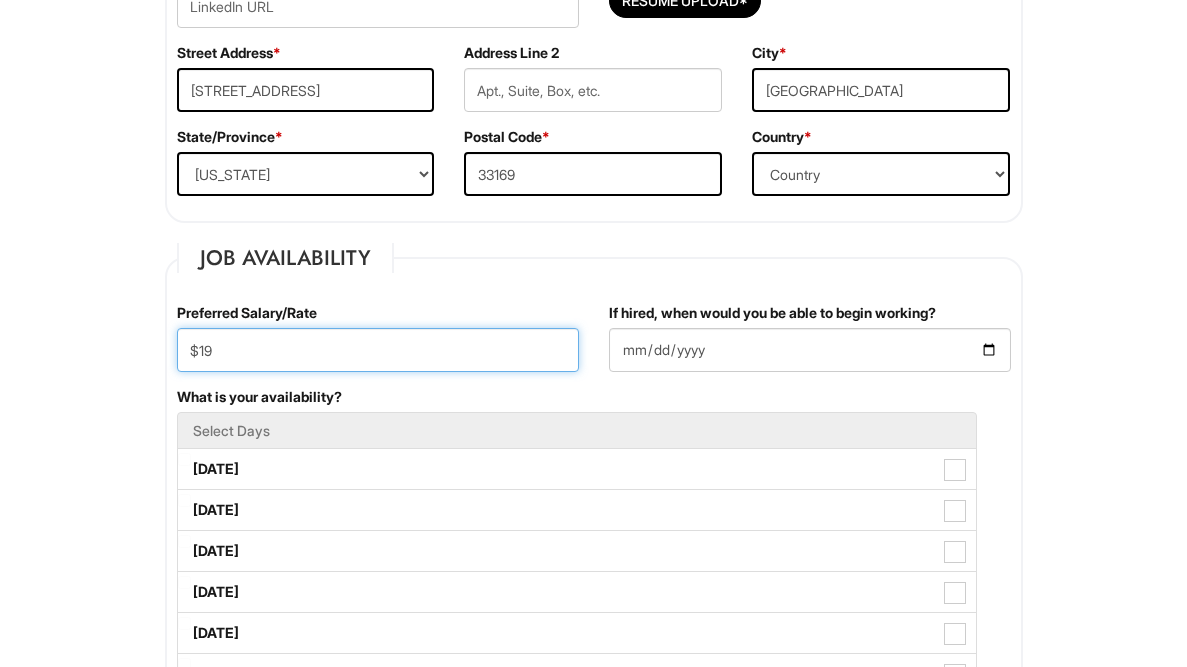 type on "$19" 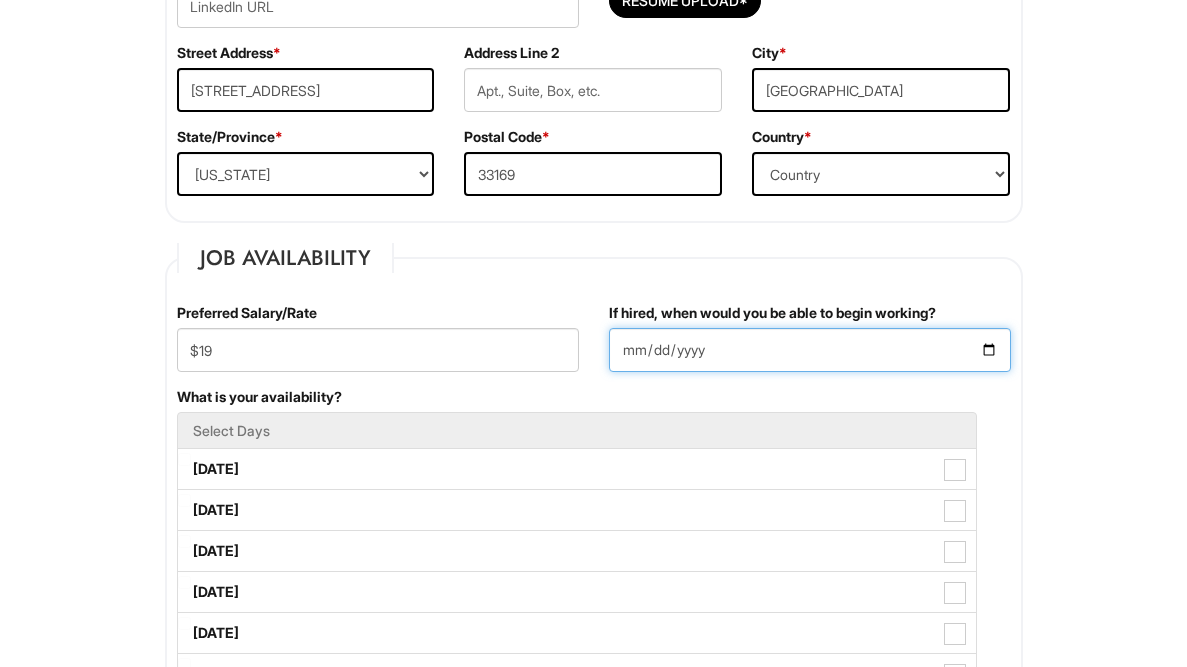 click on "If hired, when would you be able to begin working?" at bounding box center [810, 350] 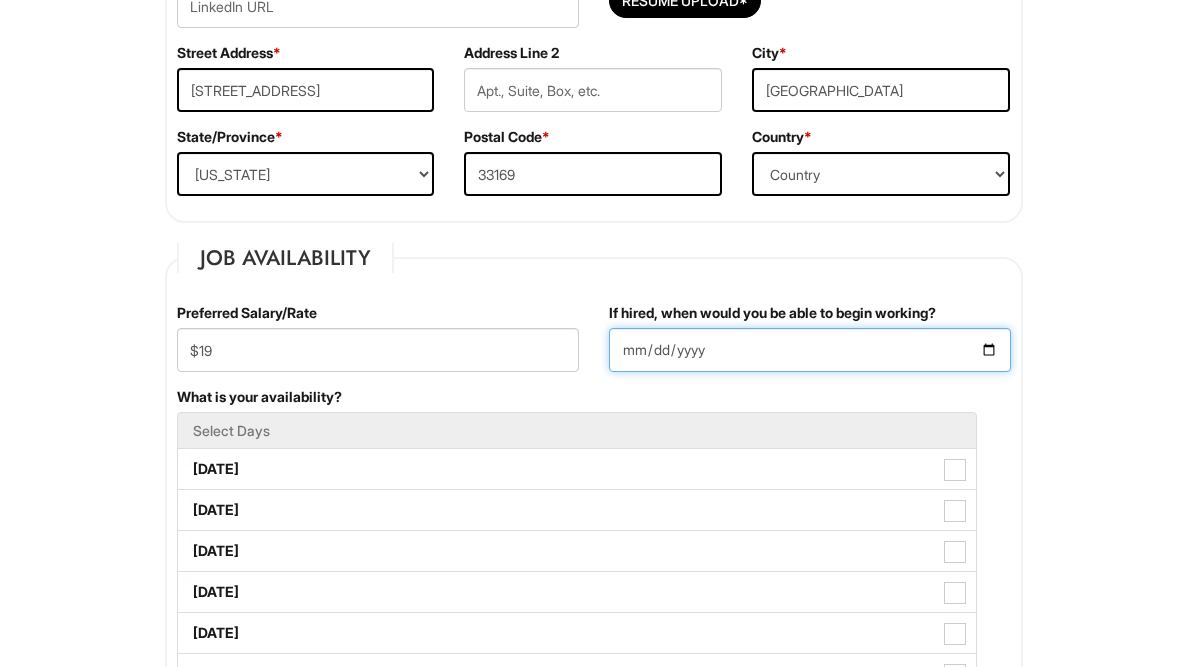 type on "2025-07-18" 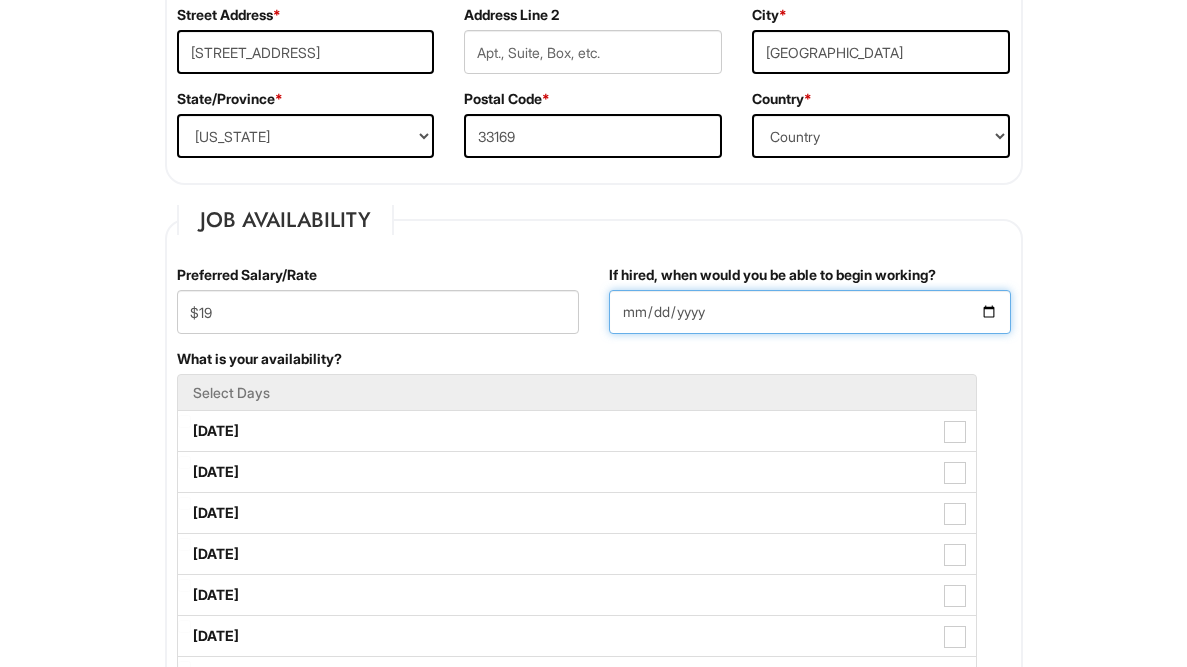 scroll, scrollTop: 639, scrollLeft: 0, axis: vertical 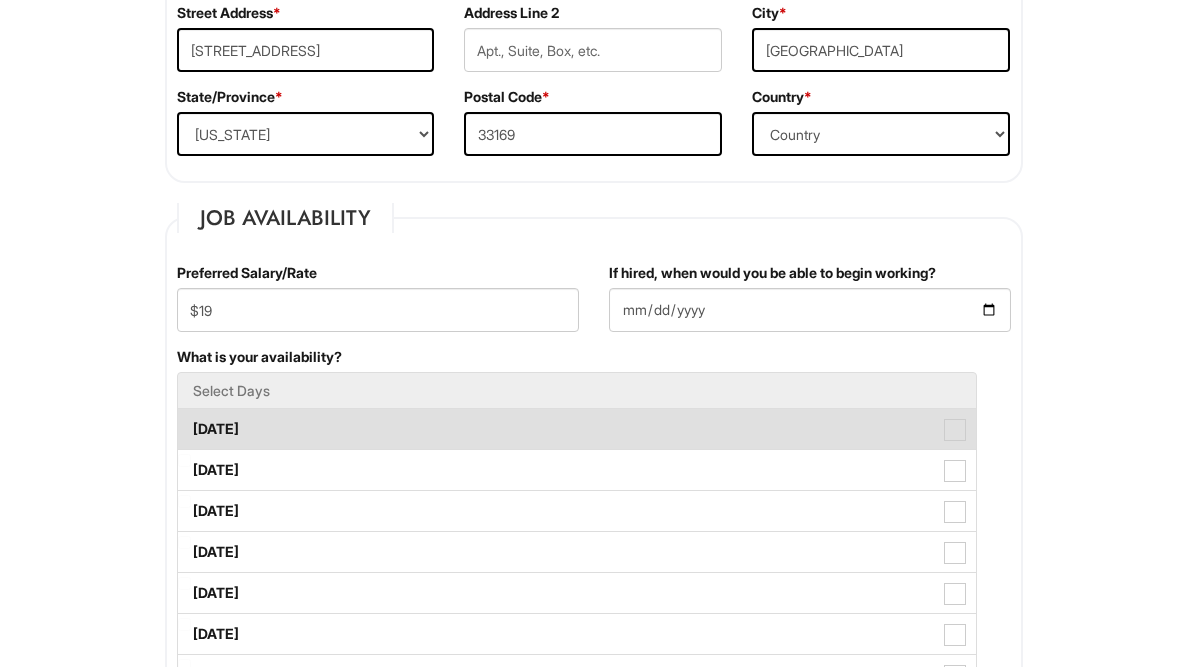 click at bounding box center [955, 430] 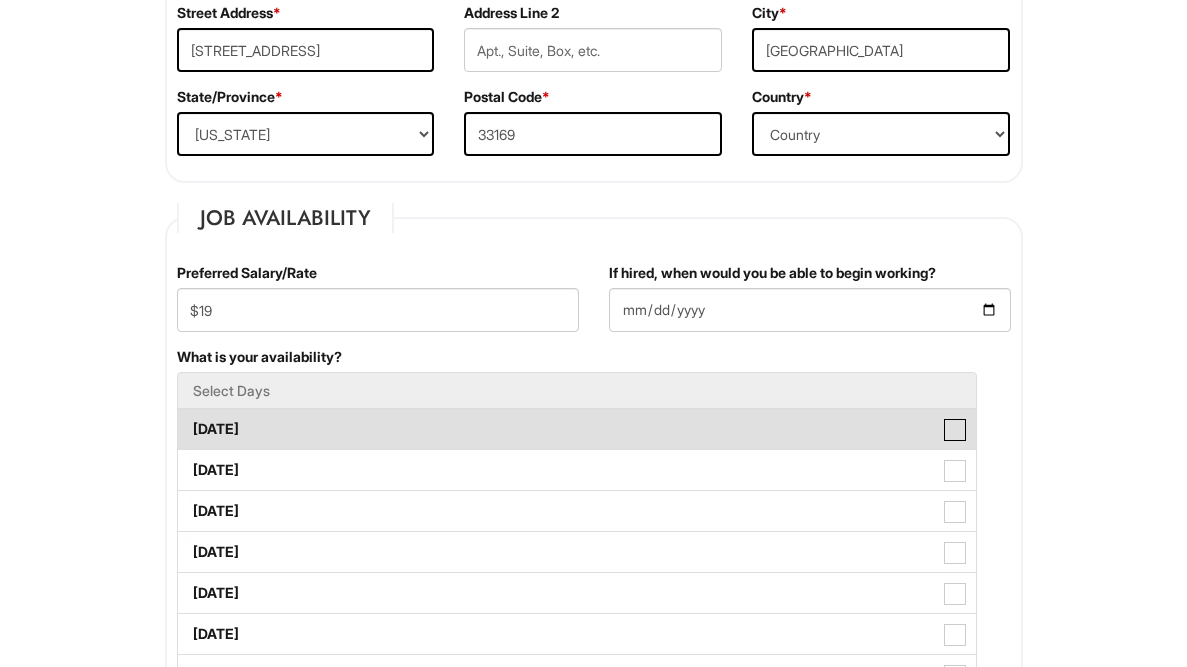 click on "Monday" at bounding box center [184, 419] 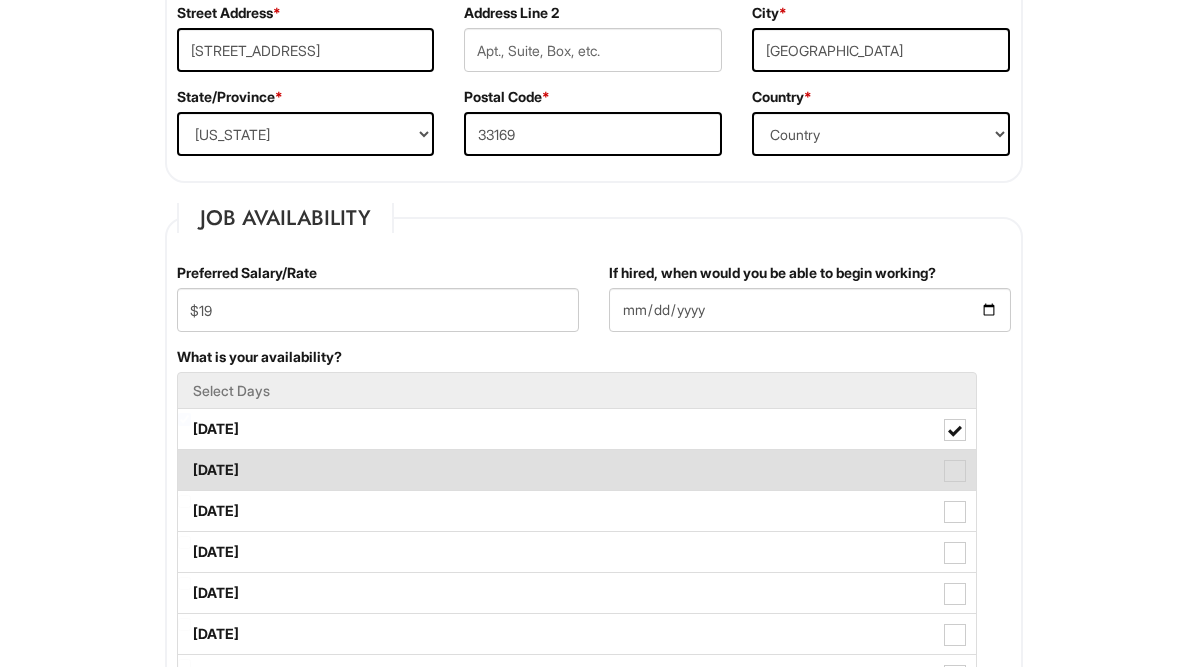 click on "Tuesday" at bounding box center [577, 470] 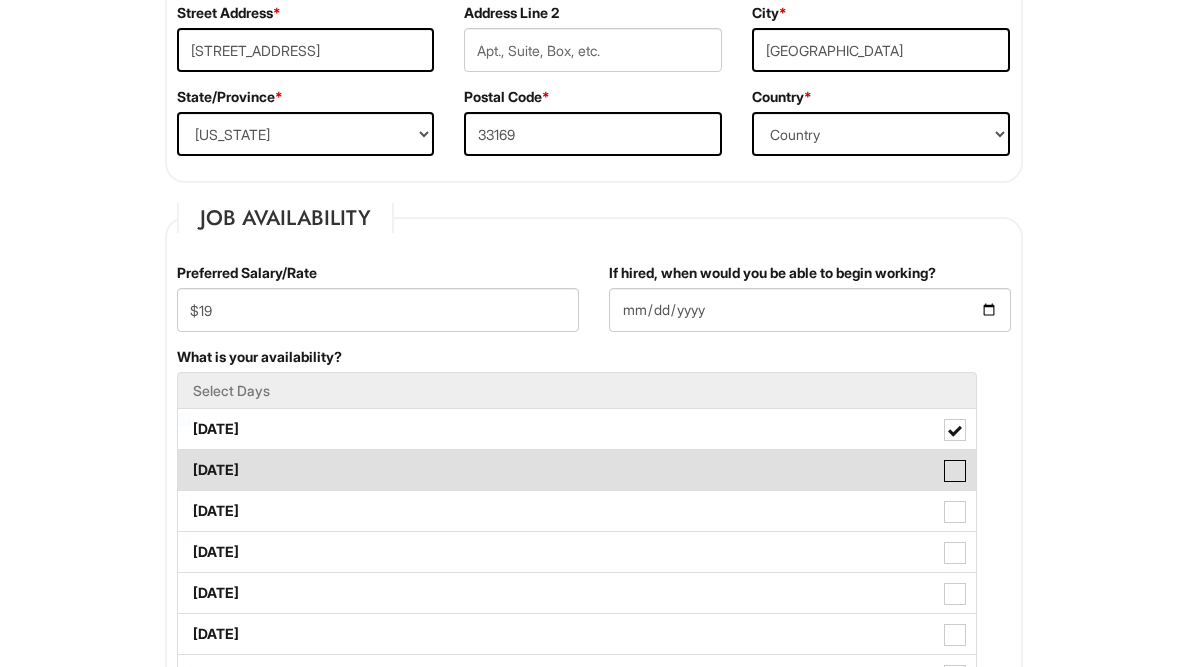 click on "Tuesday" at bounding box center [184, 460] 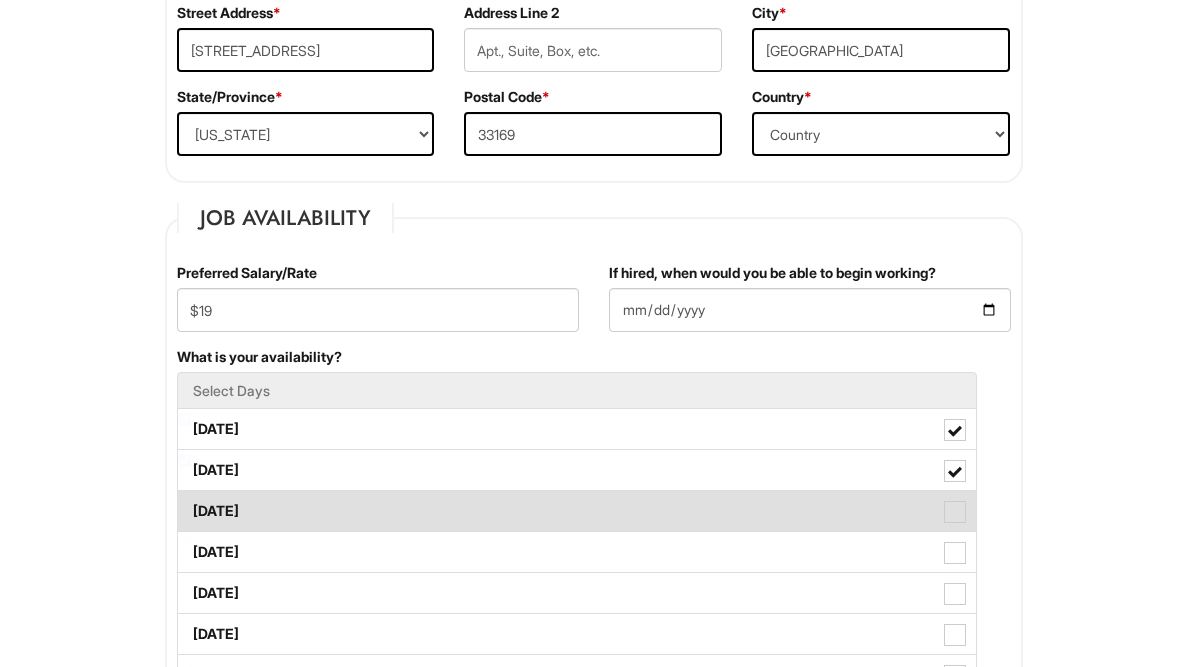 click at bounding box center (955, 512) 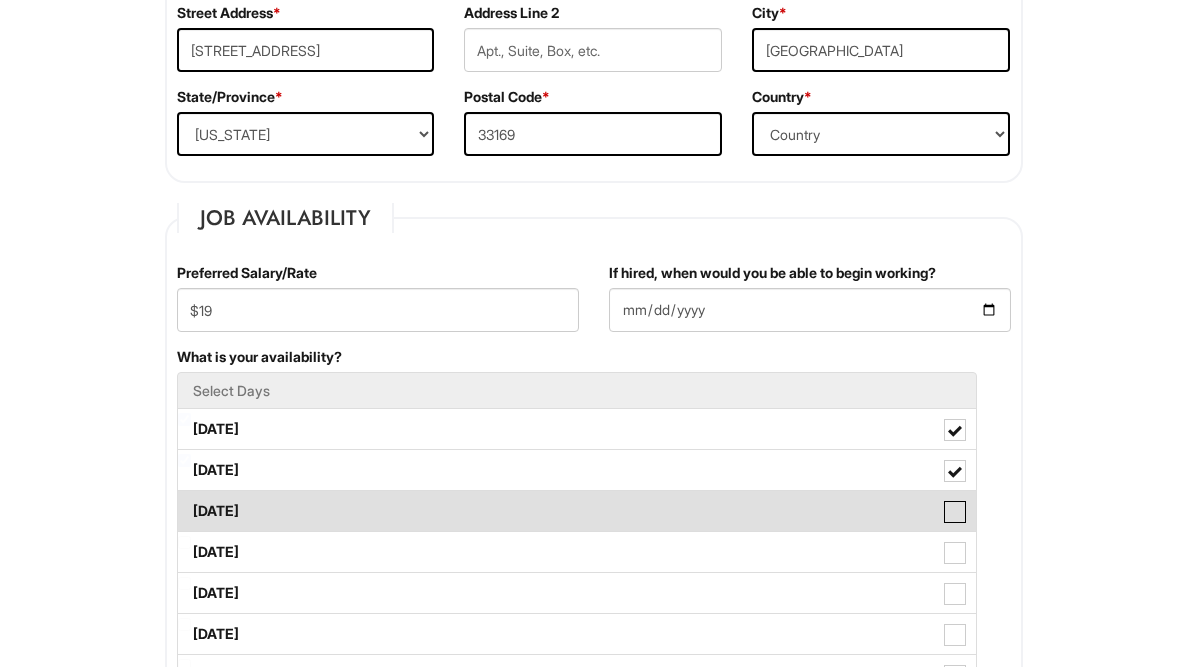 click on "Wednesday" at bounding box center [184, 501] 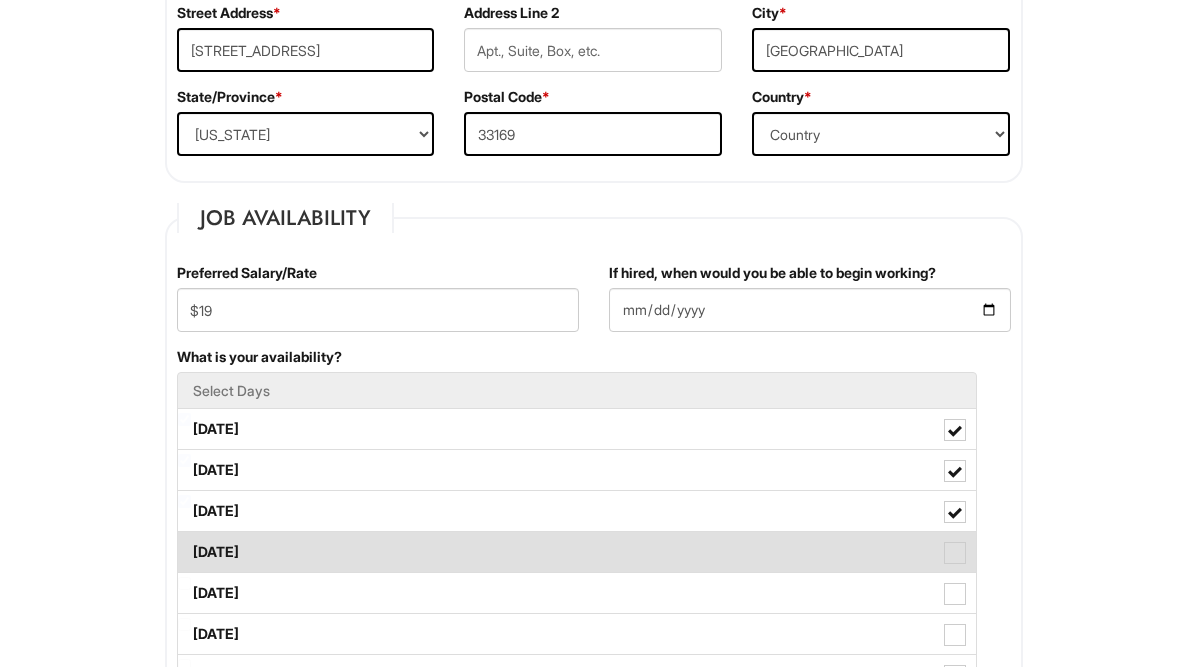 click on "Thursday" at bounding box center [577, 552] 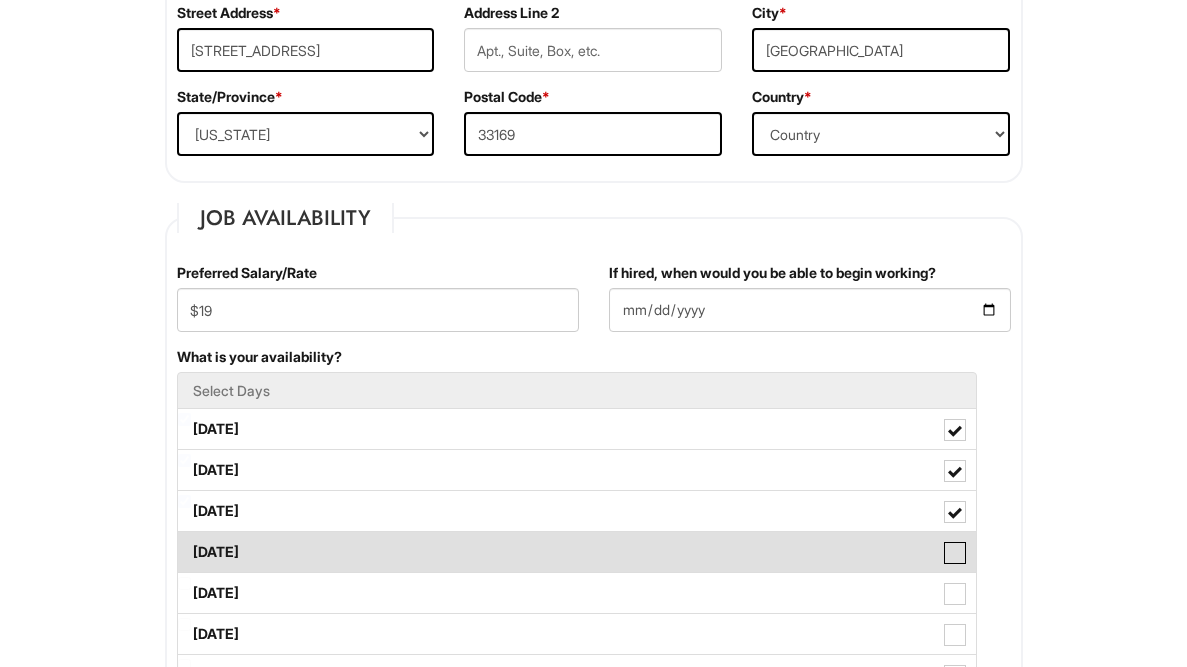 click on "Thursday" at bounding box center (184, 542) 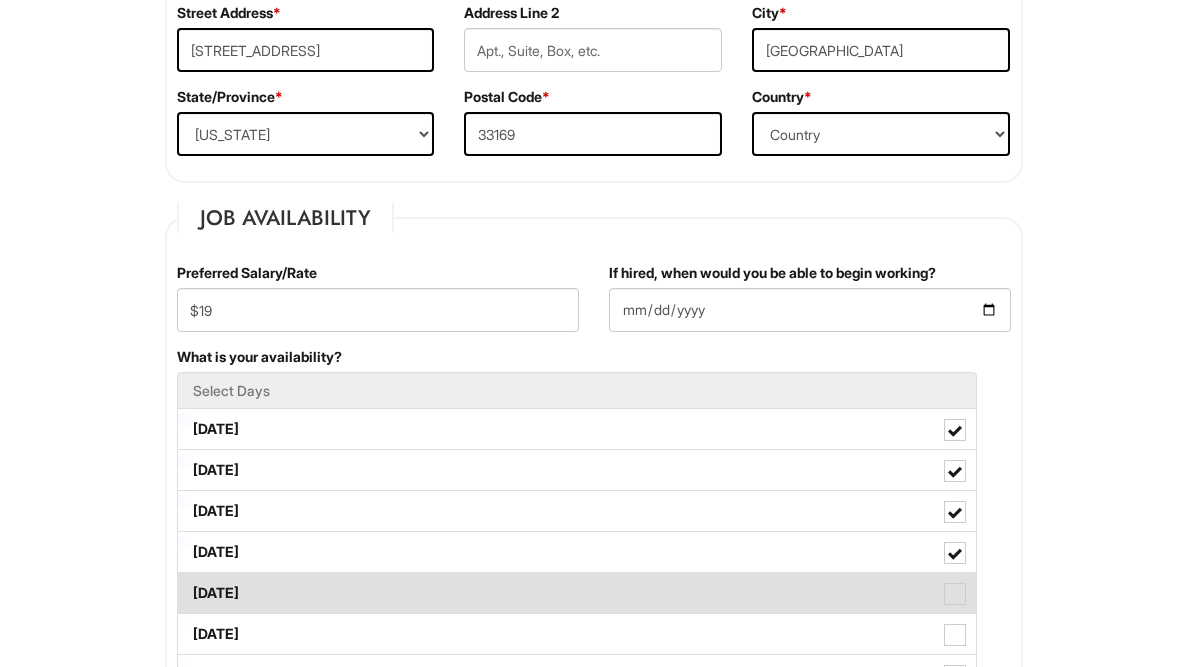 click at bounding box center (955, 594) 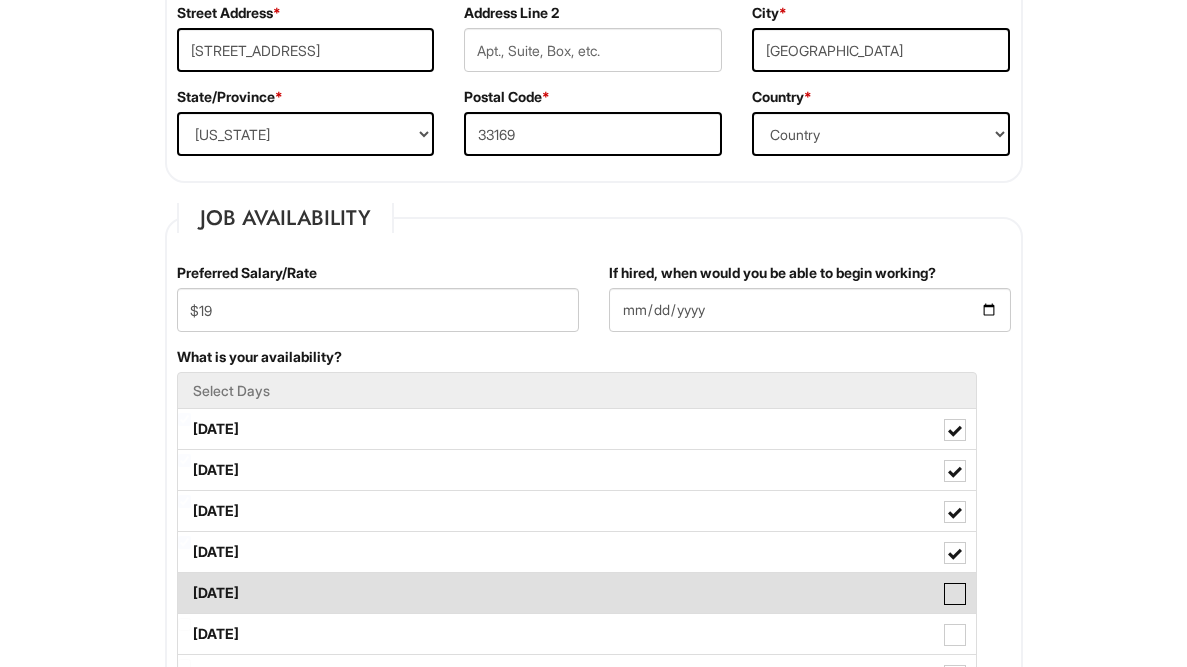 click on "Friday" at bounding box center [184, 583] 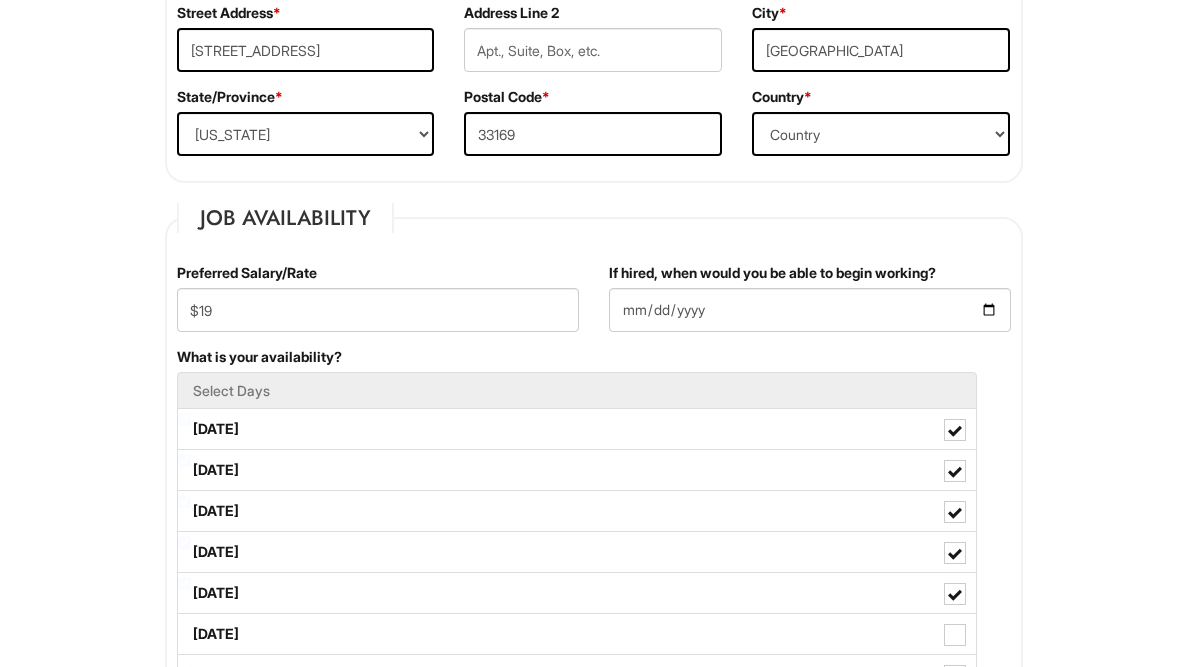 click on "Please Complete This Form 1 2 3 Client Advisor (FT) - A|X Armani Exchange Macy's PLEASE COMPLETE ALL REQUIRED FIELDS
We are an Equal Opportunity Employer. All persons shall have the opportunity to be considered for employment without regard to their race, color, creed, religion, national origin, ancestry, citizenship status, age, disability, gender, sex, sexual orientation, veteran status, genetic information or any other characteristic protected by applicable federal, state or local laws. We will endeavor to make a reasonable accommodation to the known physical or mental limitations of a qualified applicant with a disability unless the accommodation would impose an undue hardship on the operation of our business. If you believe you require such assistance to complete this form or to participate in an interview, please let us know.
Personal Information
Last Name  *   Lopez
First Name  *   Billy
Middle Name
E-mail Address  *   mr.billyjoelopez08@gmail.com
Phone  *   3057663971" at bounding box center [593, 1314] 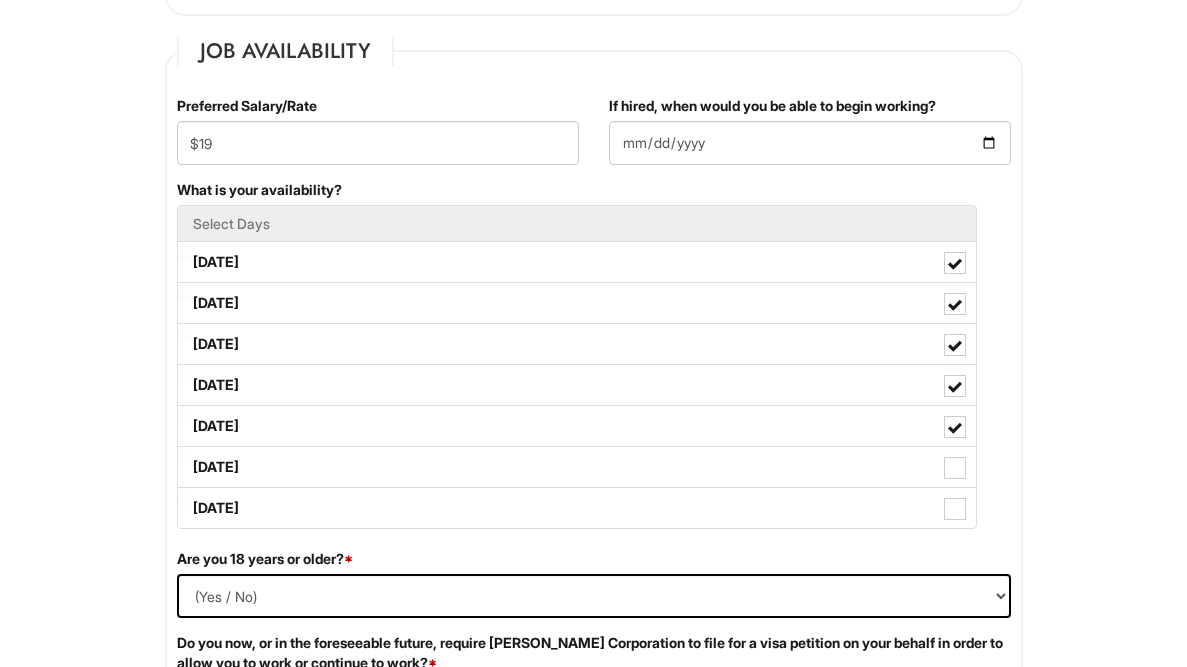 scroll, scrollTop: 839, scrollLeft: 0, axis: vertical 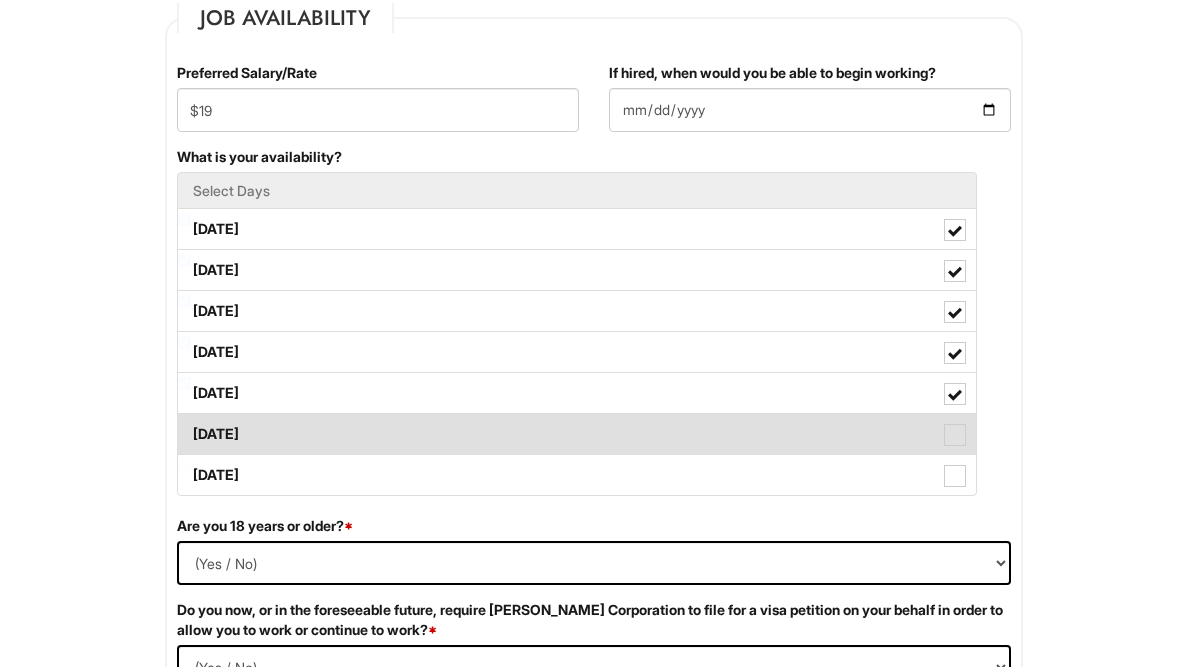 click at bounding box center [955, 435] 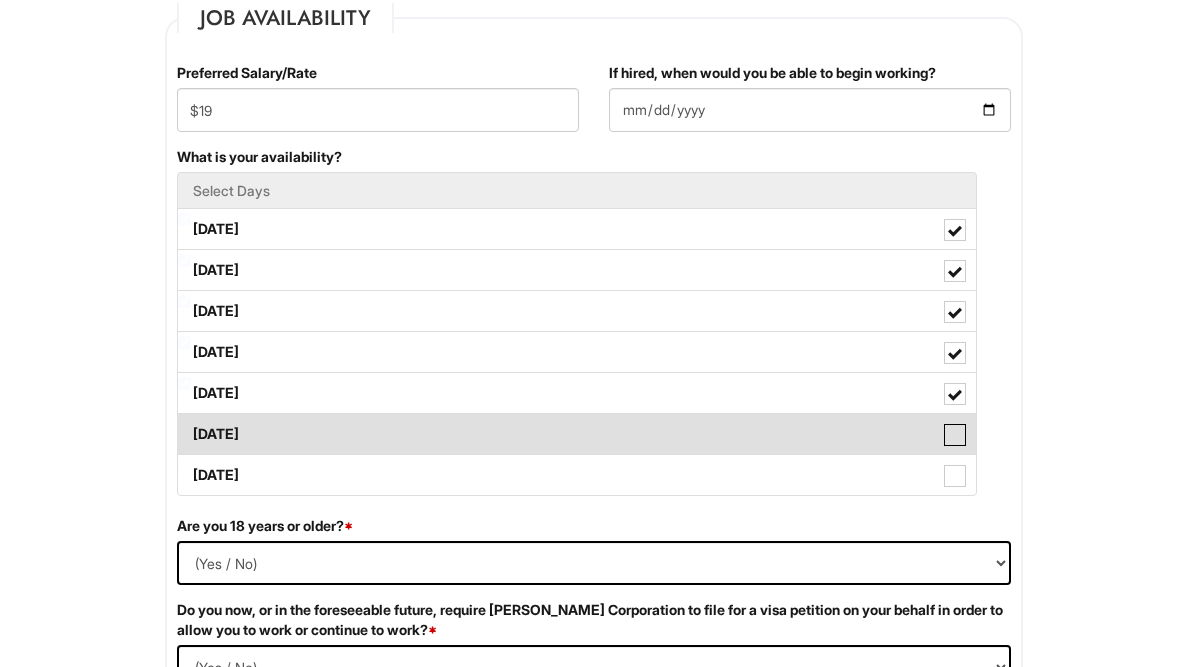 click on "Saturday" at bounding box center (184, 424) 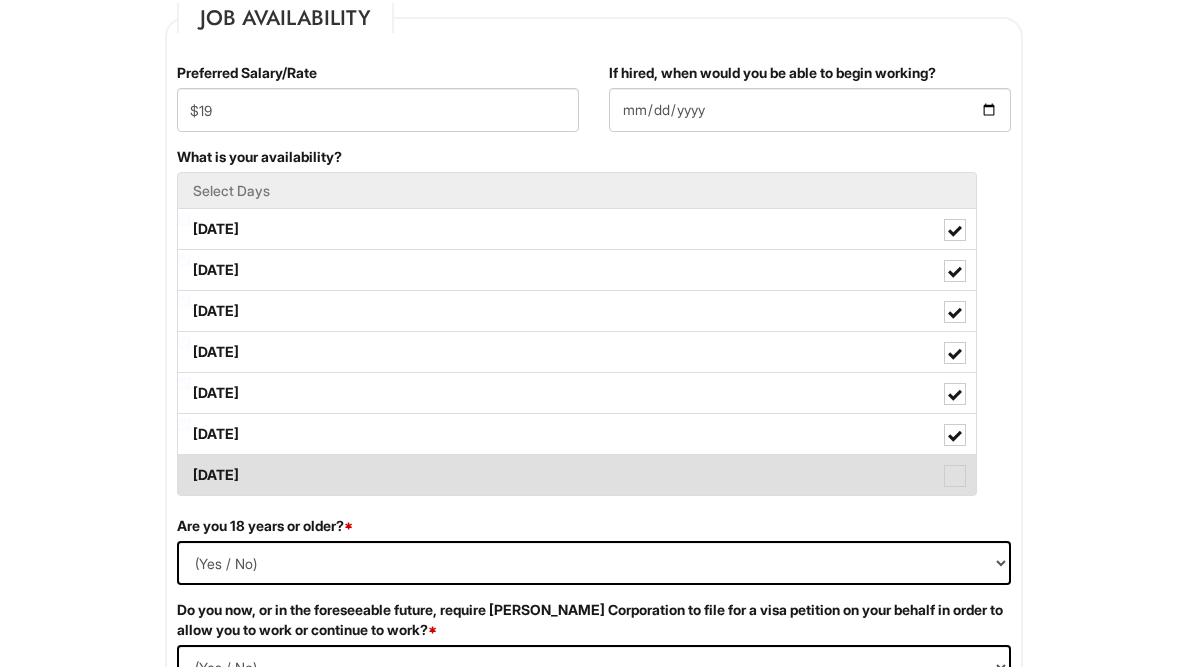 click at bounding box center (955, 476) 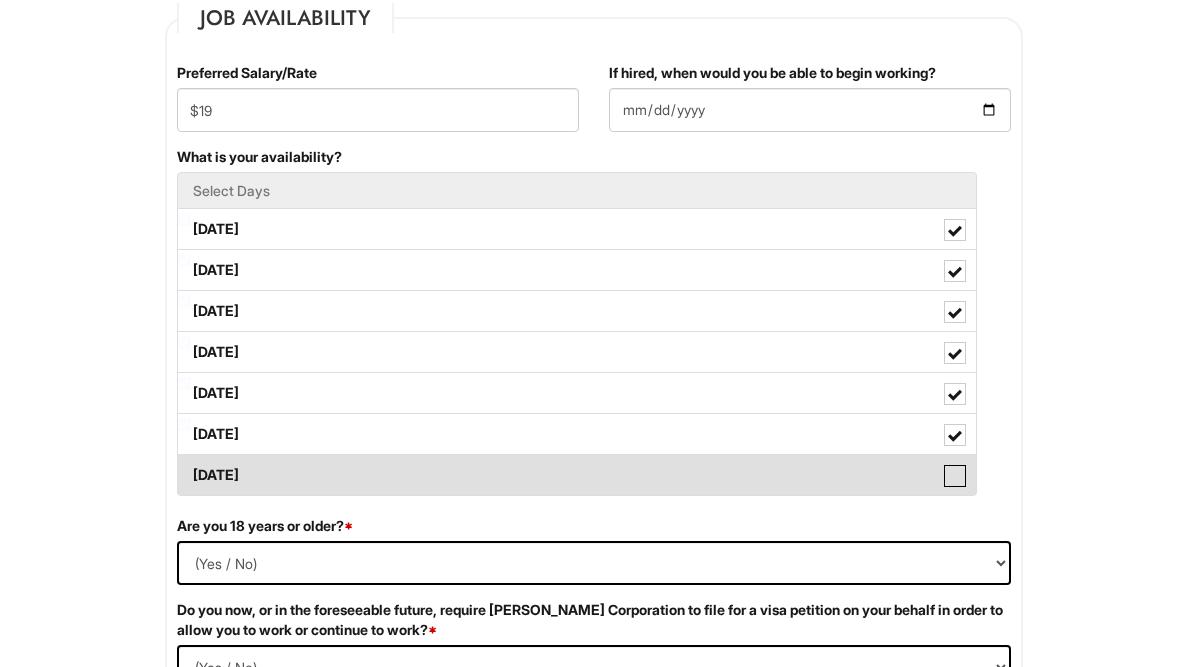 click on "Sunday" at bounding box center [184, 465] 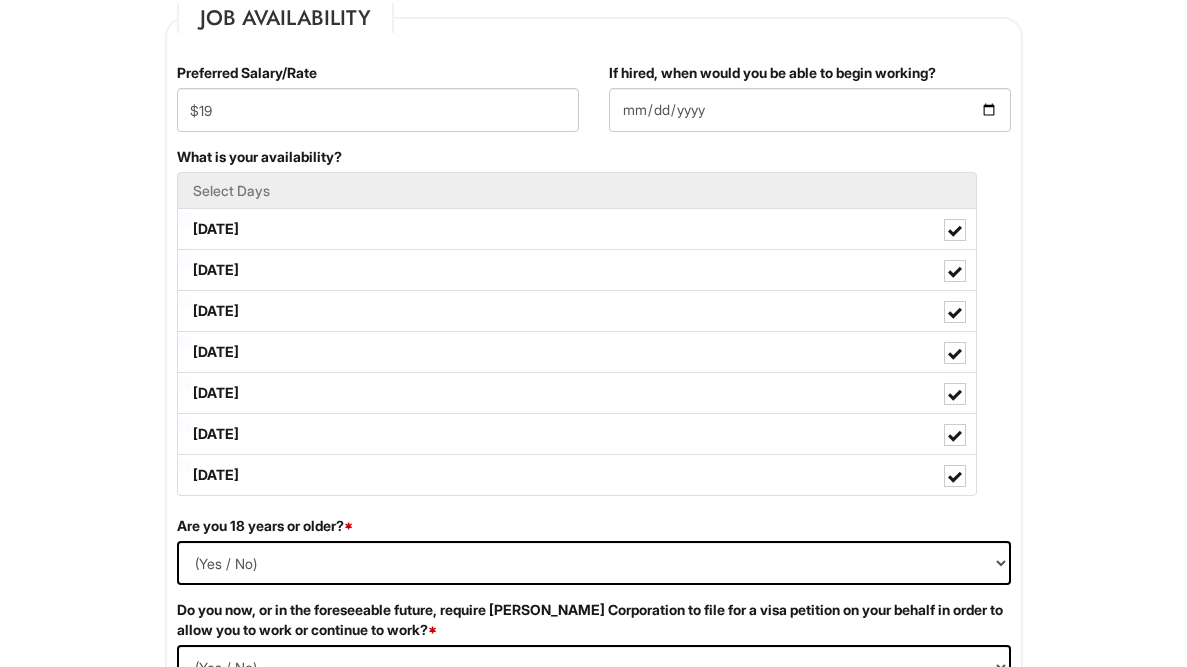 click on "Please Complete This Form 1 2 3 Client Advisor (FT) - A|X Armani Exchange Macy's PLEASE COMPLETE ALL REQUIRED FIELDS
We are an Equal Opportunity Employer. All persons shall have the opportunity to be considered for employment without regard to their race, color, creed, religion, national origin, ancestry, citizenship status, age, disability, gender, sex, sexual orientation, veteran status, genetic information or any other characteristic protected by applicable federal, state or local laws. We will endeavor to make a reasonable accommodation to the known physical or mental limitations of a qualified applicant with a disability unless the accommodation would impose an undue hardship on the operation of our business. If you believe you require such assistance to complete this form or to participate in an interview, please let us know.
Personal Information
Last Name  *   Lopez
First Name  *   Billy
Middle Name
E-mail Address  *   mr.billyjoelopez08@gmail.com
Phone  *   3057663971" at bounding box center (593, 1114) 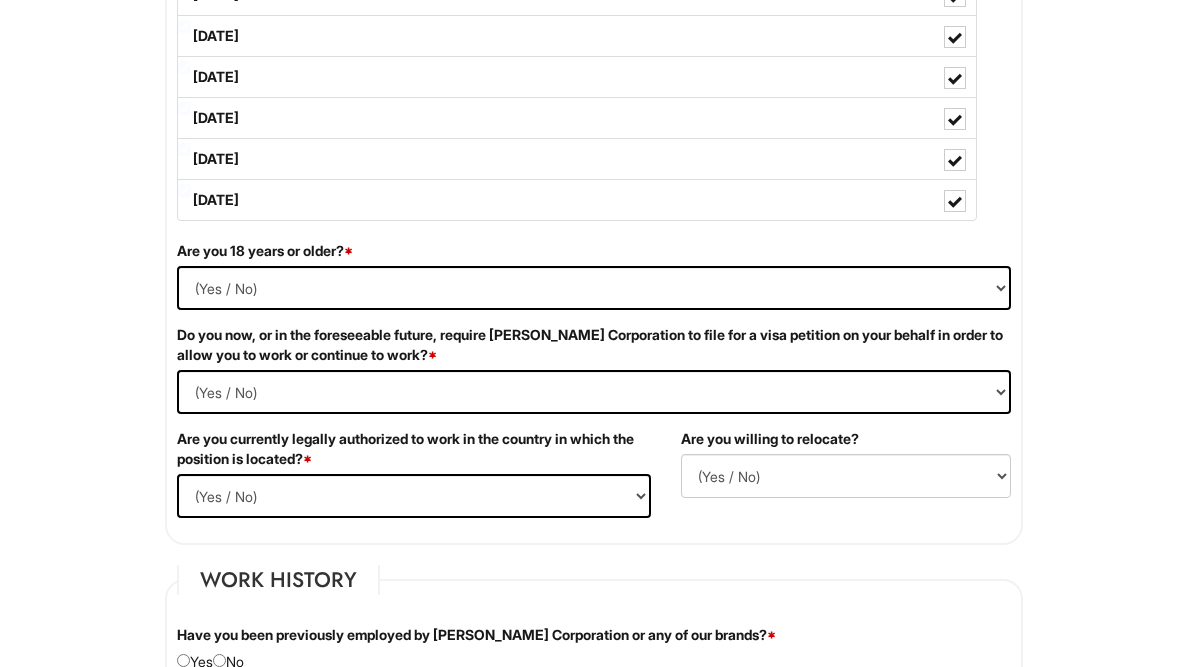 scroll, scrollTop: 1119, scrollLeft: 0, axis: vertical 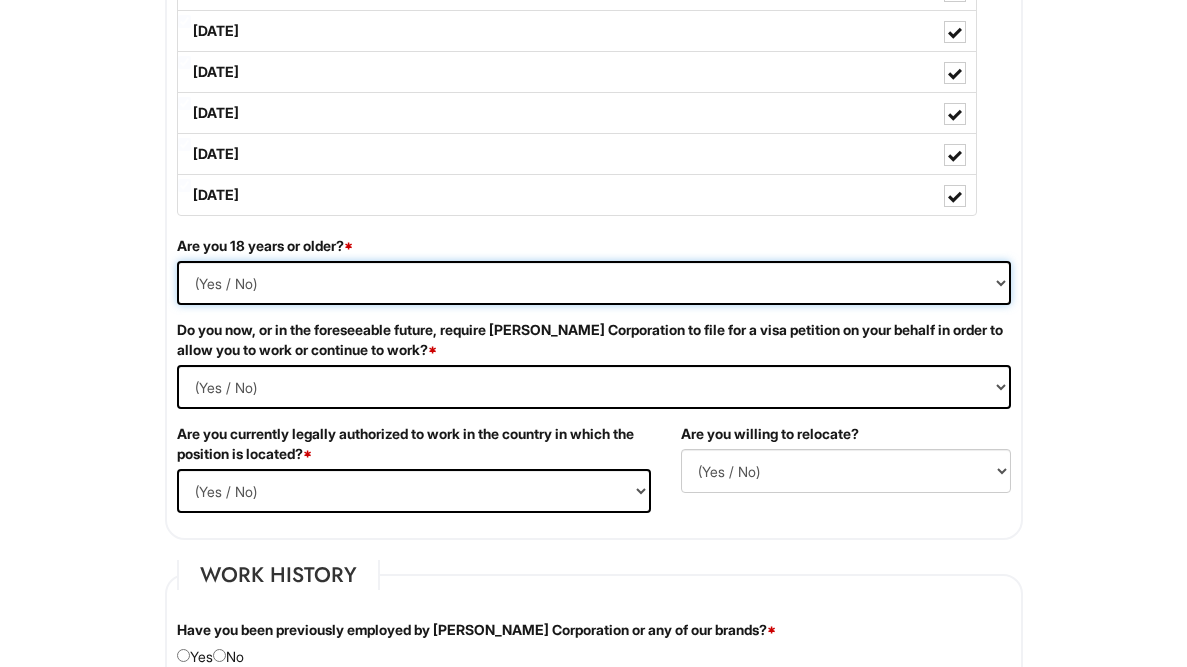 click on "(Yes / No) Yes No" at bounding box center (594, 283) 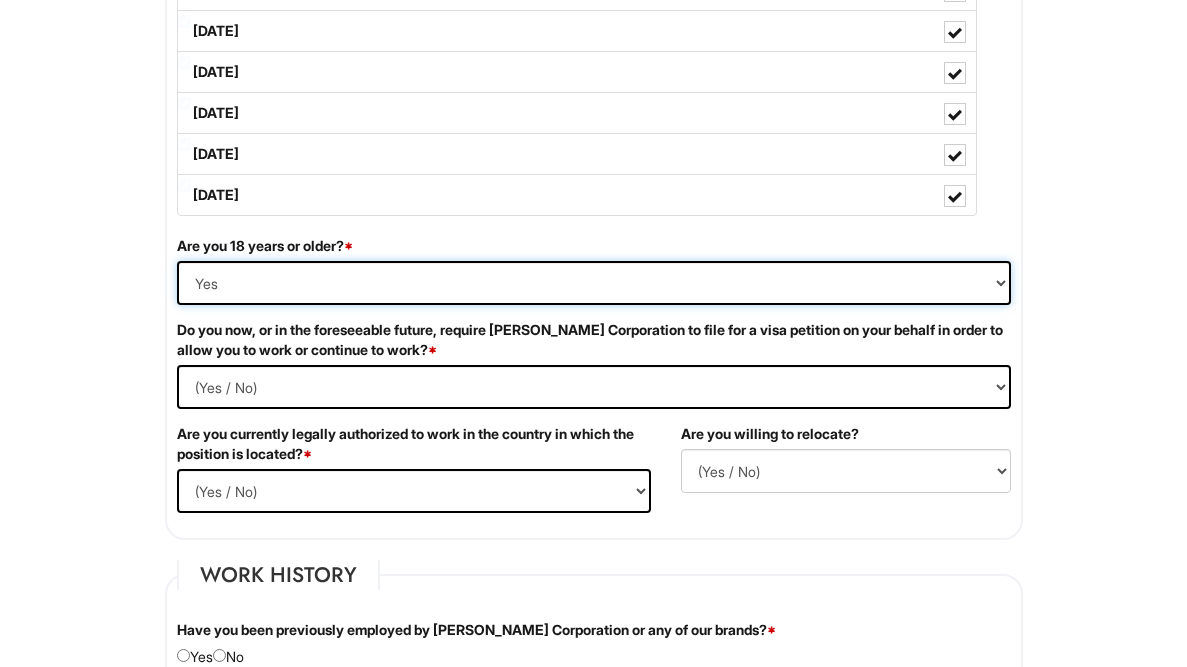 click on "(Yes / No) Yes No" at bounding box center [594, 283] 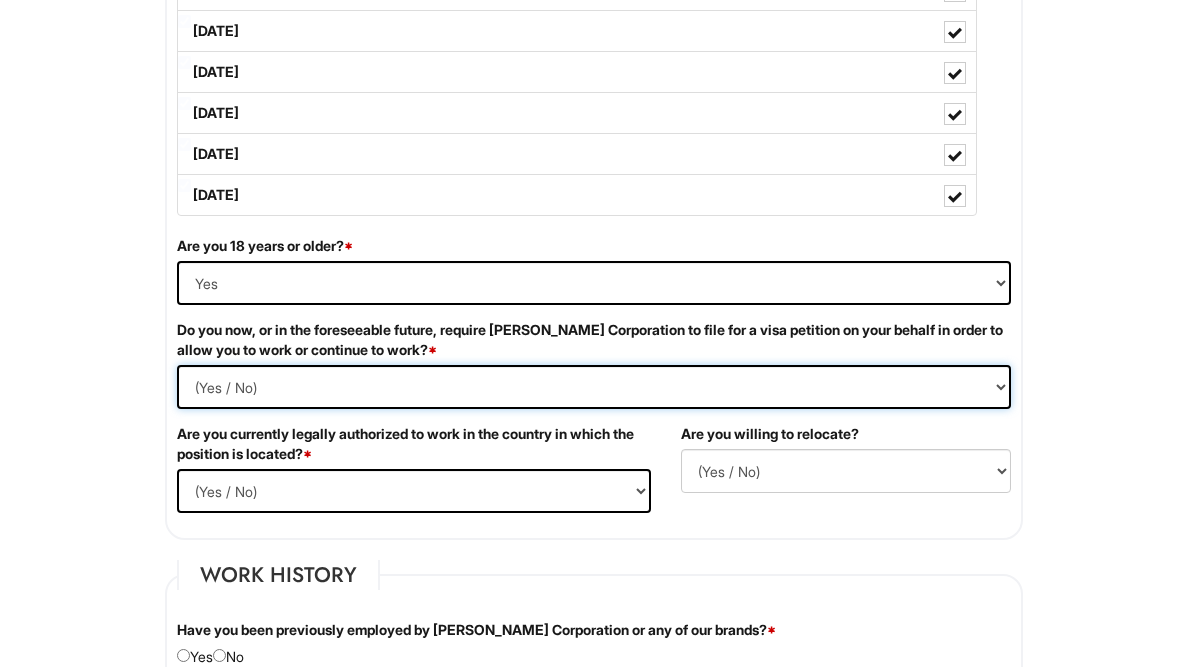 click on "(Yes / No) Yes No" at bounding box center (594, 387) 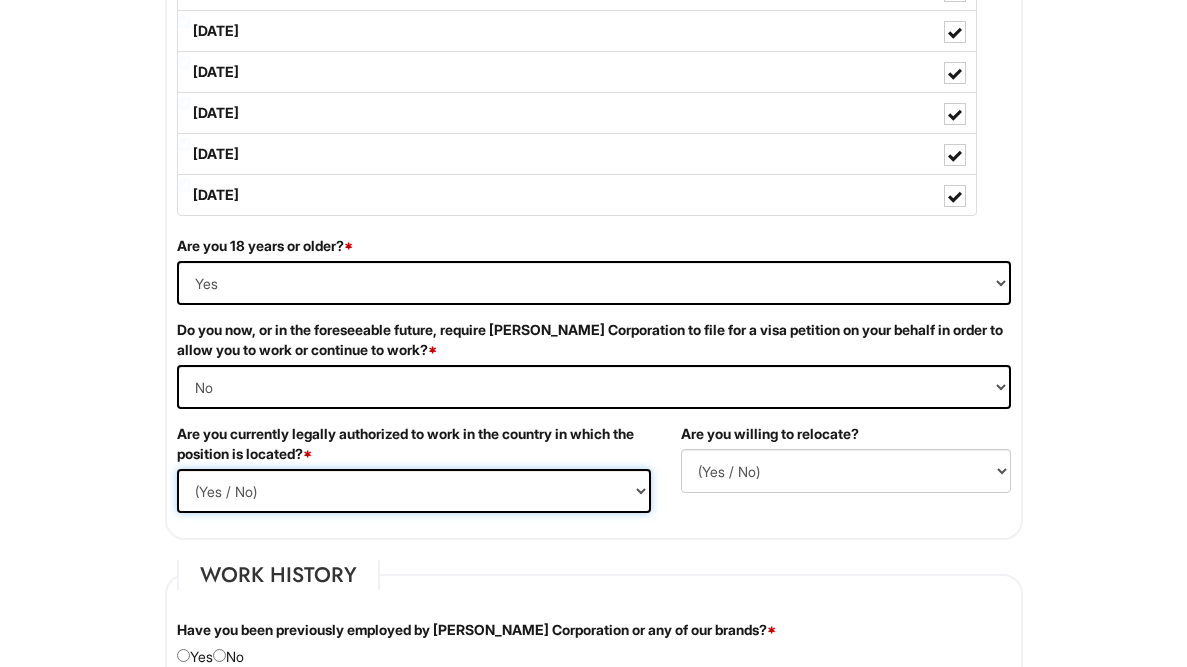 click on "(Yes / No) Yes No" at bounding box center (414, 491) 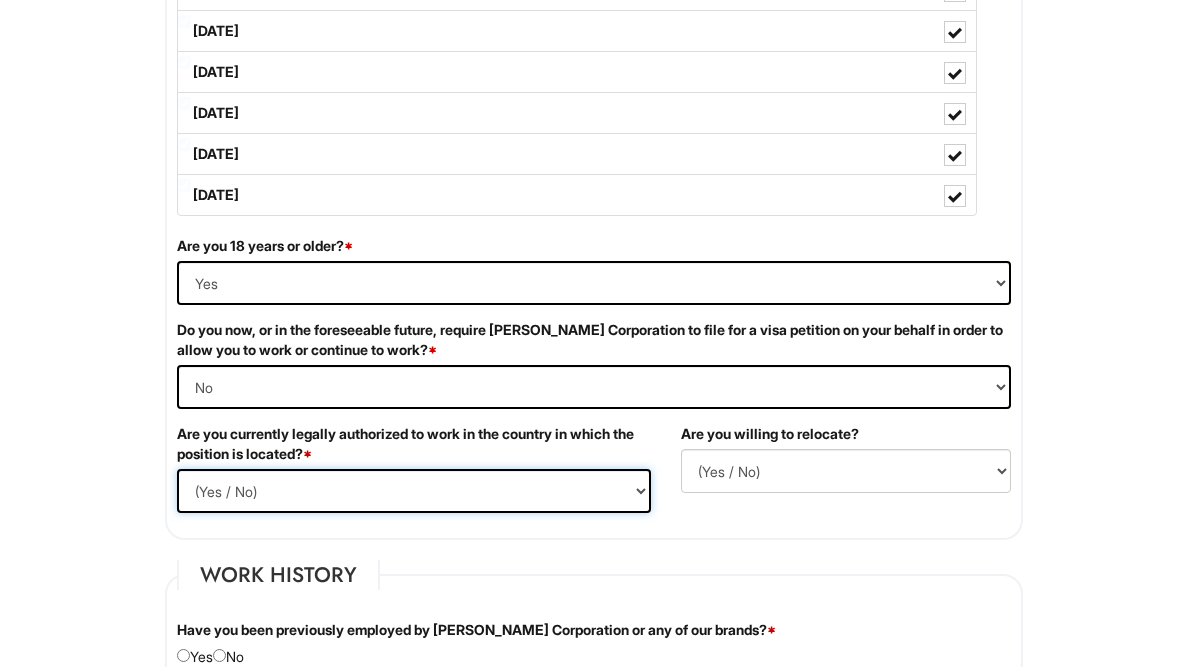 select on "Yes" 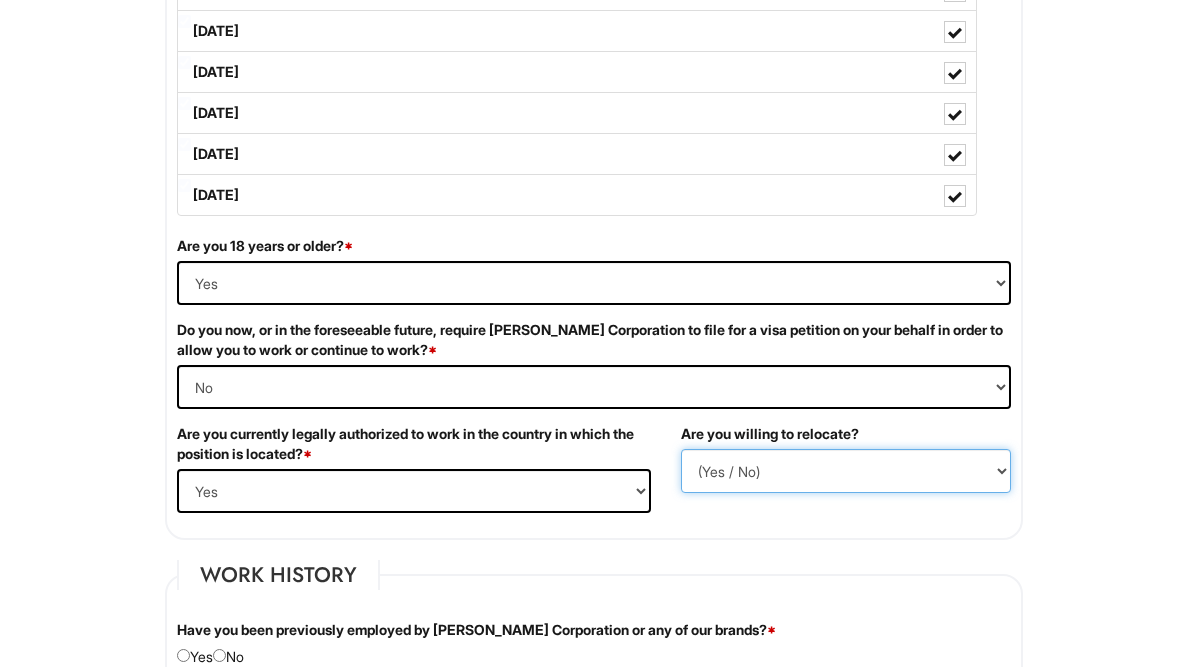 click on "(Yes / No) No Yes" at bounding box center (846, 471) 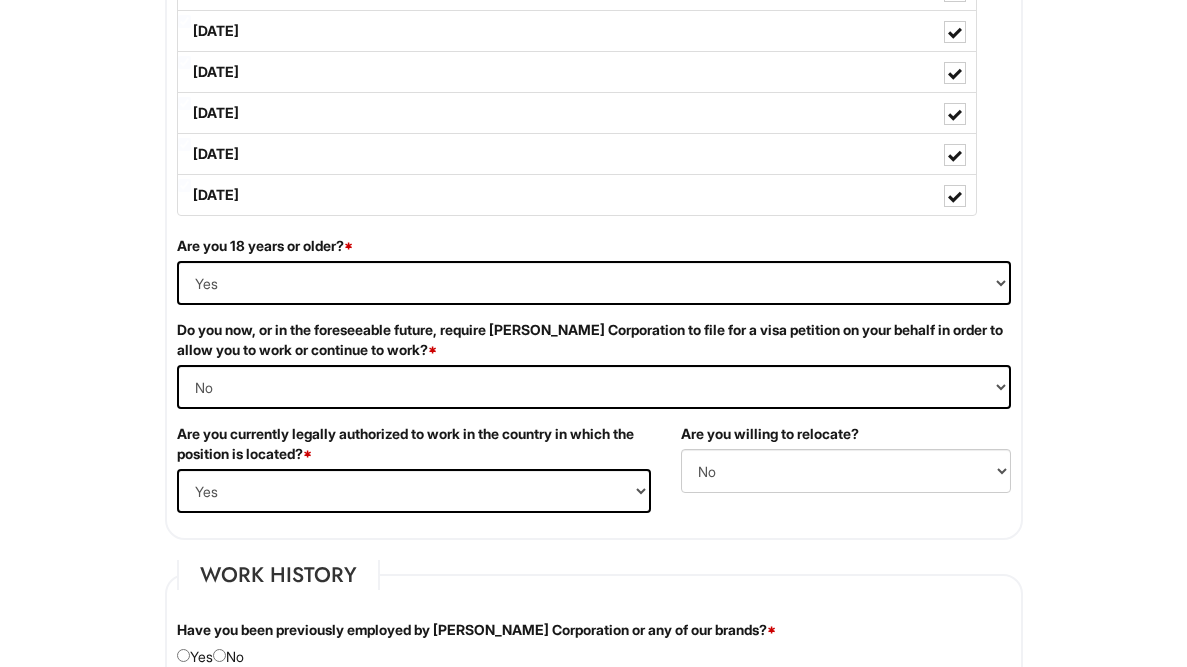 click on "Please Complete This Form 1 2 3 Client Advisor (FT) - A|X Armani Exchange Macy's PLEASE COMPLETE ALL REQUIRED FIELDS
We are an Equal Opportunity Employer. All persons shall have the opportunity to be considered for employment without regard to their race, color, creed, religion, national origin, ancestry, citizenship status, age, disability, gender, sex, sexual orientation, veteran status, genetic information or any other characteristic protected by applicable federal, state or local laws. We will endeavor to make a reasonable accommodation to the known physical or mental limitations of a qualified applicant with a disability unless the accommodation would impose an undue hardship on the operation of our business. If you believe you require such assistance to complete this form or to participate in an interview, please let us know.
Personal Information
Last Name  *   Lopez
First Name  *   Billy
Middle Name
E-mail Address  *   mr.billyjoelopez08@gmail.com
Phone  *   3057663971" at bounding box center (593, 834) 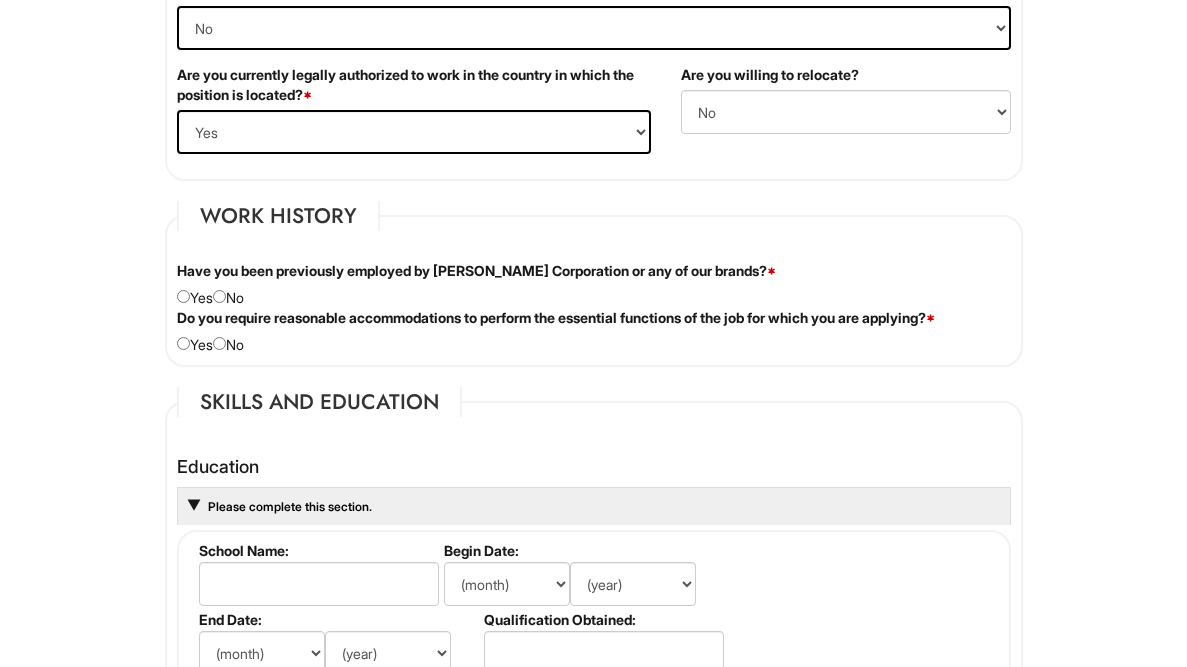 scroll, scrollTop: 1518, scrollLeft: 0, axis: vertical 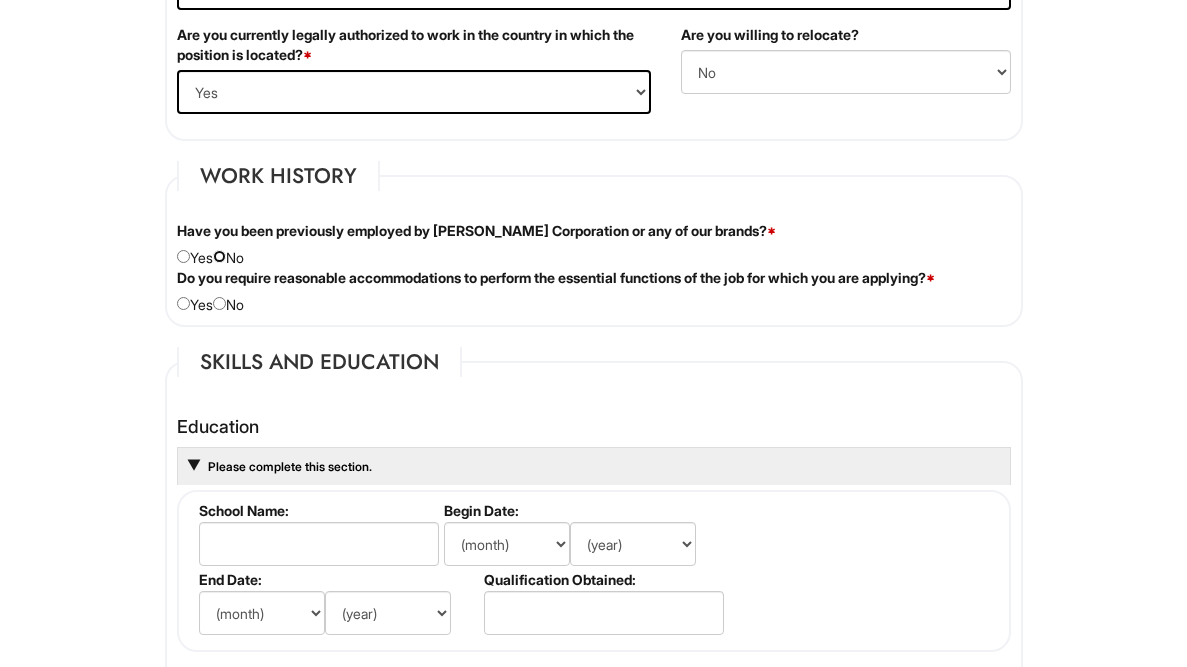 click at bounding box center [219, 256] 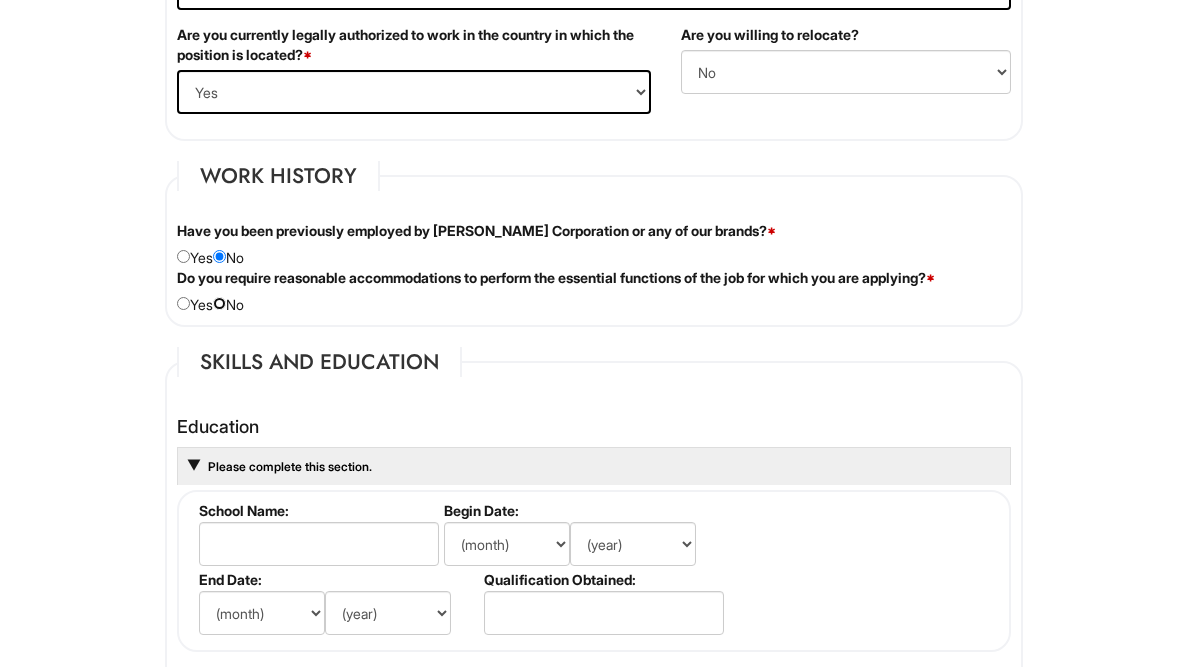 click at bounding box center (219, 303) 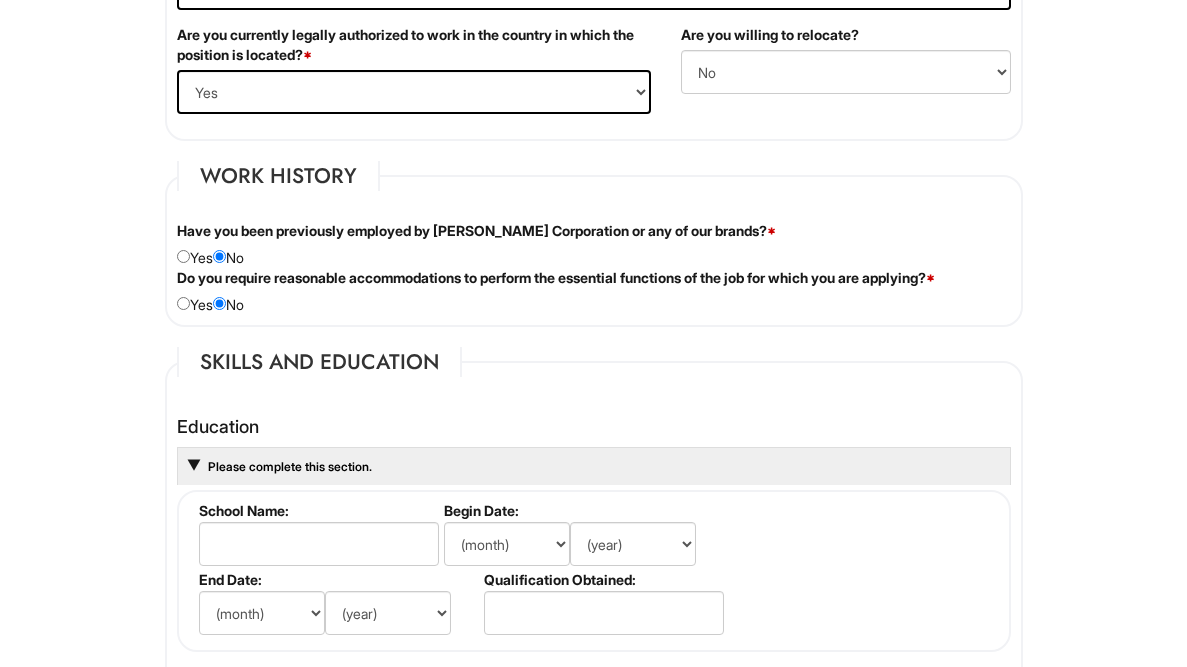 click on "Please Complete This Form 1 2 3 Client Advisor (FT) - A|X Armani Exchange Macy's PLEASE COMPLETE ALL REQUIRED FIELDS
We are an Equal Opportunity Employer. All persons shall have the opportunity to be considered for employment without regard to their race, color, creed, religion, national origin, ancestry, citizenship status, age, disability, gender, sex, sexual orientation, veteran status, genetic information or any other characteristic protected by applicable federal, state or local laws. We will endeavor to make a reasonable accommodation to the known physical or mental limitations of a qualified applicant with a disability unless the accommodation would impose an undue hardship on the operation of our business. If you believe you require such assistance to complete this form or to participate in an interview, please let us know.
Personal Information
Last Name  *   Lopez
First Name  *   Billy
Middle Name
E-mail Address  *   mr.billyjoelopez08@gmail.com
Phone  *   3057663971" at bounding box center (593, 435) 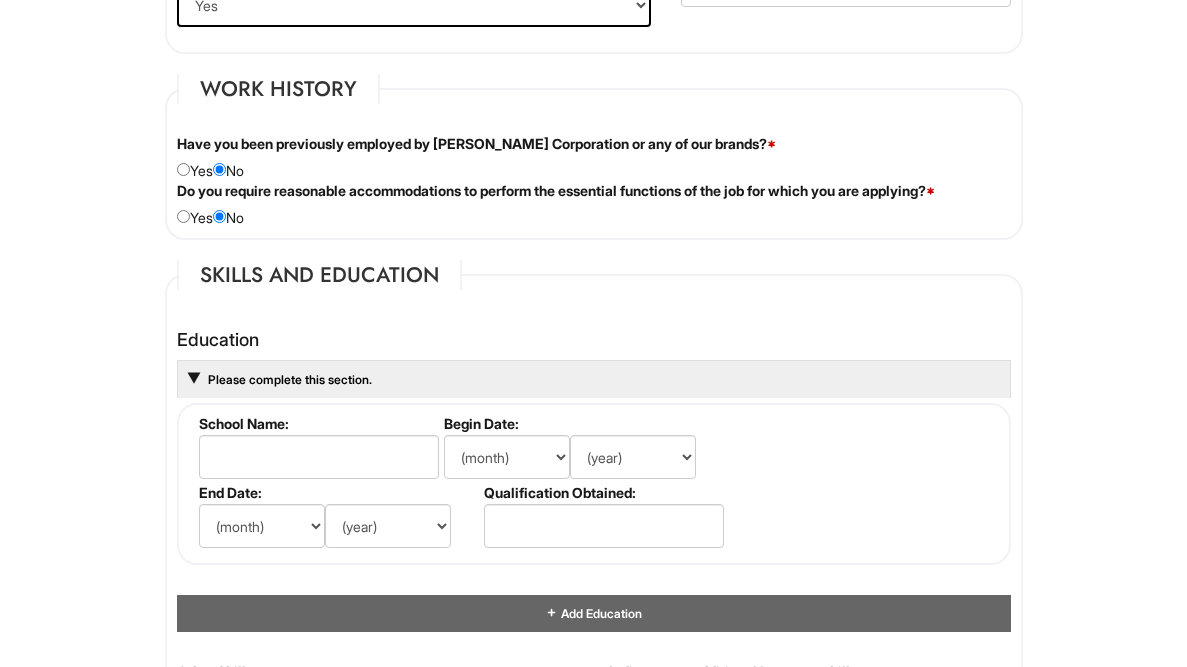scroll, scrollTop: 1638, scrollLeft: 0, axis: vertical 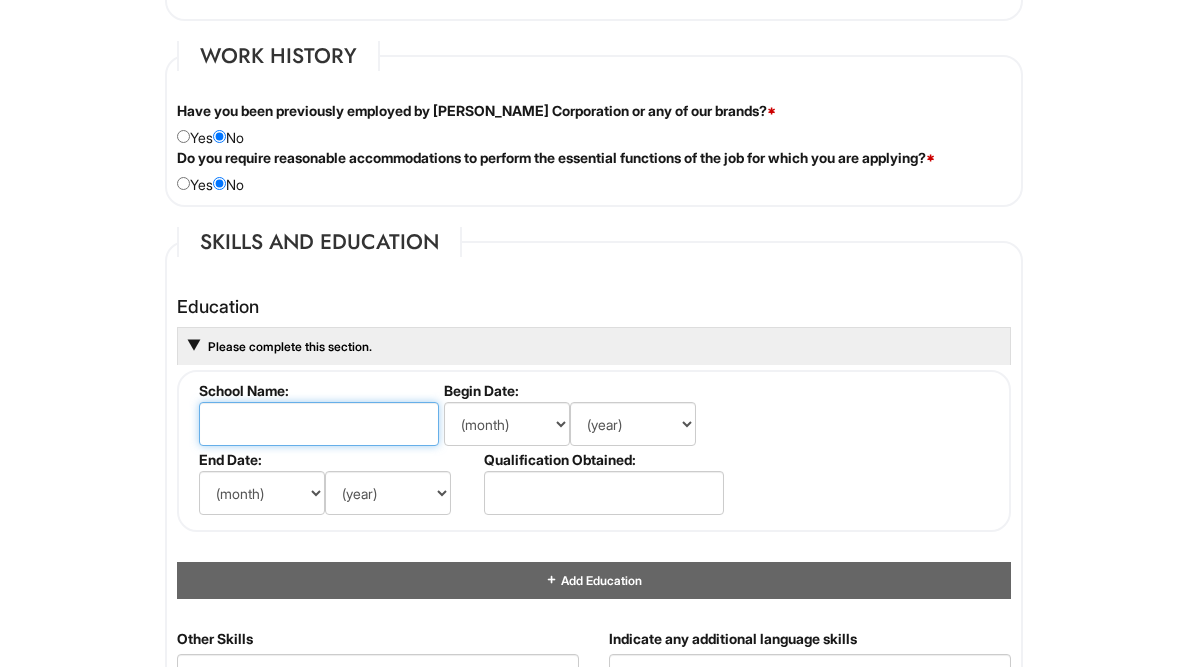 click at bounding box center [319, 424] 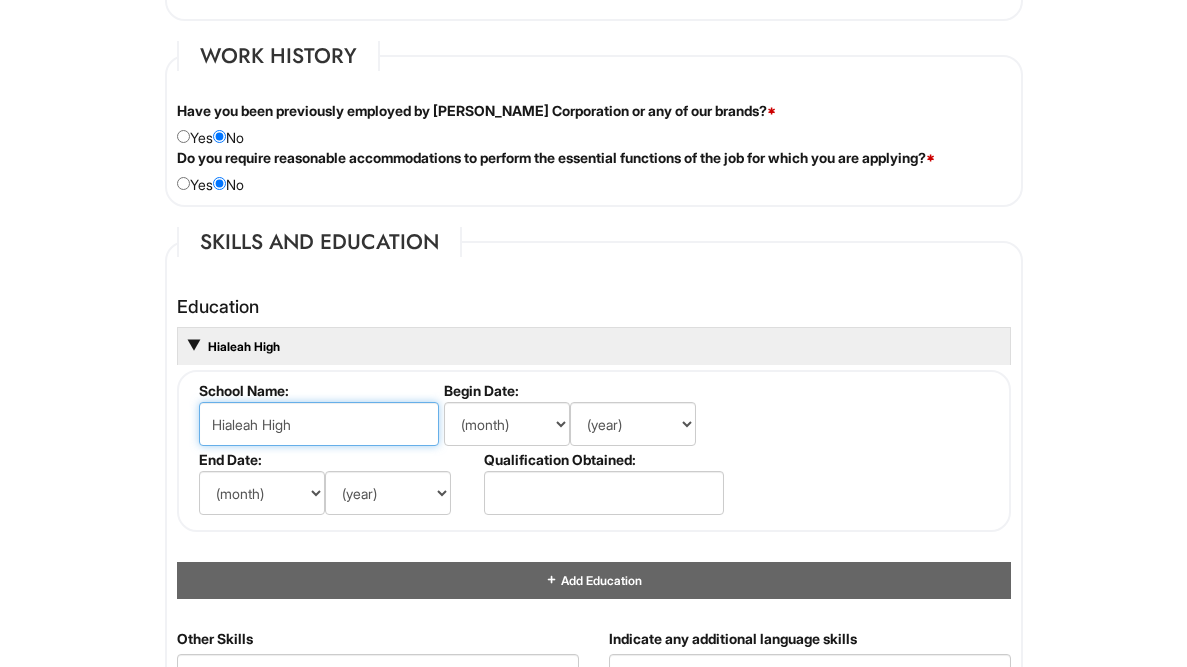 type on "Hialeah High" 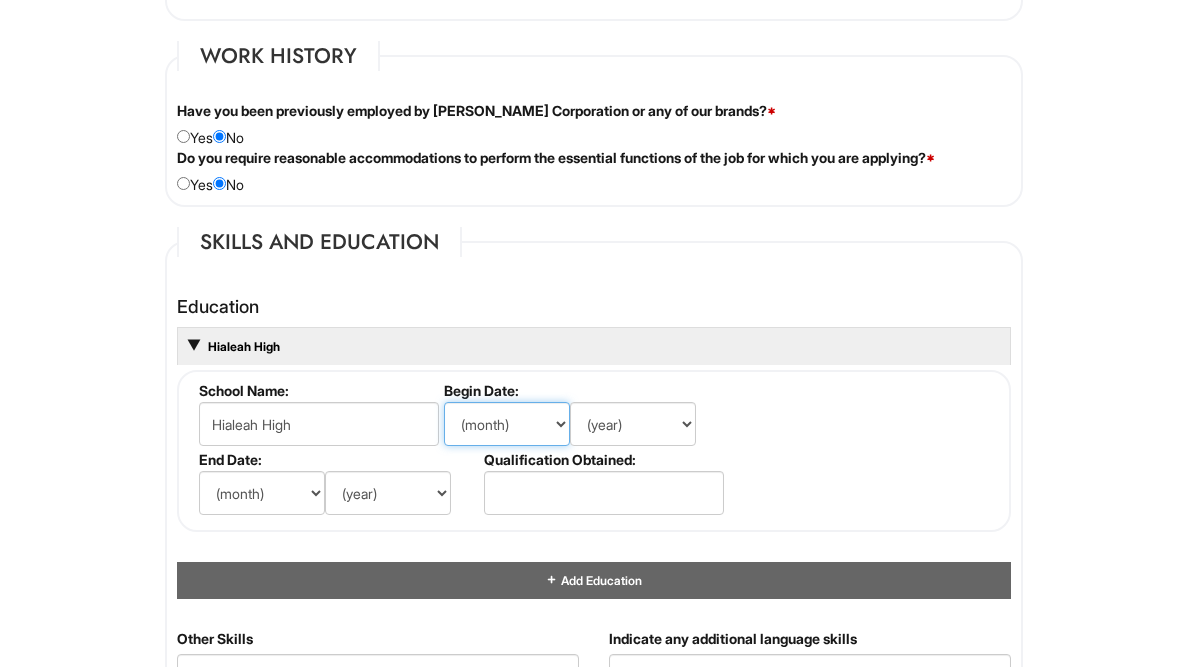 click on "(month) Jan Feb Mar Apr May Jun Jul Aug Sep Oct Nov Dec" at bounding box center (507, 424) 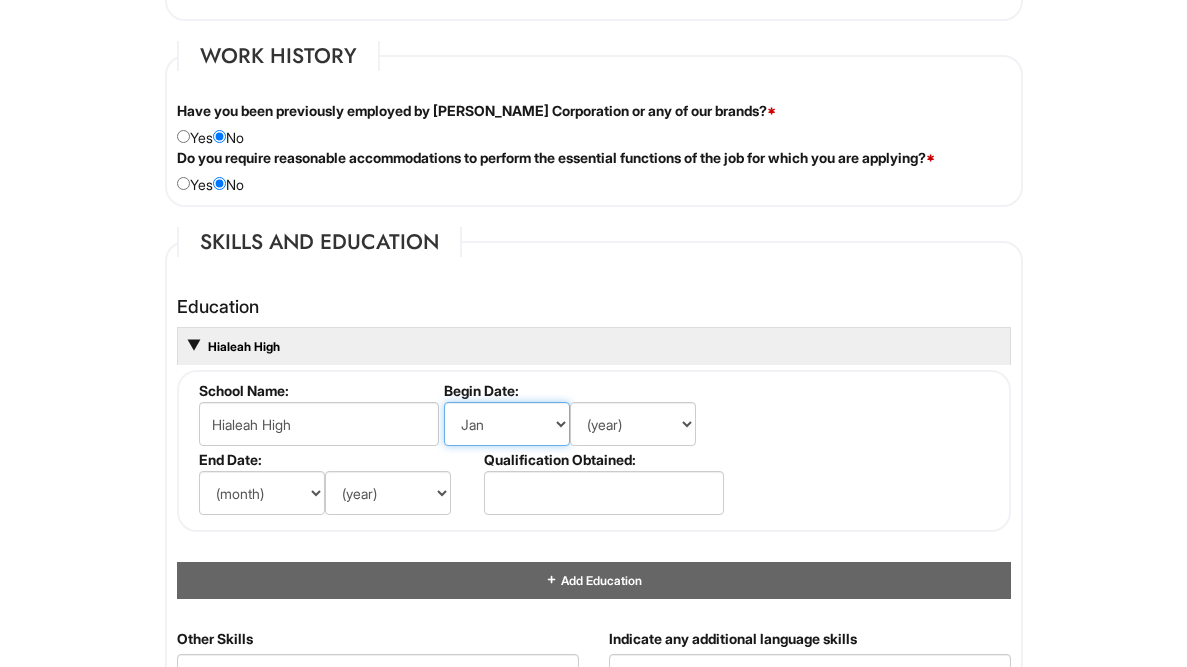 click on "(month) Jan Feb Mar Apr May Jun Jul Aug Sep Oct Nov Dec" at bounding box center [507, 424] 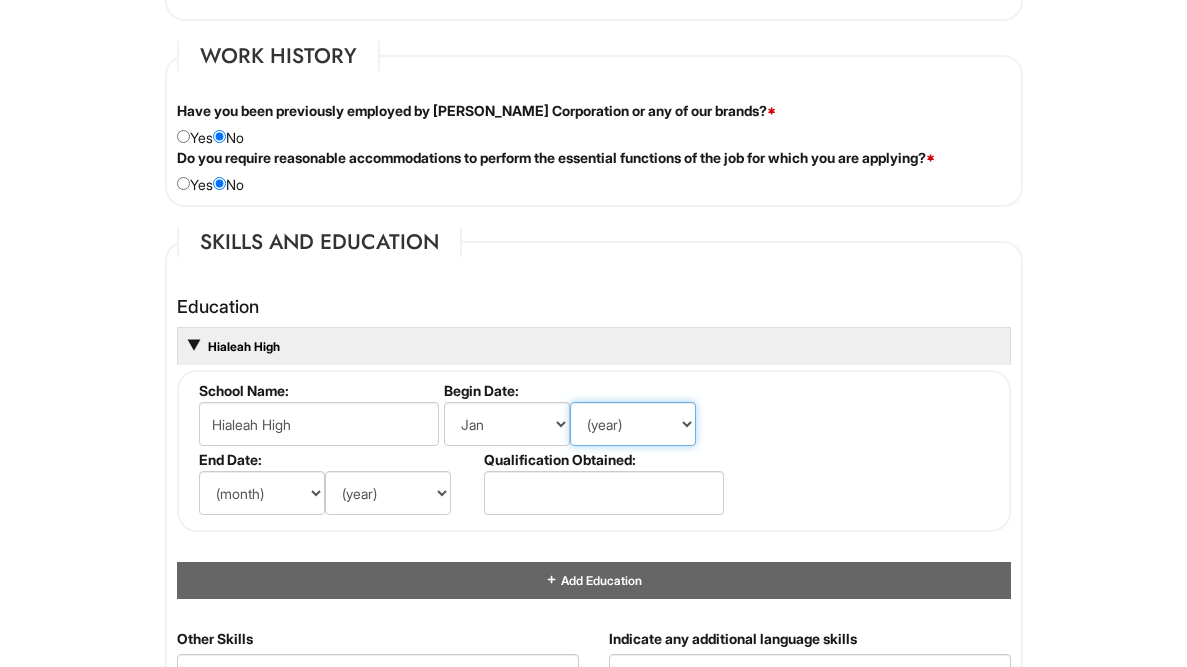click on "(year) 2029 2028 2027 2026 2025 2024 2023 2022 2021 2020 2019 2018 2017 2016 2015 2014 2013 2012 2011 2010 2009 2008 2007 2006 2005 2004 2003 2002 2001 2000 1999 1998 1997 1996 1995 1994 1993 1992 1991 1990 1989 1988 1987 1986 1985 1984 1983 1982 1981 1980 1979 1978 1977 1976 1975 1974 1973 1972 1971 1970 1969 1968 1967 1966 1965 1964 1963 1962 1961 1960 1959 1958 1957 1956 1955 1954 1953 1952 1951 1950 1949 1948 1947 1946  --  2030 2031 2032 2033 2034 2035 2036 2037 2038 2039 2040 2041 2042 2043 2044 2045 2046 2047 2048 2049 2050 2051 2052 2053 2054 2055 2056 2057 2058 2059 2060 2061 2062 2063 2064" at bounding box center (633, 424) 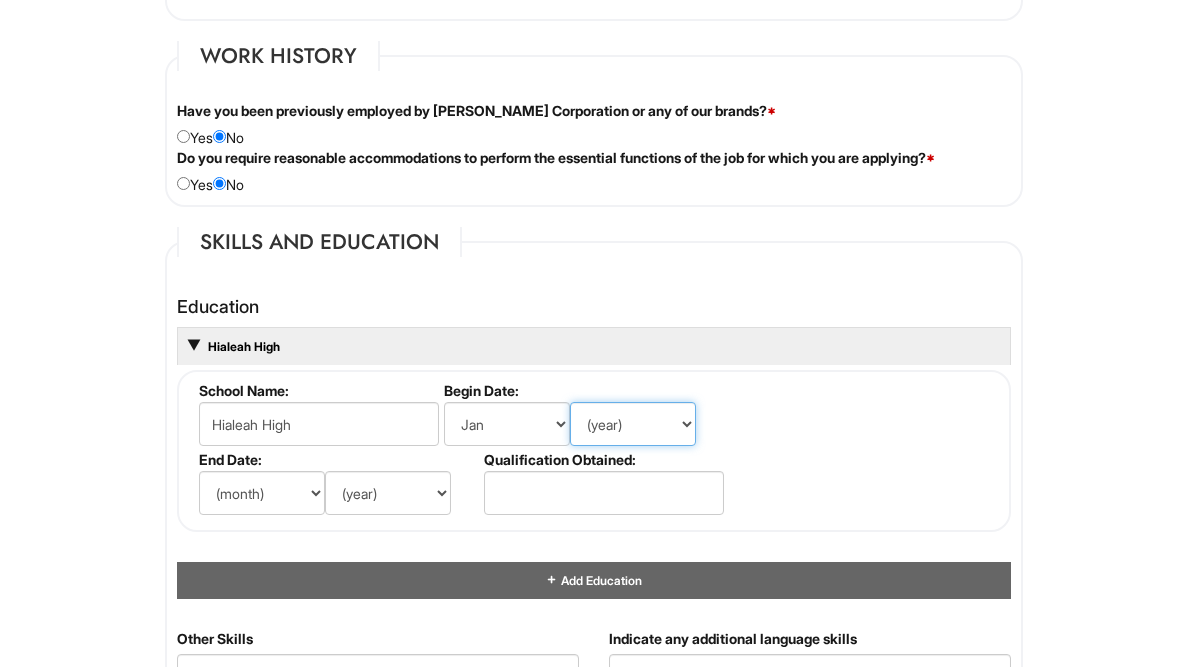 click on "(year) 2029 2028 2027 2026 2025 2024 2023 2022 2021 2020 2019 2018 2017 2016 2015 2014 2013 2012 2011 2010 2009 2008 2007 2006 2005 2004 2003 2002 2001 2000 1999 1998 1997 1996 1995 1994 1993 1992 1991 1990 1989 1988 1987 1986 1985 1984 1983 1982 1981 1980 1979 1978 1977 1976 1975 1974 1973 1972 1971 1970 1969 1968 1967 1966 1965 1964 1963 1962 1961 1960 1959 1958 1957 1956 1955 1954 1953 1952 1951 1950 1949 1948 1947 1946  --  2030 2031 2032 2033 2034 2035 2036 2037 2038 2039 2040 2041 2042 2043 2044 2045 2046 2047 2048 2049 2050 2051 2052 2053 2054 2055 2056 2057 2058 2059 2060 2061 2062 2063 2064" at bounding box center (633, 424) 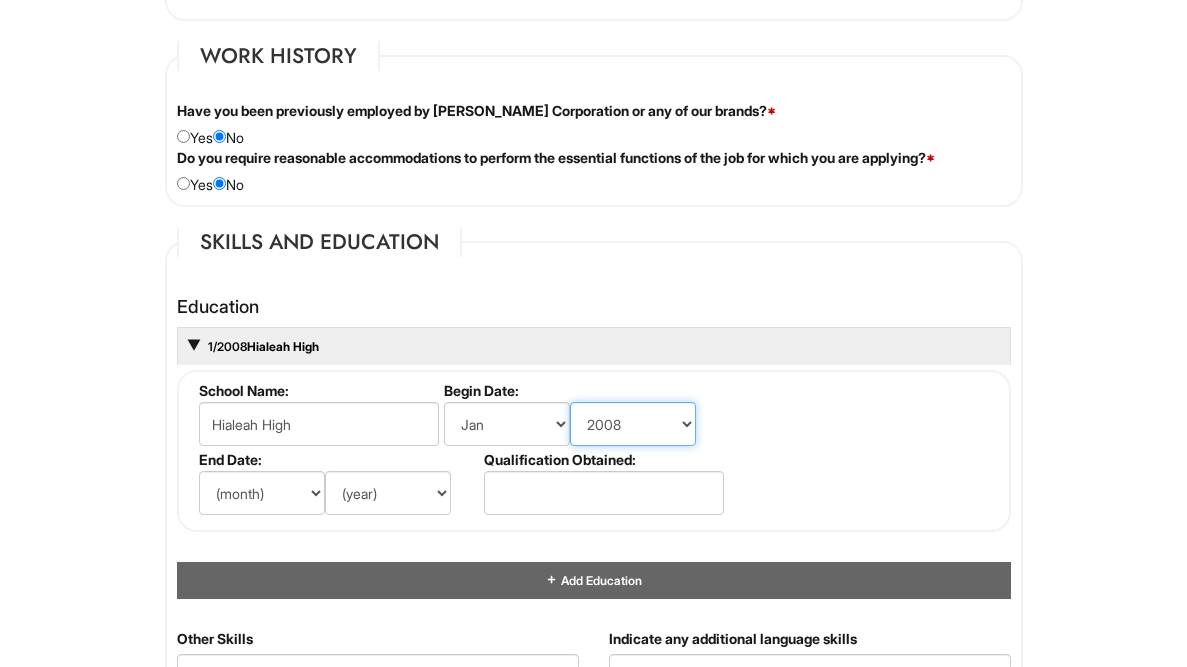 click on "(year) 2029 2028 2027 2026 2025 2024 2023 2022 2021 2020 2019 2018 2017 2016 2015 2014 2013 2012 2011 2010 2009 2008 2007 2006 2005 2004 2003 2002 2001 2000 1999 1998 1997 1996 1995 1994 1993 1992 1991 1990 1989 1988 1987 1986 1985 1984 1983 1982 1981 1980 1979 1978 1977 1976 1975 1974 1973 1972 1971 1970 1969 1968 1967 1966 1965 1964 1963 1962 1961 1960 1959 1958 1957 1956 1955 1954 1953 1952 1951 1950 1949 1948 1947 1946  --  2030 2031 2032 2033 2034 2035 2036 2037 2038 2039 2040 2041 2042 2043 2044 2045 2046 2047 2048 2049 2050 2051 2052 2053 2054 2055 2056 2057 2058 2059 2060 2061 2062 2063 2064" at bounding box center [633, 424] 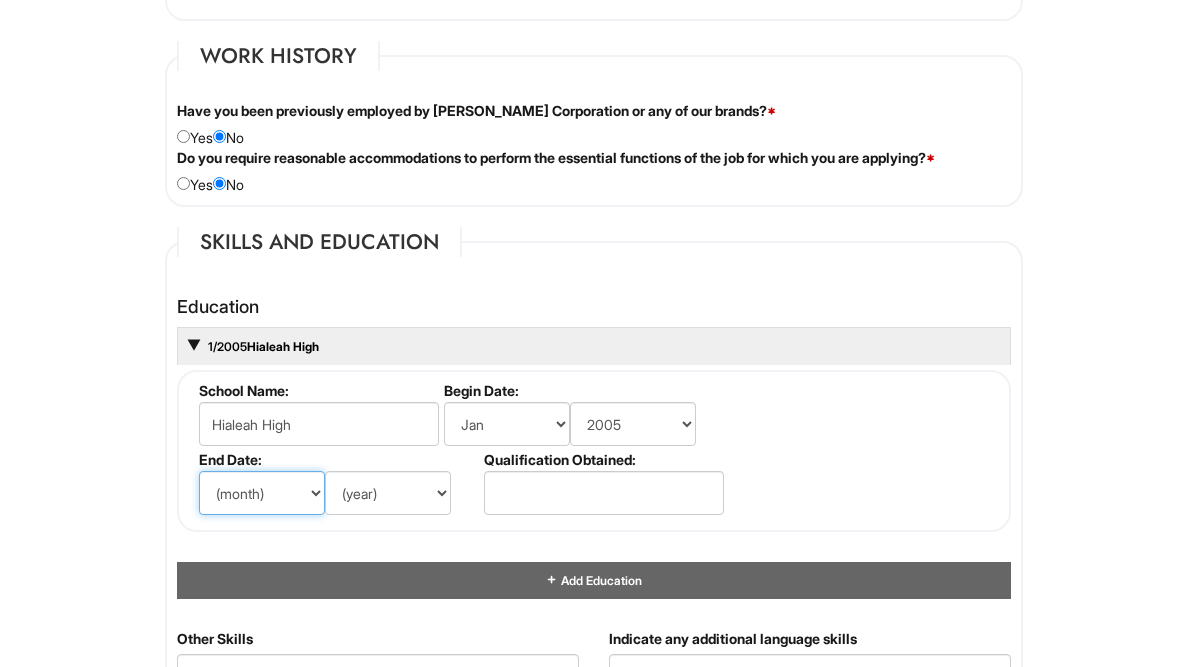 click on "(month) Jan Feb Mar Apr May Jun Jul Aug Sep Oct Nov Dec" at bounding box center (262, 493) 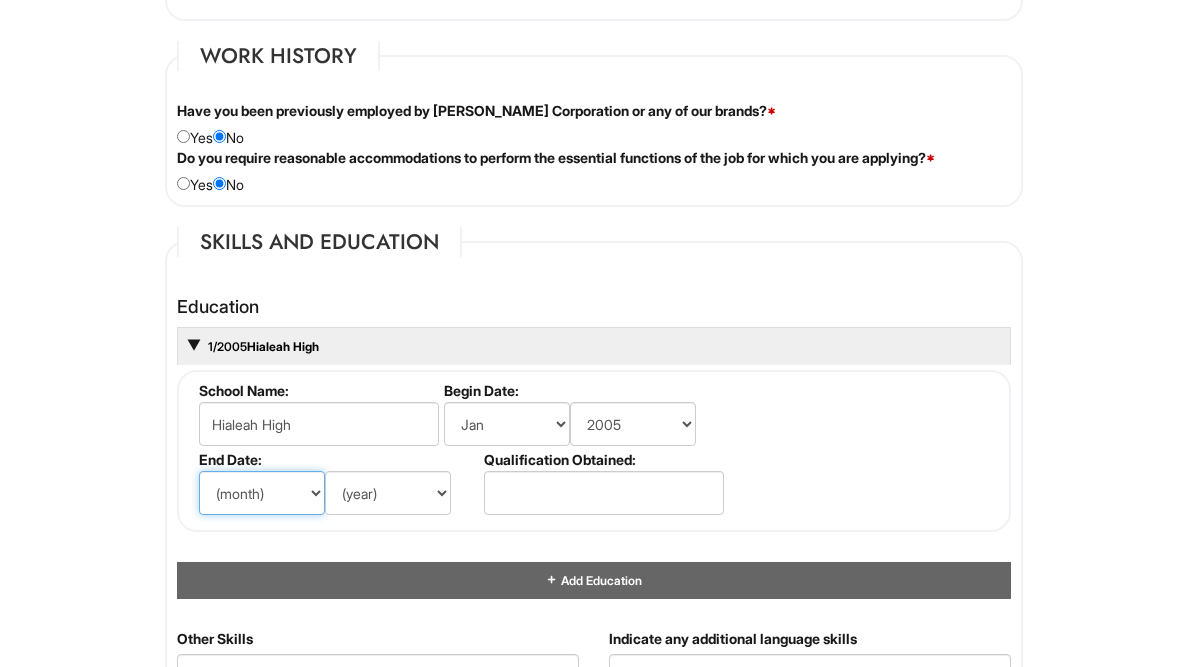 select on "1" 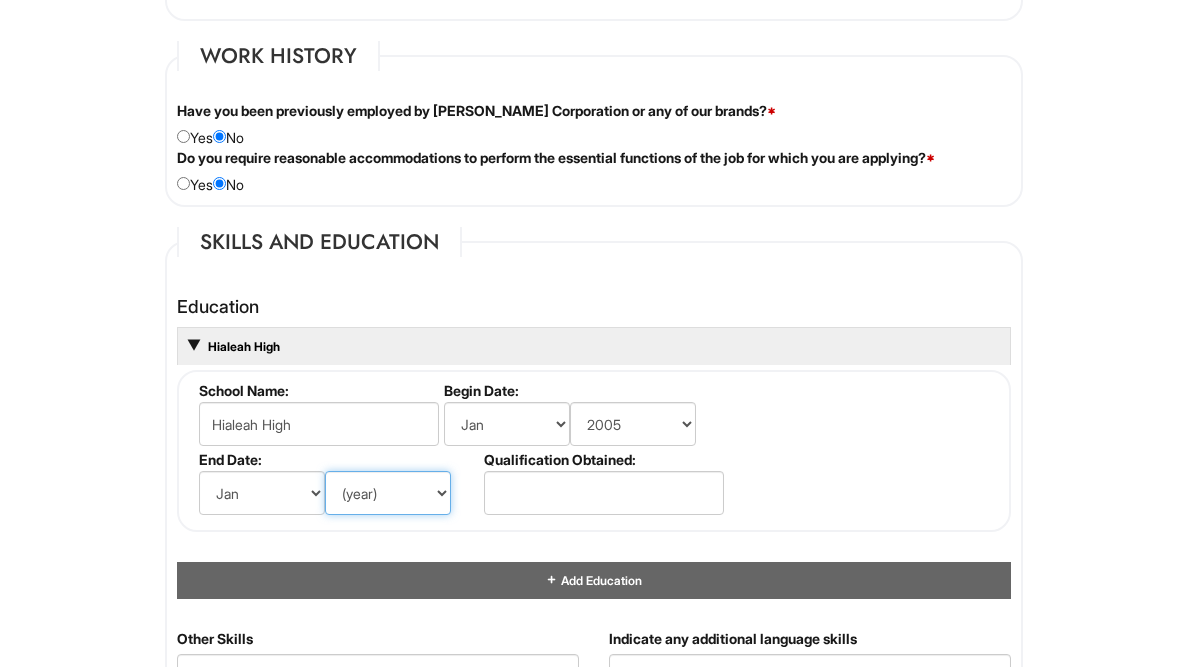 click on "(year) 2029 2028 2027 2026 2025 2024 2023 2022 2021 2020 2019 2018 2017 2016 2015 2014 2013 2012 2011 2010 2009 2008 2007 2006 2005 2004 2003 2002 2001 2000 1999 1998 1997 1996 1995 1994 1993 1992 1991 1990 1989 1988 1987 1986 1985 1984 1983 1982 1981 1980 1979 1978 1977 1976 1975 1974 1973 1972 1971 1970 1969 1968 1967 1966 1965 1964 1963 1962 1961 1960 1959 1958 1957 1956 1955 1954 1953 1952 1951 1950 1949 1948 1947 1946  --  2030 2031 2032 2033 2034 2035 2036 2037 2038 2039 2040 2041 2042 2043 2044 2045 2046 2047 2048 2049 2050 2051 2052 2053 2054 2055 2056 2057 2058 2059 2060 2061 2062 2063 2064" at bounding box center [388, 493] 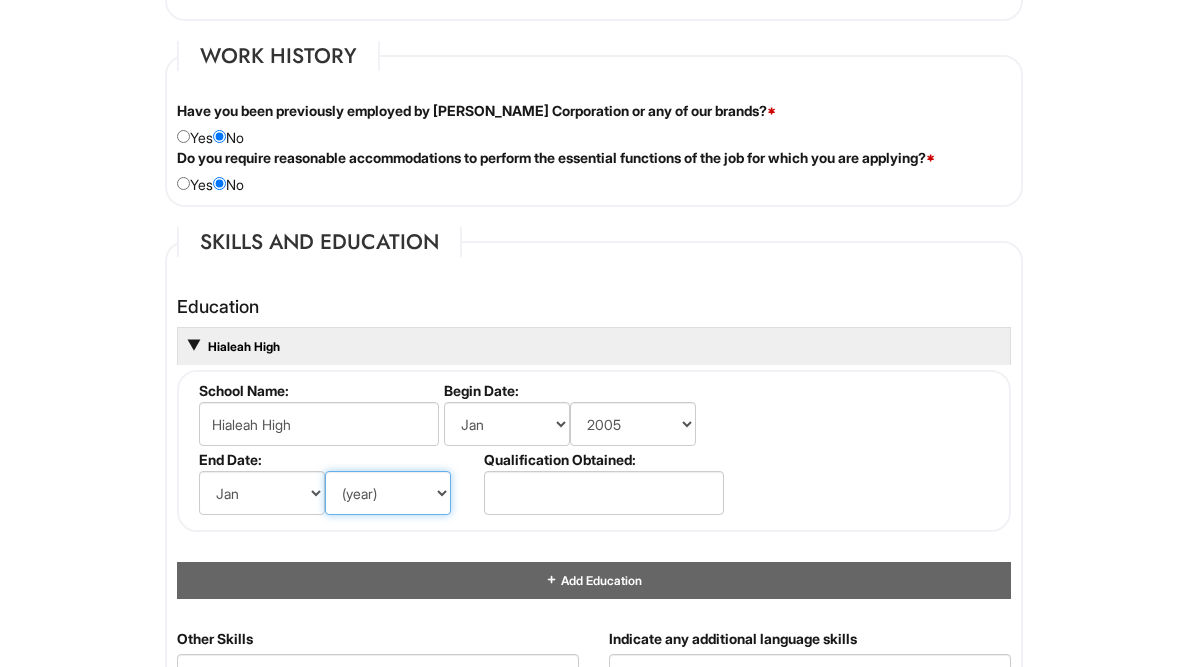 select on "2008" 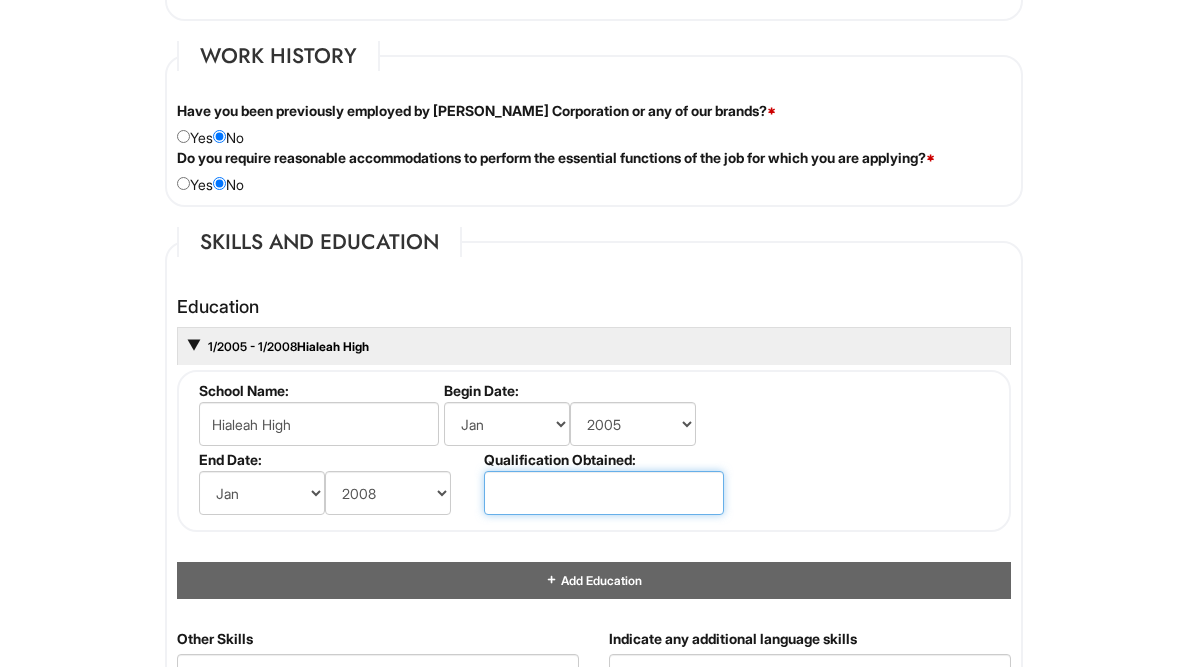 click at bounding box center (604, 493) 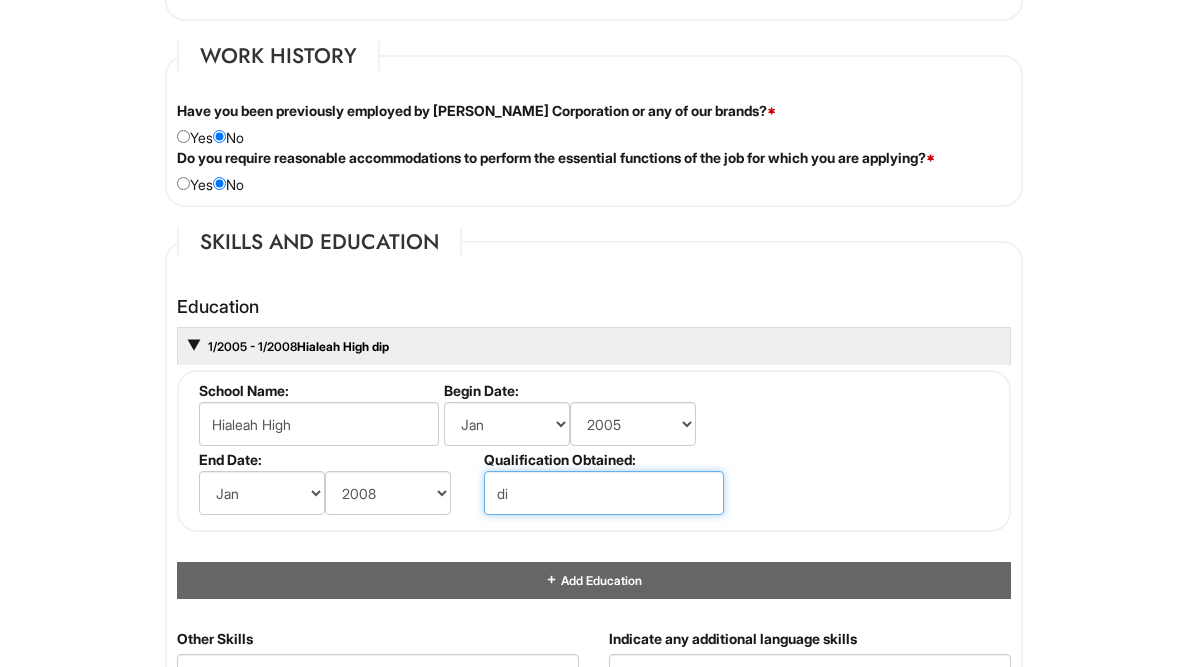 type on "d" 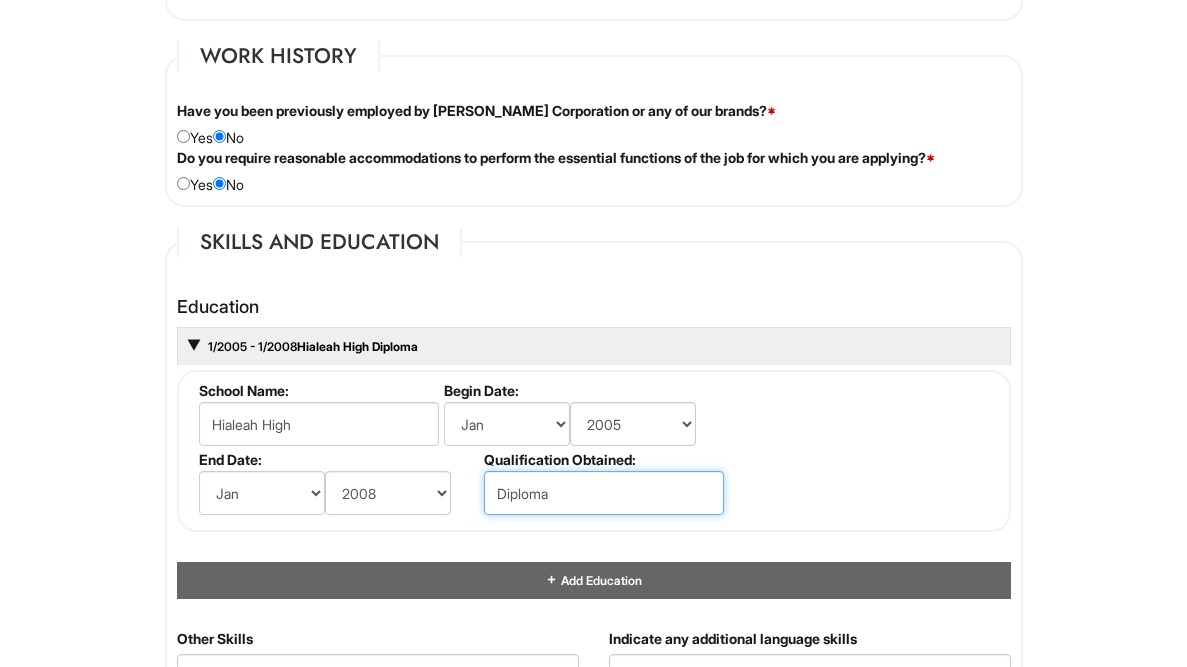 type on "Diploma" 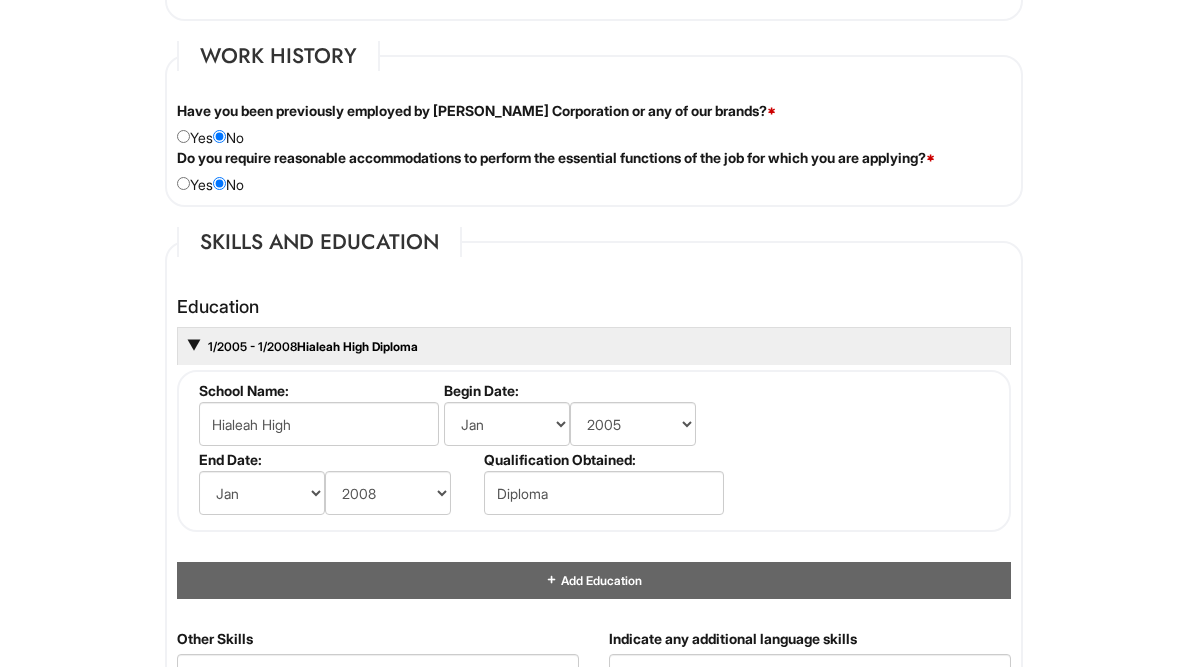 click on "Please Complete This Form 1 2 3 Client Advisor (FT) - A|X Armani Exchange Macy's PLEASE COMPLETE ALL REQUIRED FIELDS
We are an Equal Opportunity Employer. All persons shall have the opportunity to be considered for employment without regard to their race, color, creed, religion, national origin, ancestry, citizenship status, age, disability, gender, sex, sexual orientation, veteran status, genetic information or any other characteristic protected by applicable federal, state or local laws. We will endeavor to make a reasonable accommodation to the known physical or mental limitations of a qualified applicant with a disability unless the accommodation would impose an undue hardship on the operation of our business. If you believe you require such assistance to complete this form or to participate in an interview, please let us know.
Personal Information
Last Name  *   Lopez
First Name  *   Billy
Middle Name
E-mail Address  *   mr.billyjoelopez08@gmail.com
Phone  *   3057663971" at bounding box center [593, 315] 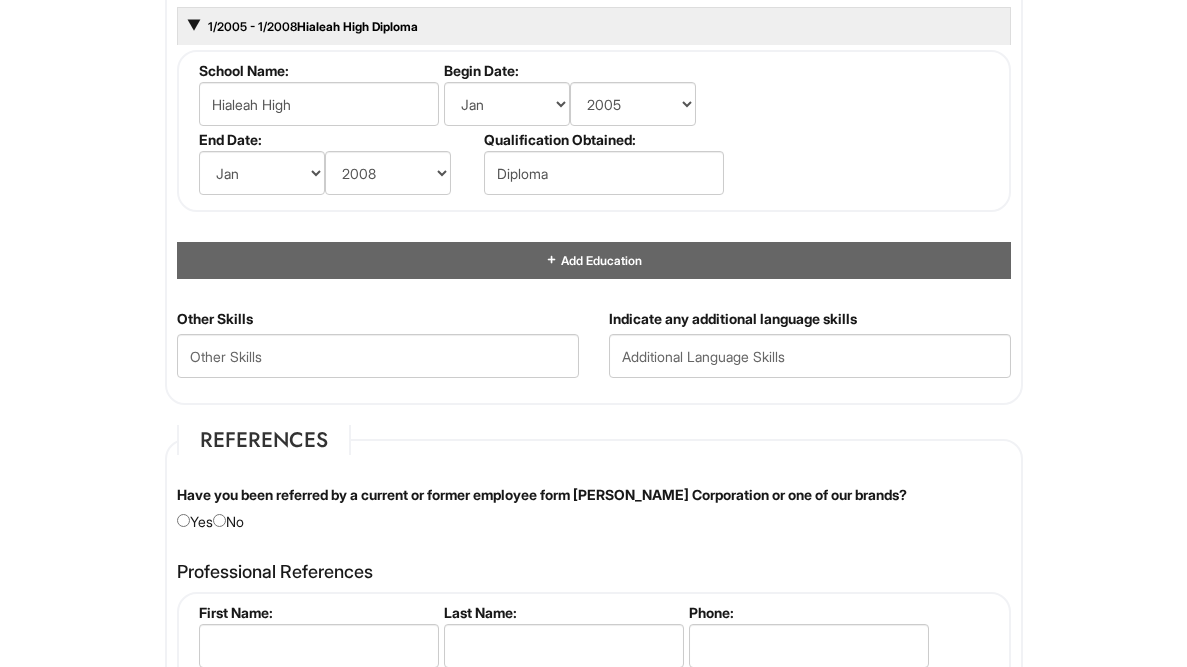 scroll, scrollTop: 1998, scrollLeft: 0, axis: vertical 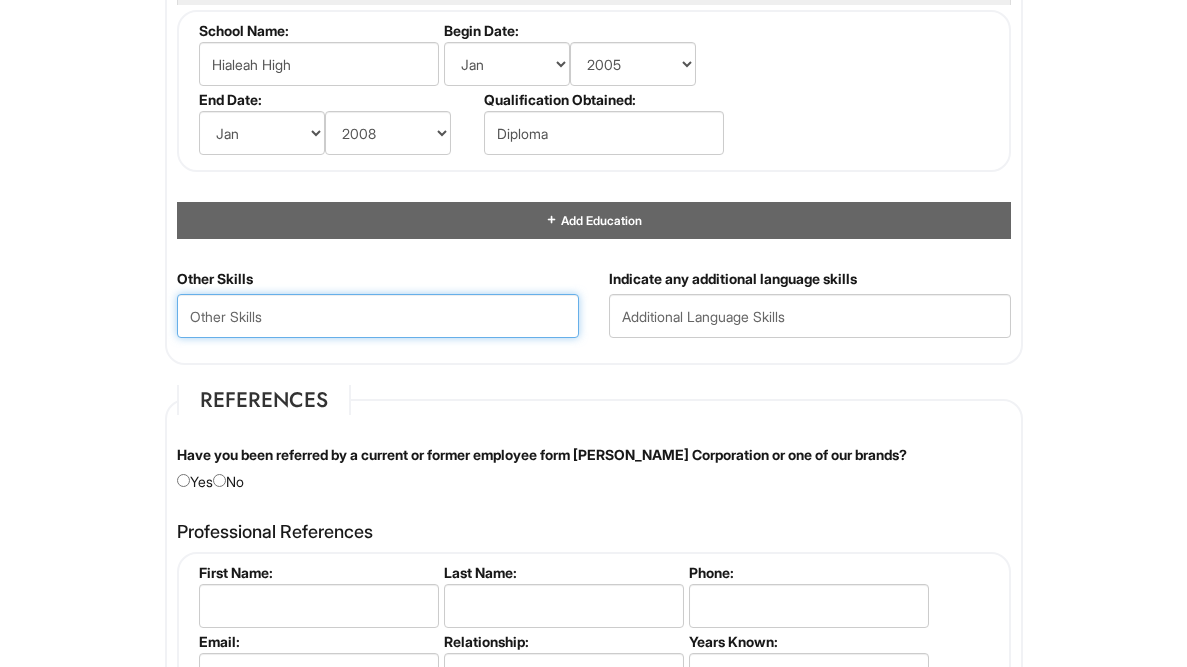 click at bounding box center (378, 316) 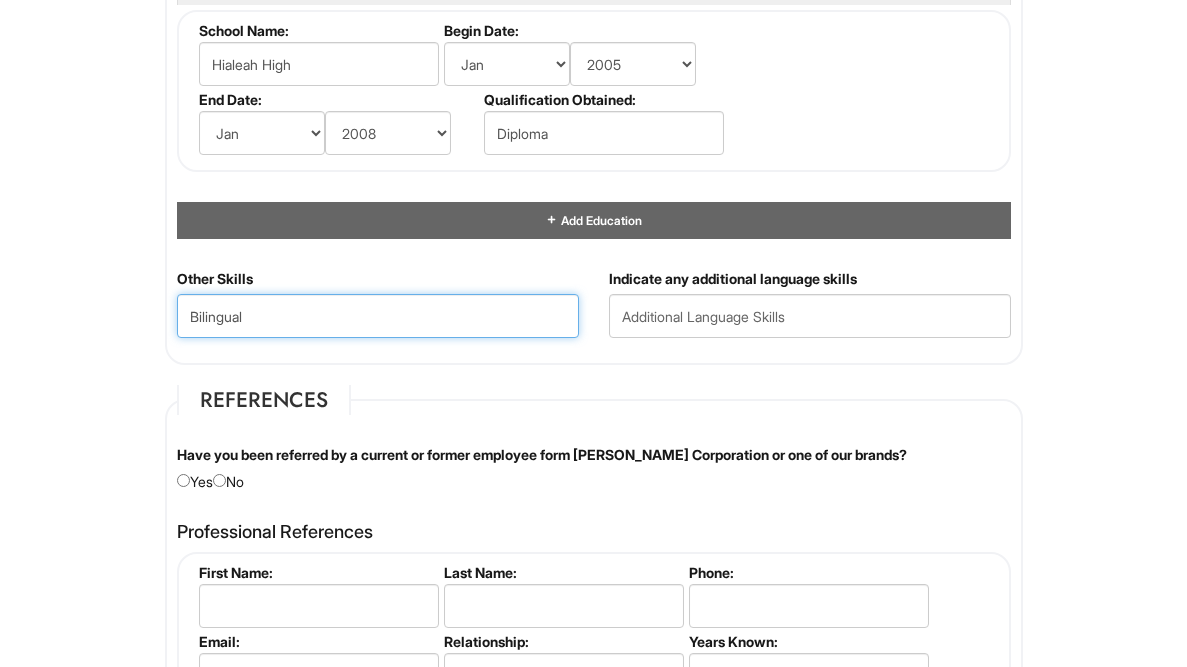 type on "Bilingual" 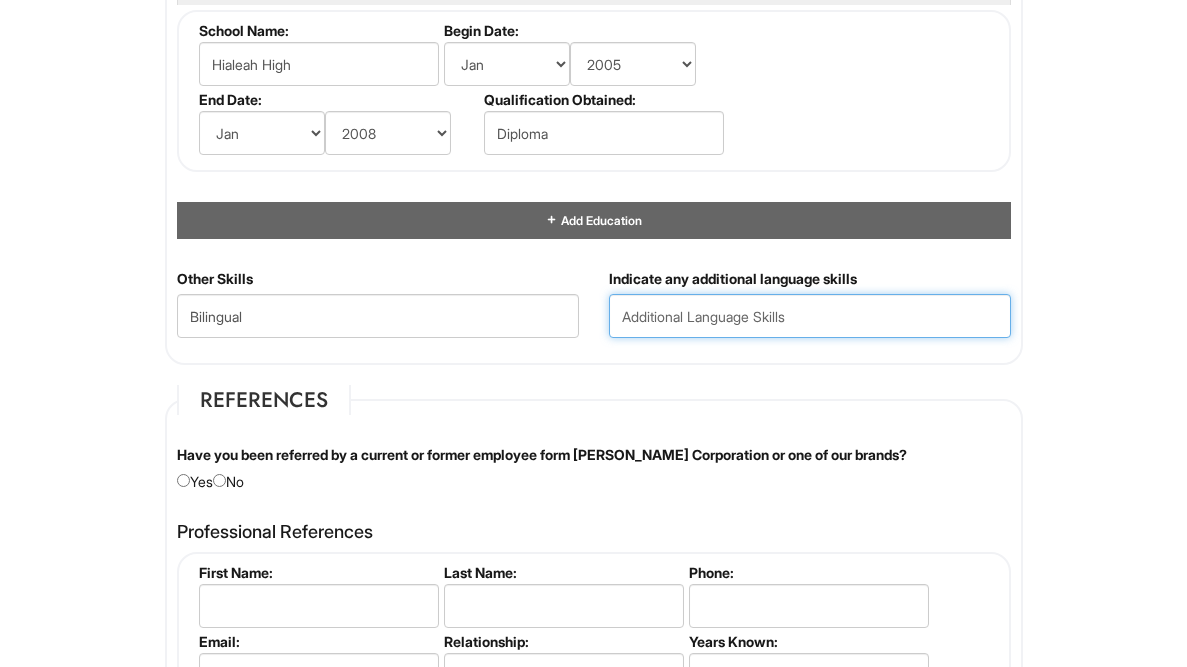 click at bounding box center (810, 316) 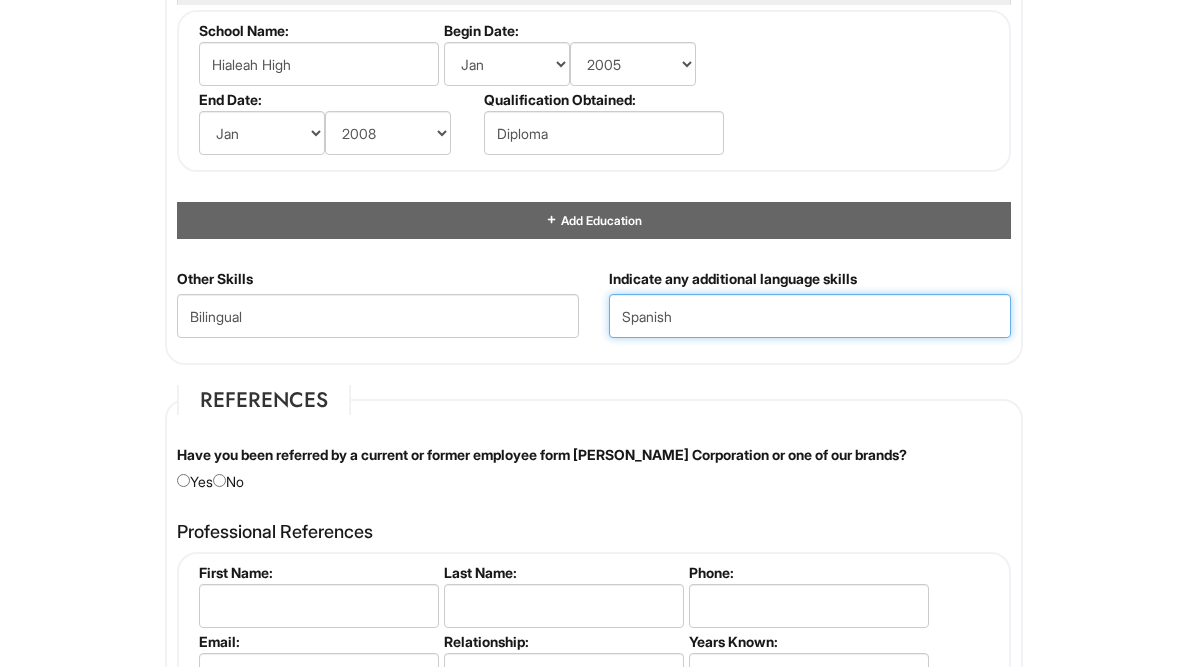 type on "Spanish" 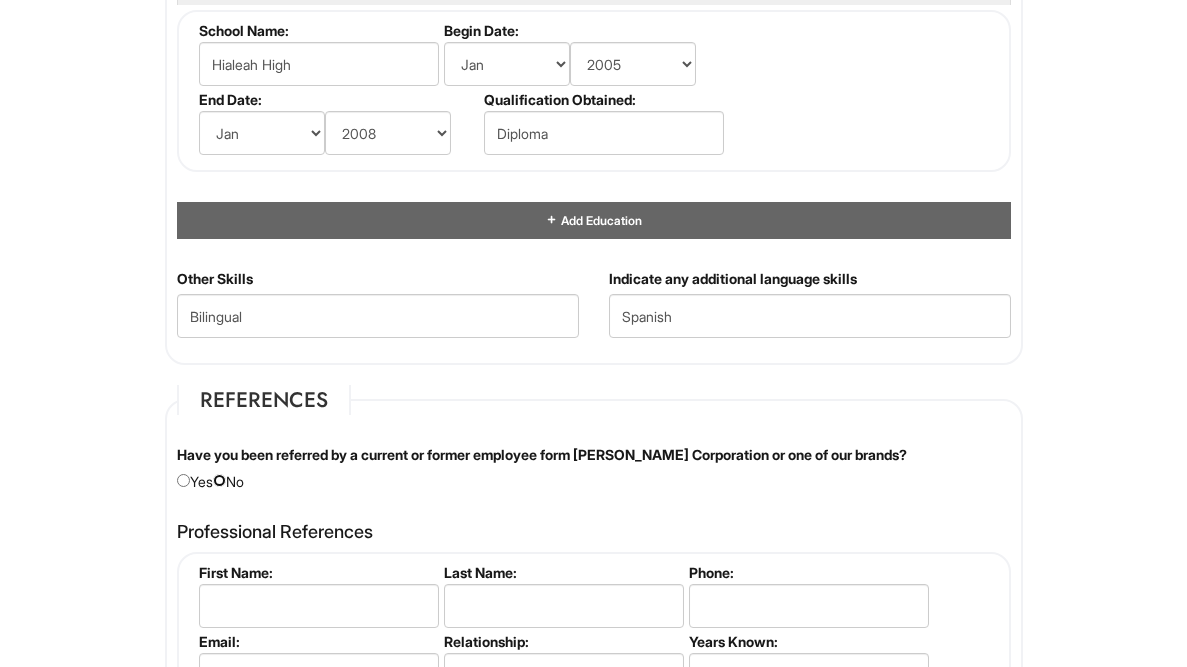 click at bounding box center [219, 480] 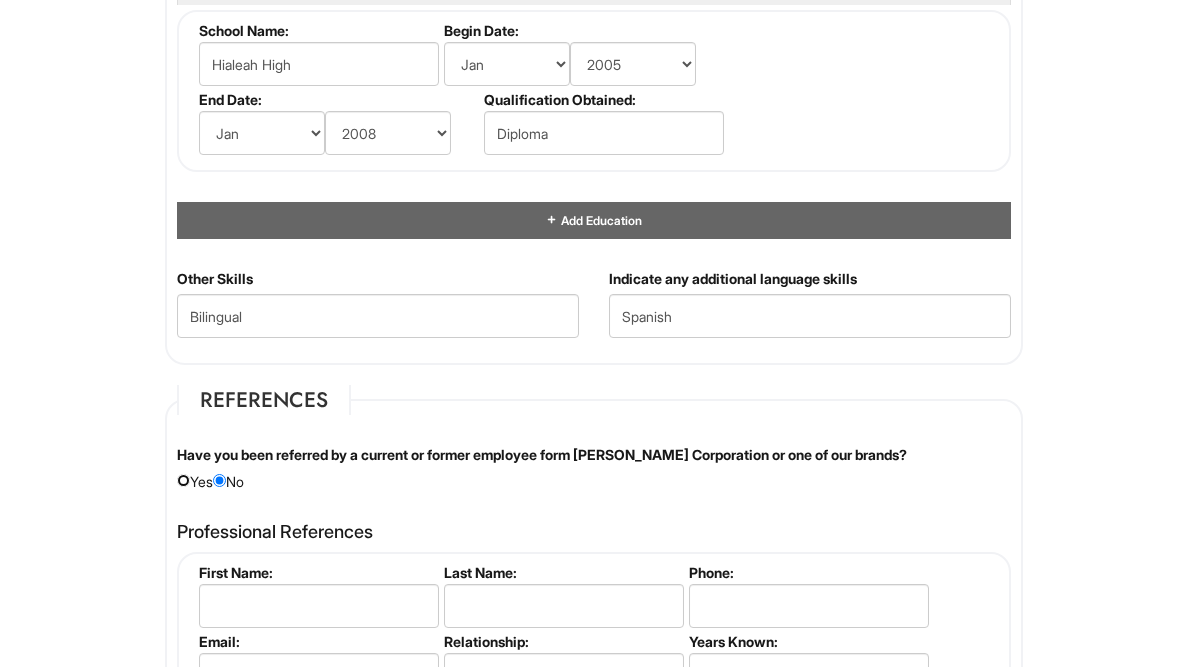 click at bounding box center (183, 480) 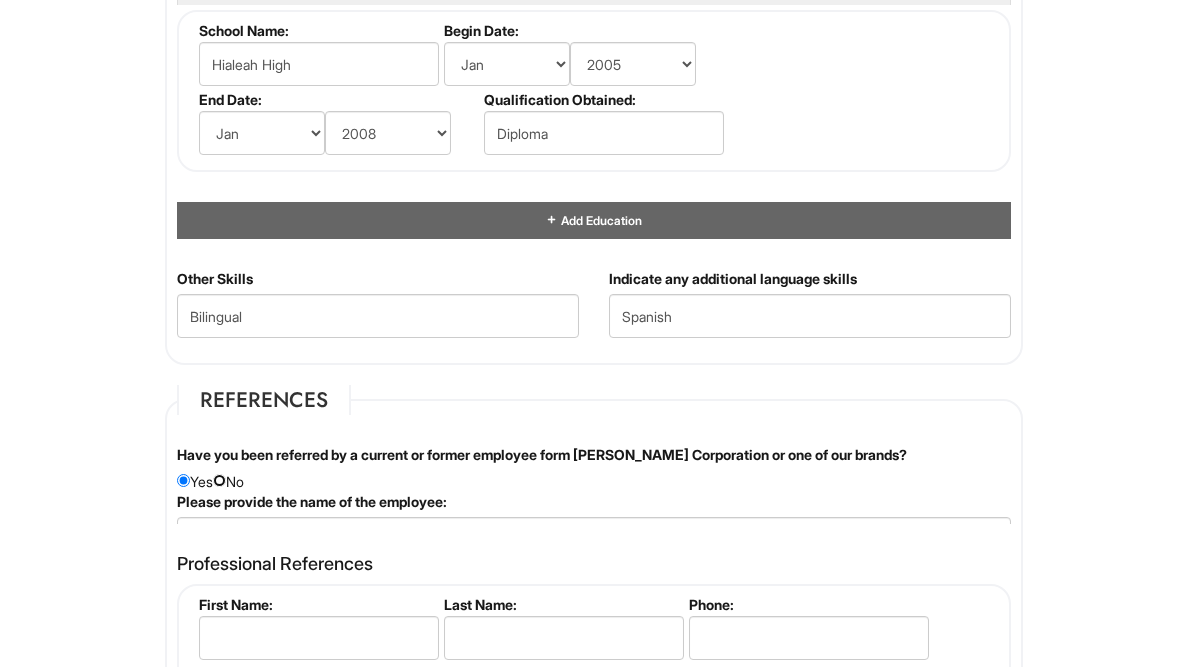 click at bounding box center (219, 480) 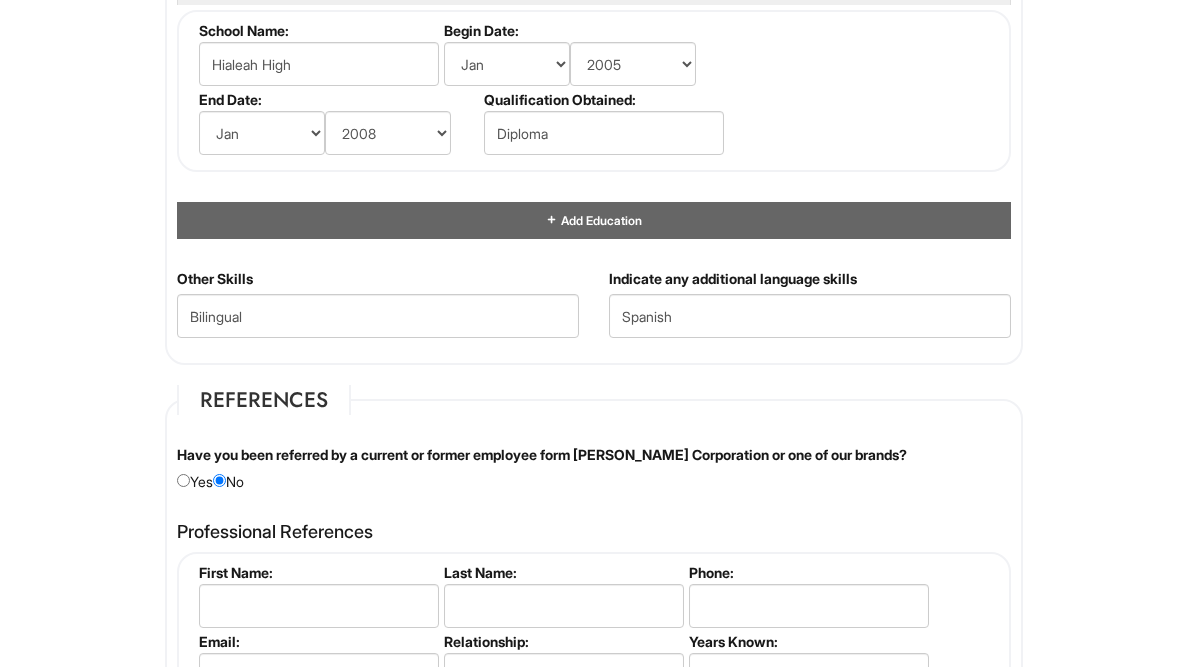 click on "Please Complete This Form 1 2 3 Client Advisor (FT) - A|X Armani Exchange Macy's PLEASE COMPLETE ALL REQUIRED FIELDS
We are an Equal Opportunity Employer. All persons shall have the opportunity to be considered for employment without regard to their race, color, creed, religion, national origin, ancestry, citizenship status, age, disability, gender, sex, sexual orientation, veteran status, genetic information or any other characteristic protected by applicable federal, state or local laws. We will endeavor to make a reasonable accommodation to the known physical or mental limitations of a qualified applicant with a disability unless the accommodation would impose an undue hardship on the operation of our business. If you believe you require such assistance to complete this form or to participate in an interview, please let us know.
Personal Information
Last Name  *   Lopez
First Name  *   Billy
Middle Name
E-mail Address  *   mr.billyjoelopez08@gmail.com
Phone  *   3057663971" at bounding box center [593, -45] 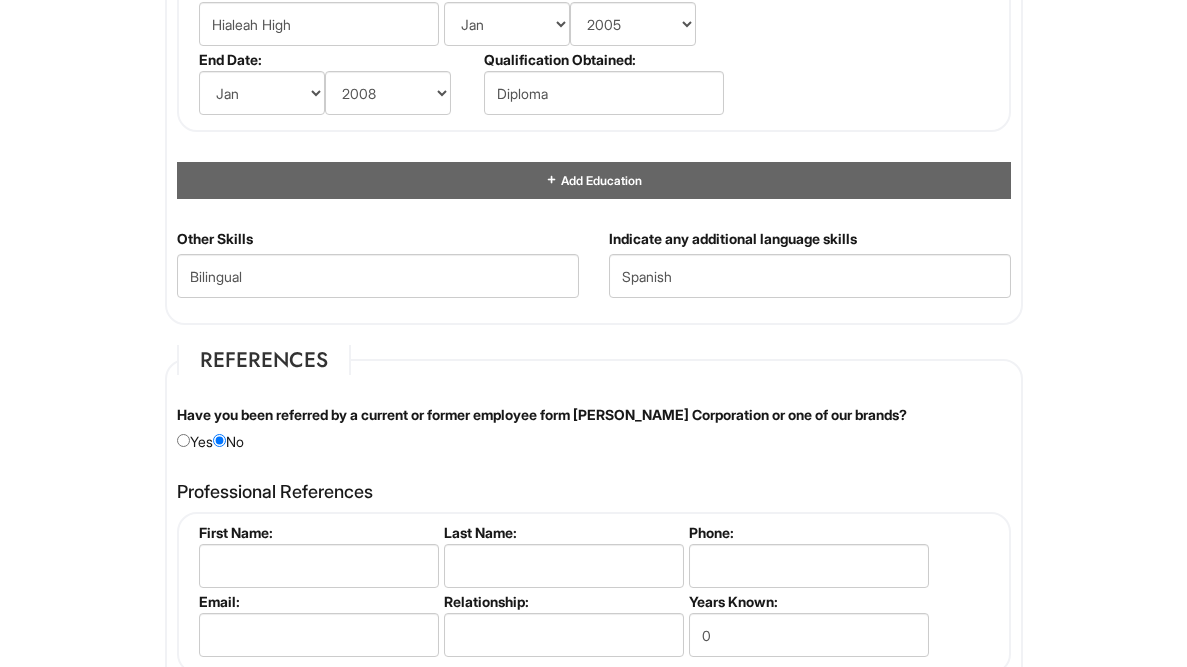 scroll, scrollTop: 2078, scrollLeft: 0, axis: vertical 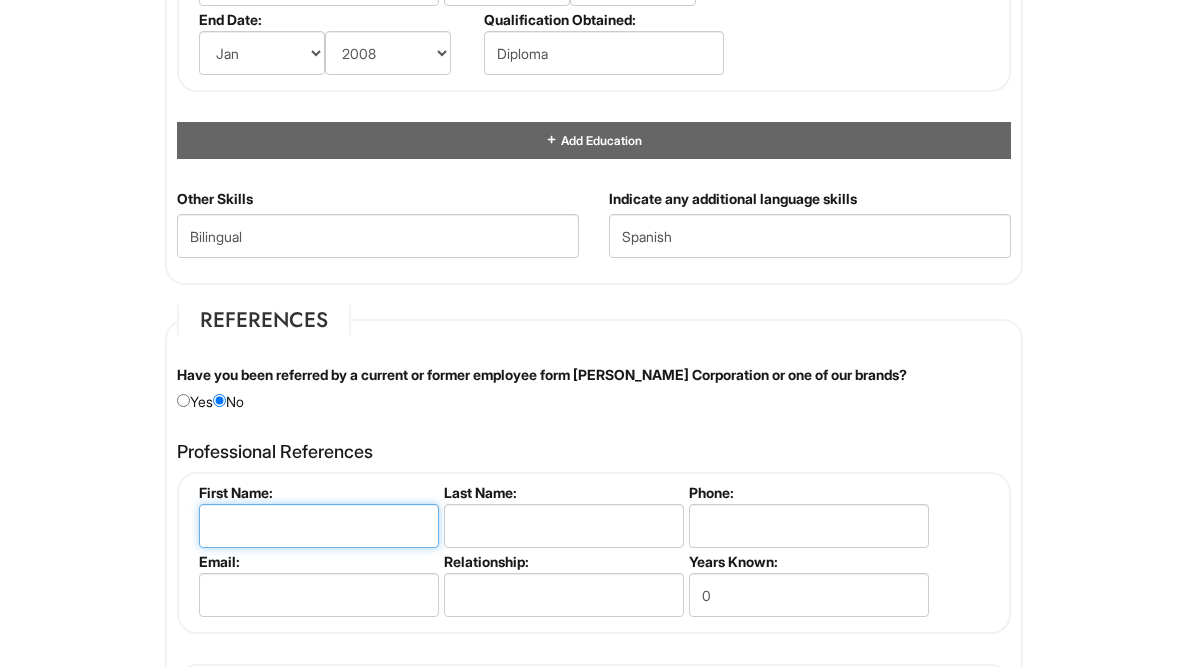click at bounding box center (319, 526) 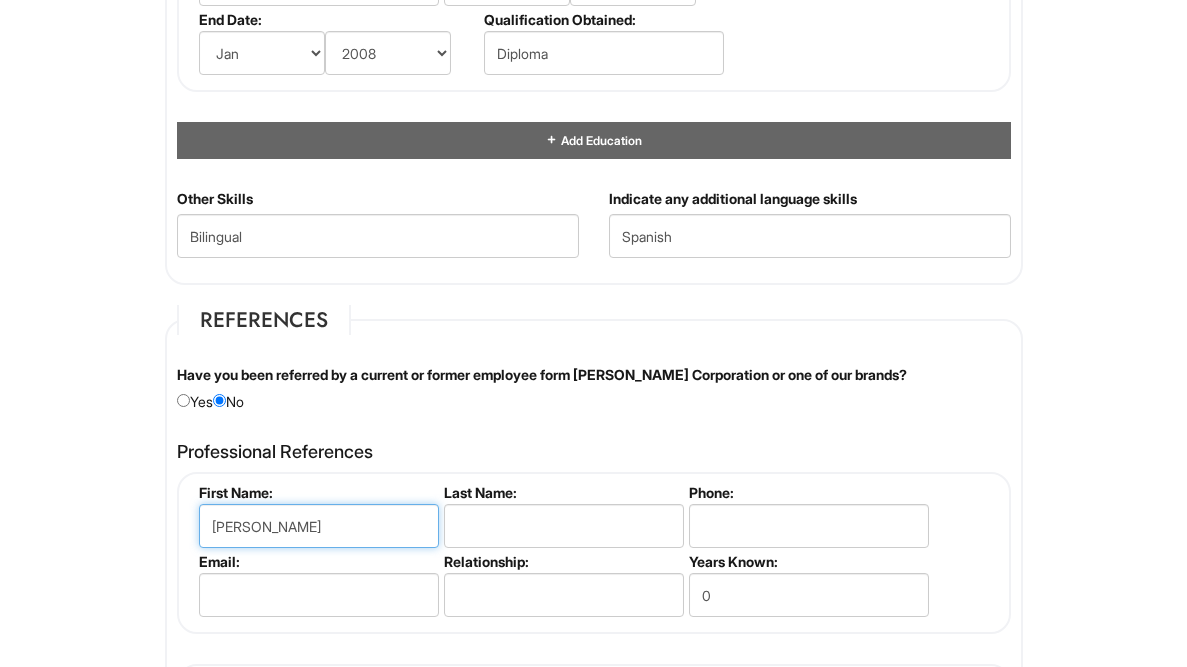 type on "J" 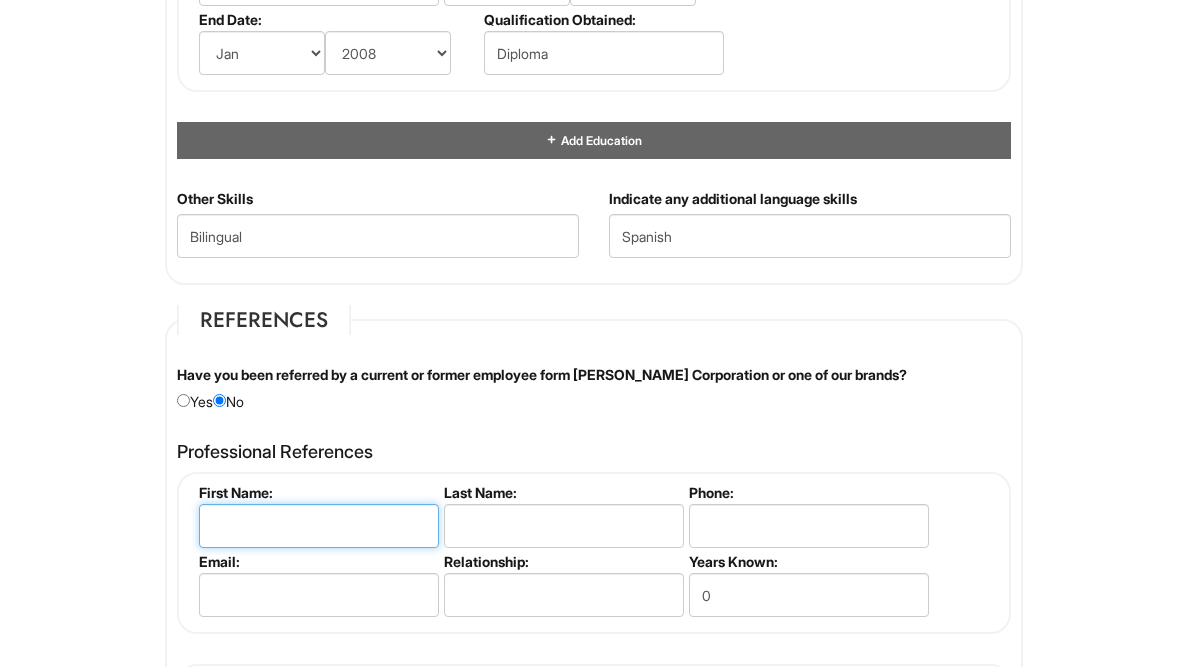 type on "j" 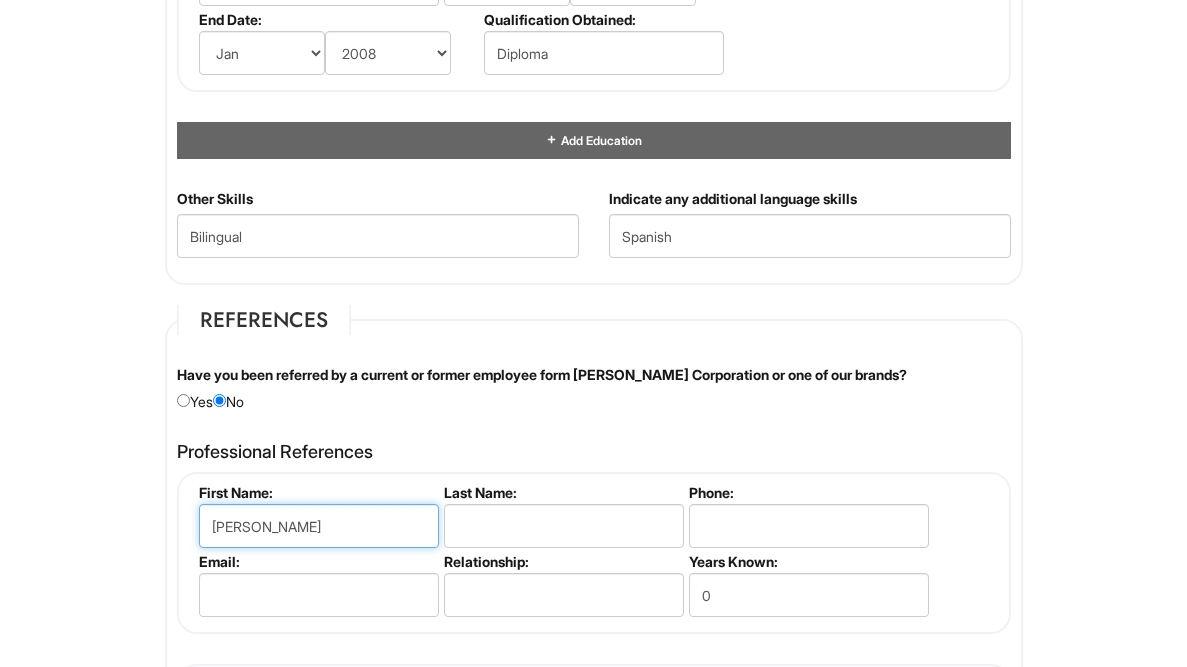 type on "Jodi" 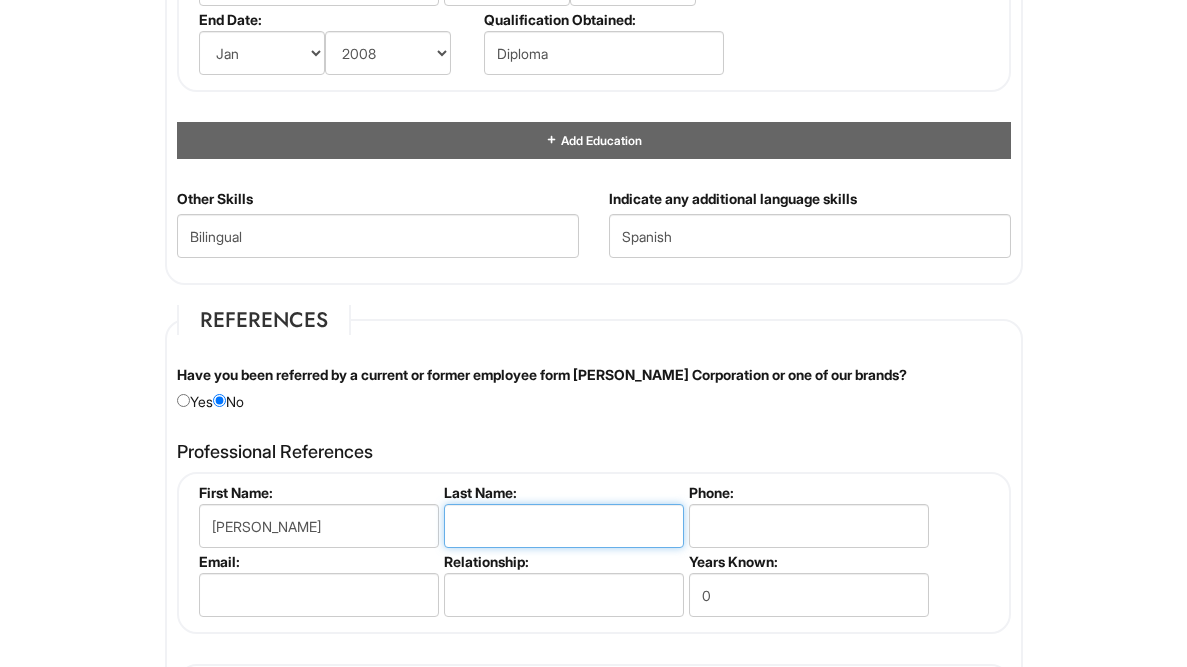 click at bounding box center [564, 526] 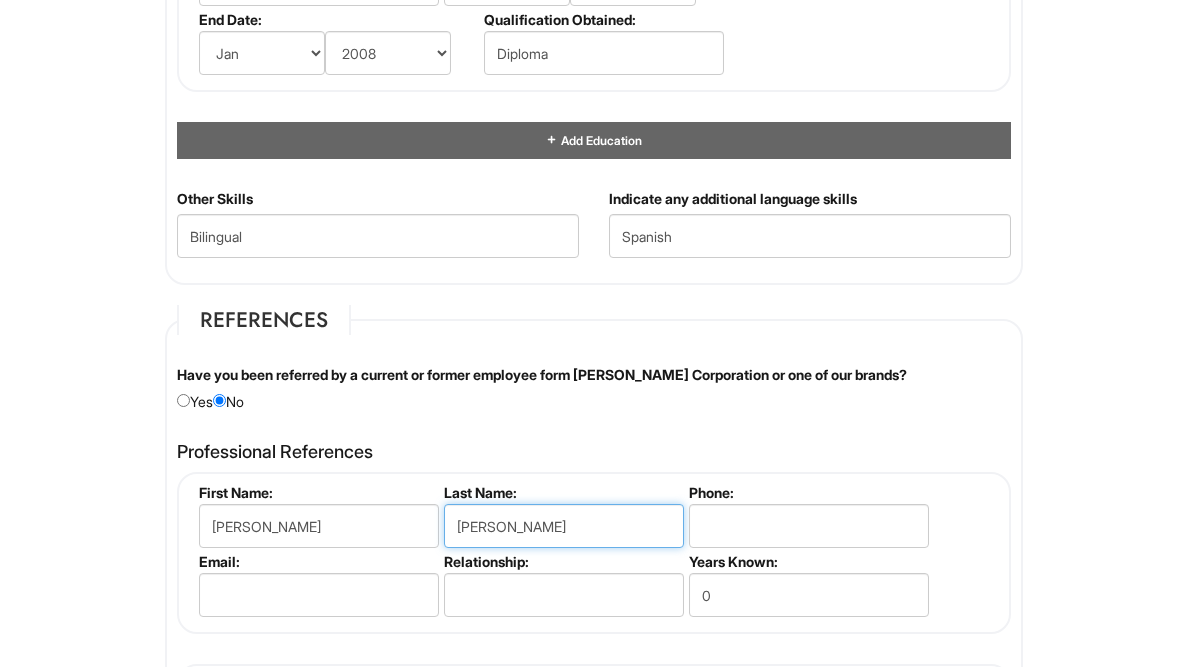 type on "Mcarthur" 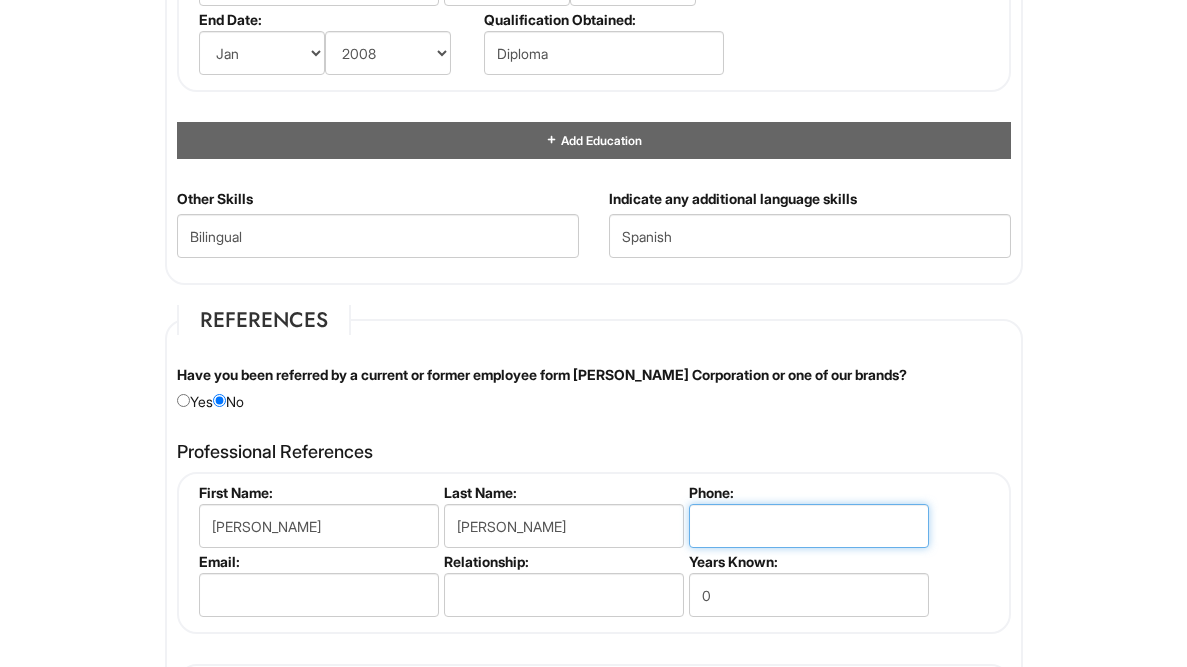 click at bounding box center (809, 526) 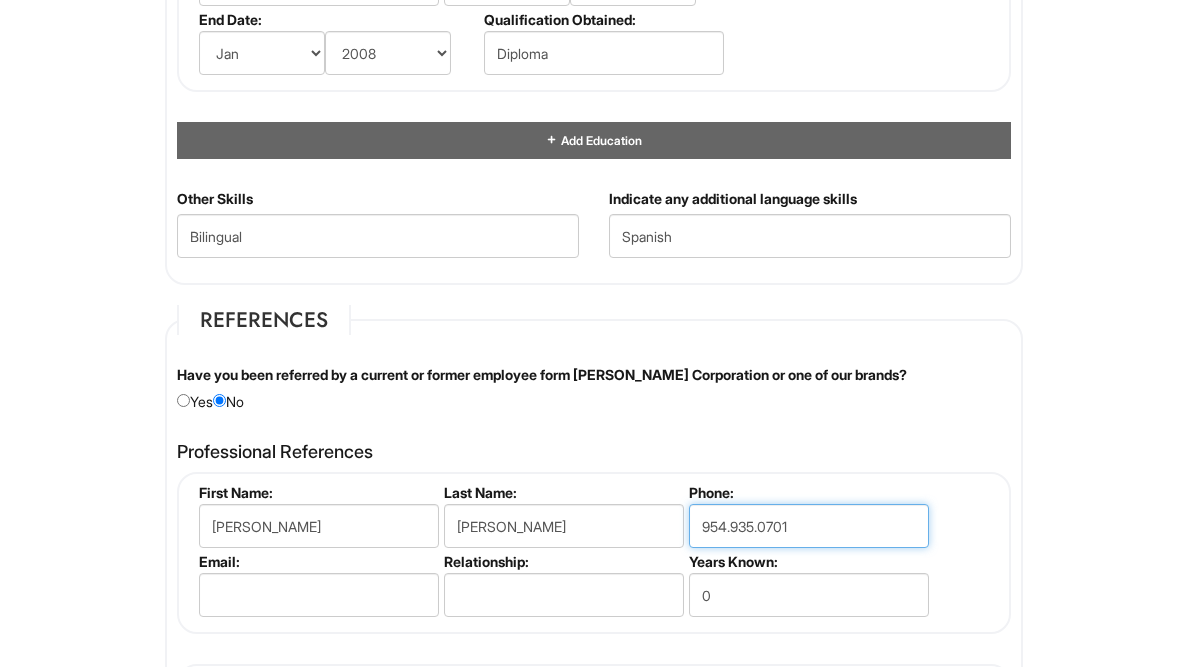 type on "954.935.0701" 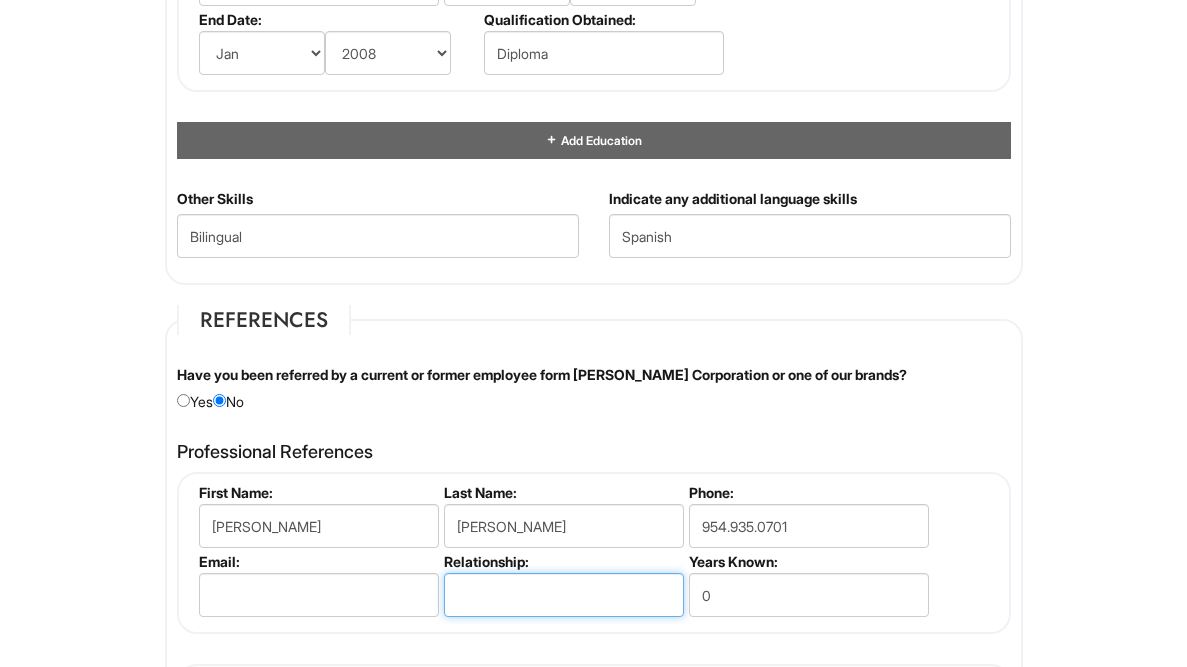 click at bounding box center [564, 595] 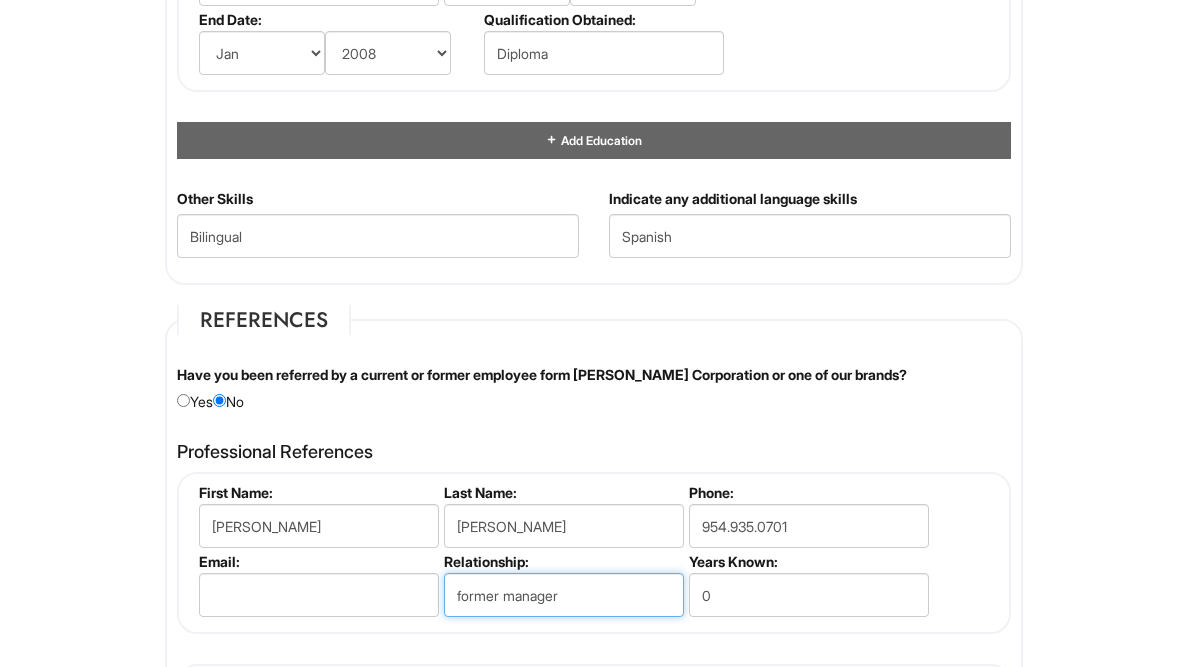 type on "former manager" 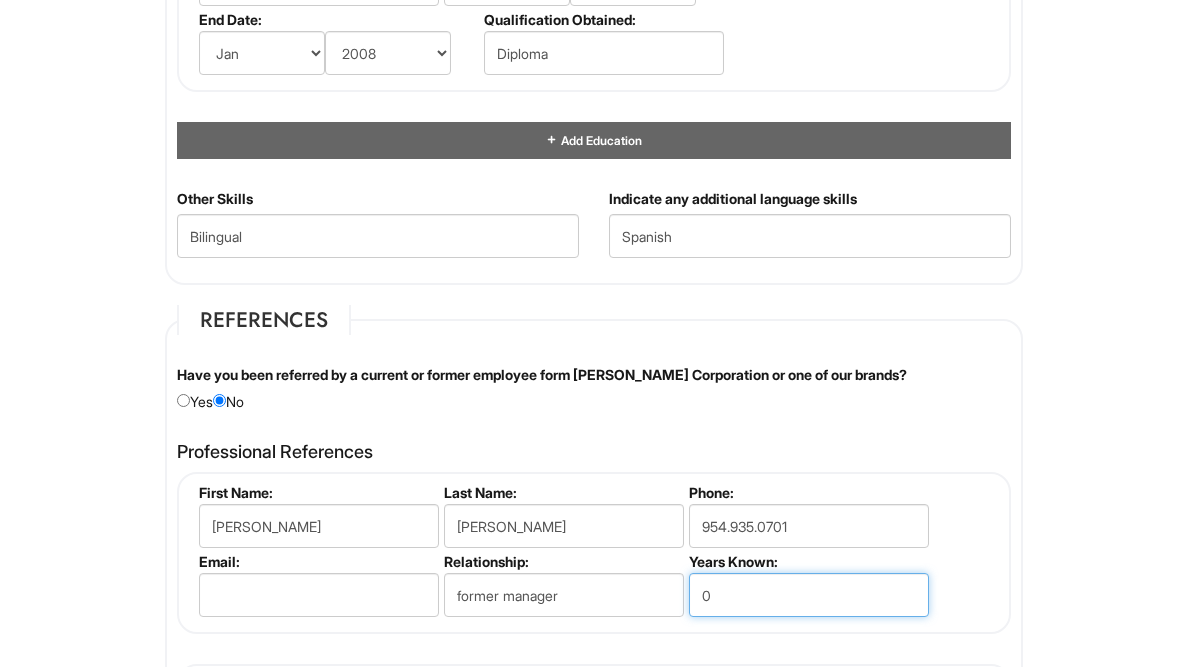 click on "0" at bounding box center [809, 595] 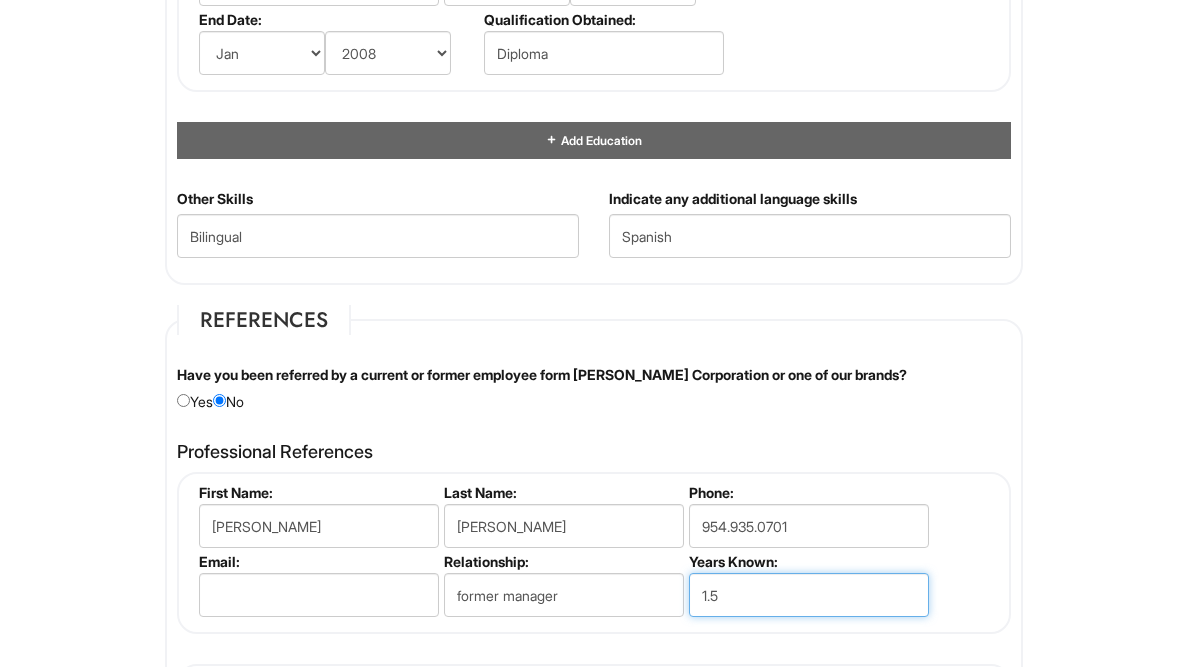 type on "1.5" 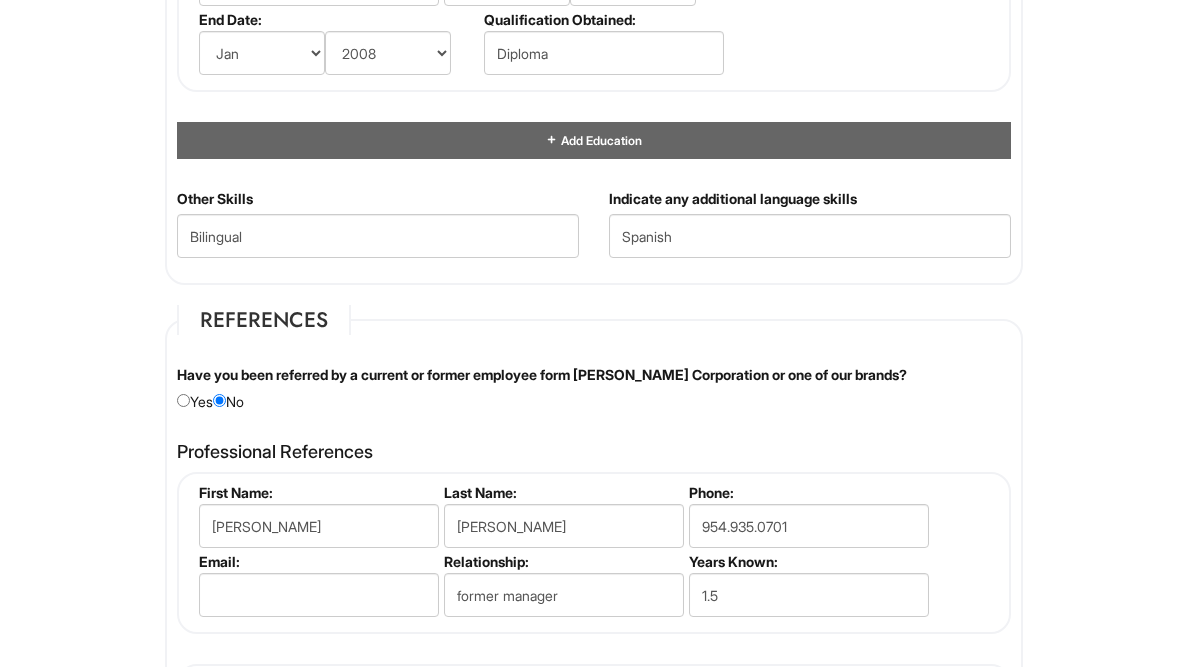 click on "Please Complete This Form 1 2 3 Client Advisor (FT) - A|X Armani Exchange Macy's PLEASE COMPLETE ALL REQUIRED FIELDS
We are an Equal Opportunity Employer. All persons shall have the opportunity to be considered for employment without regard to their race, color, creed, religion, national origin, ancestry, citizenship status, age, disability, gender, sex, sexual orientation, veteran status, genetic information or any other characteristic protected by applicable federal, state or local laws. We will endeavor to make a reasonable accommodation to the known physical or mental limitations of a qualified applicant with a disability unless the accommodation would impose an undue hardship on the operation of our business. If you believe you require such assistance to complete this form or to participate in an interview, please let us know.
Personal Information
Last Name  *   Lopez
First Name  *   Billy
Middle Name
E-mail Address  *   mr.billyjoelopez08@gmail.com
Phone  *   3057663971" at bounding box center [593, -125] 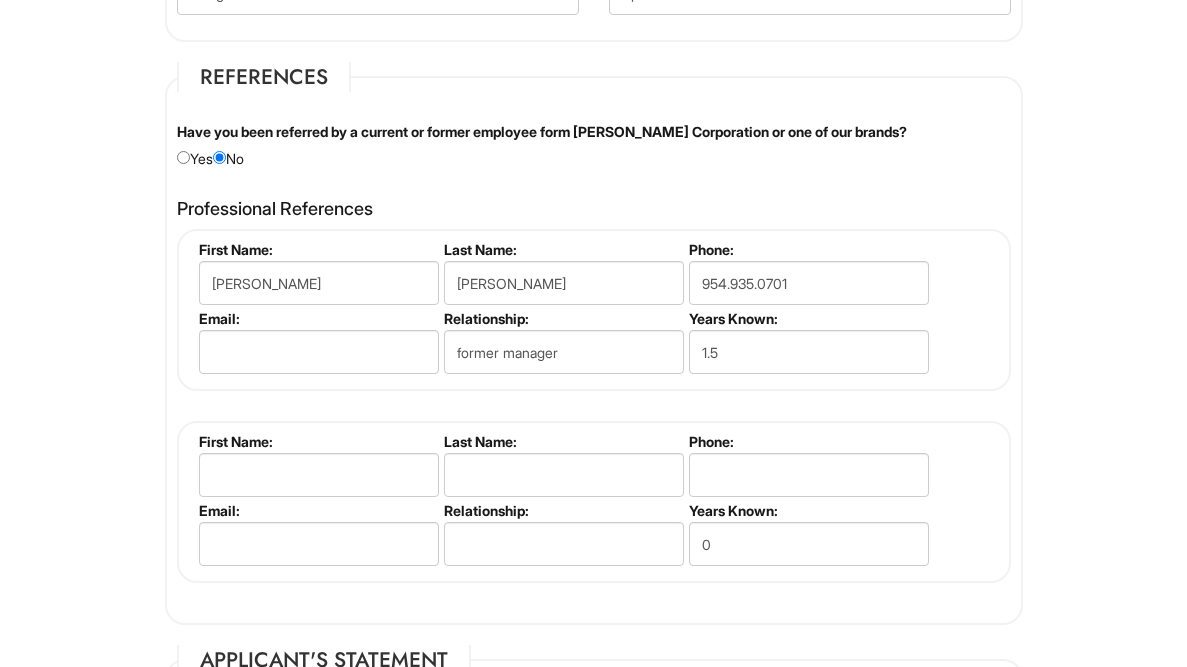 scroll, scrollTop: 2358, scrollLeft: 0, axis: vertical 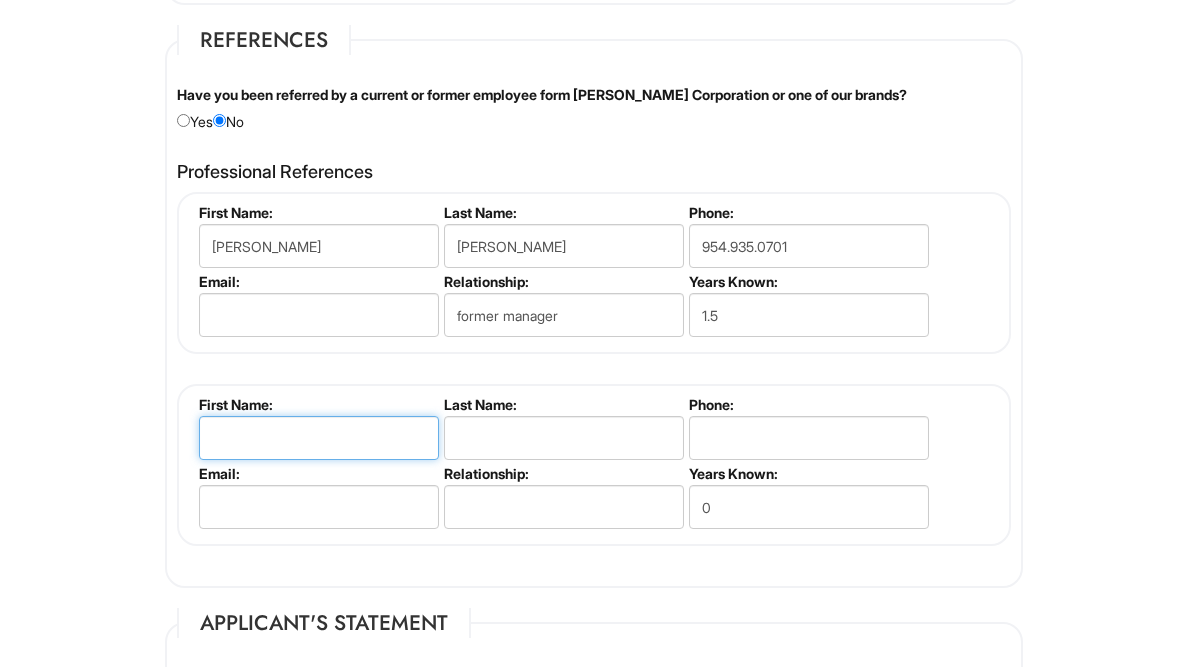click at bounding box center (319, 438) 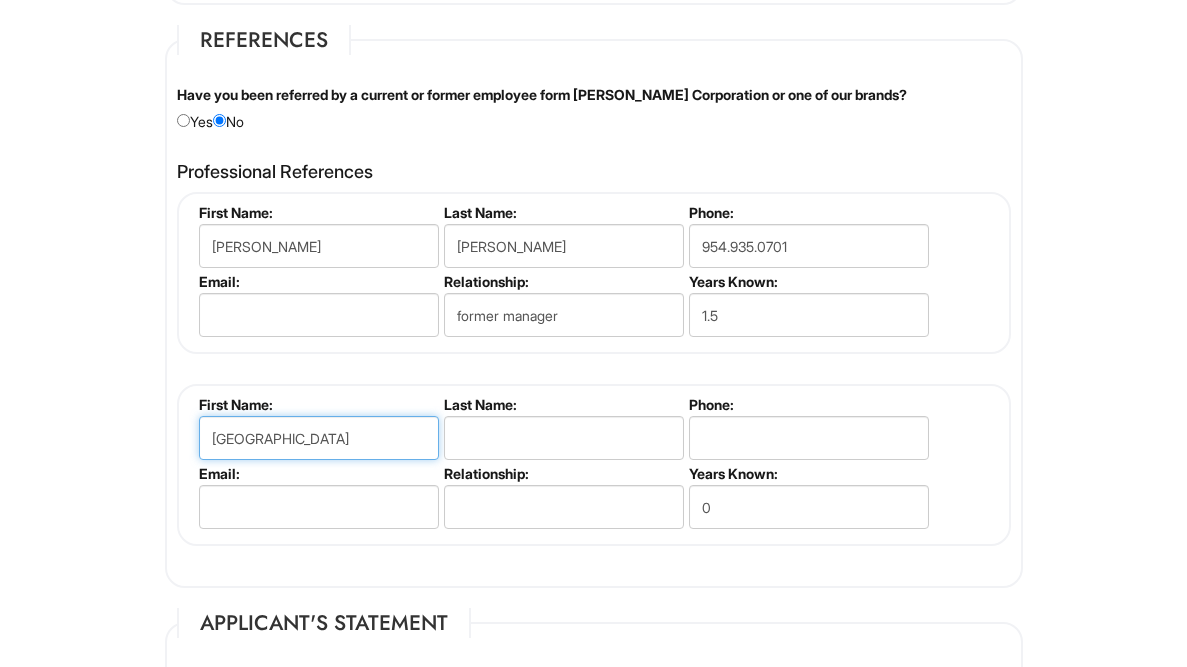 type on "Devon" 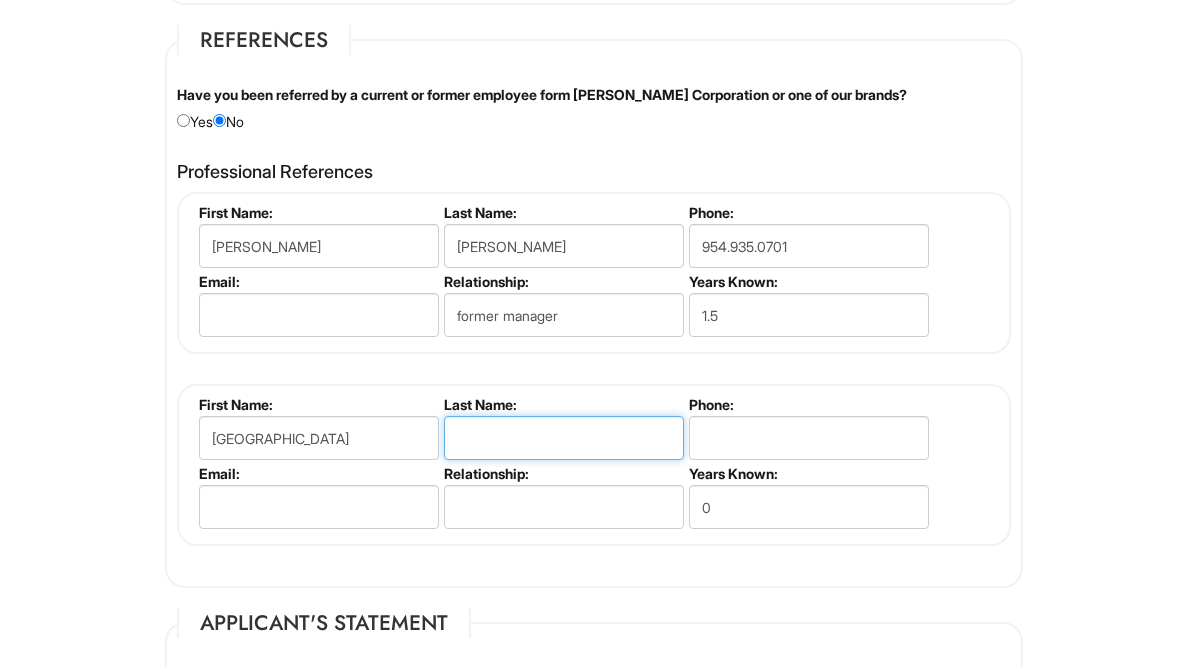 click at bounding box center (564, 438) 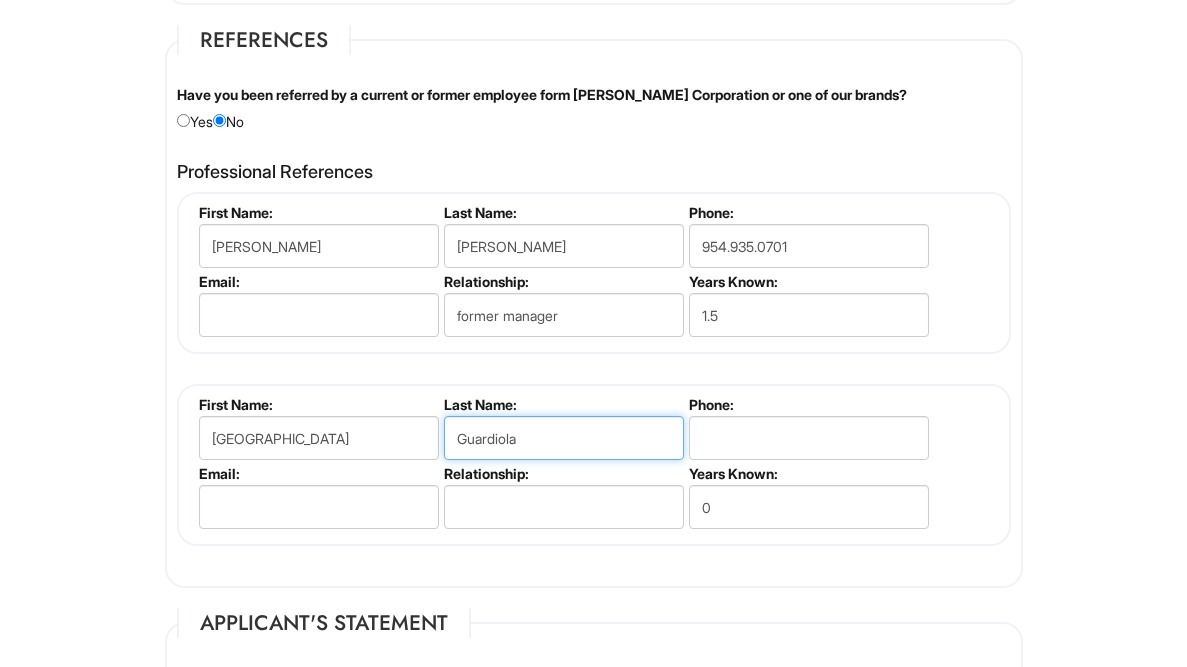 type on "Guardiola" 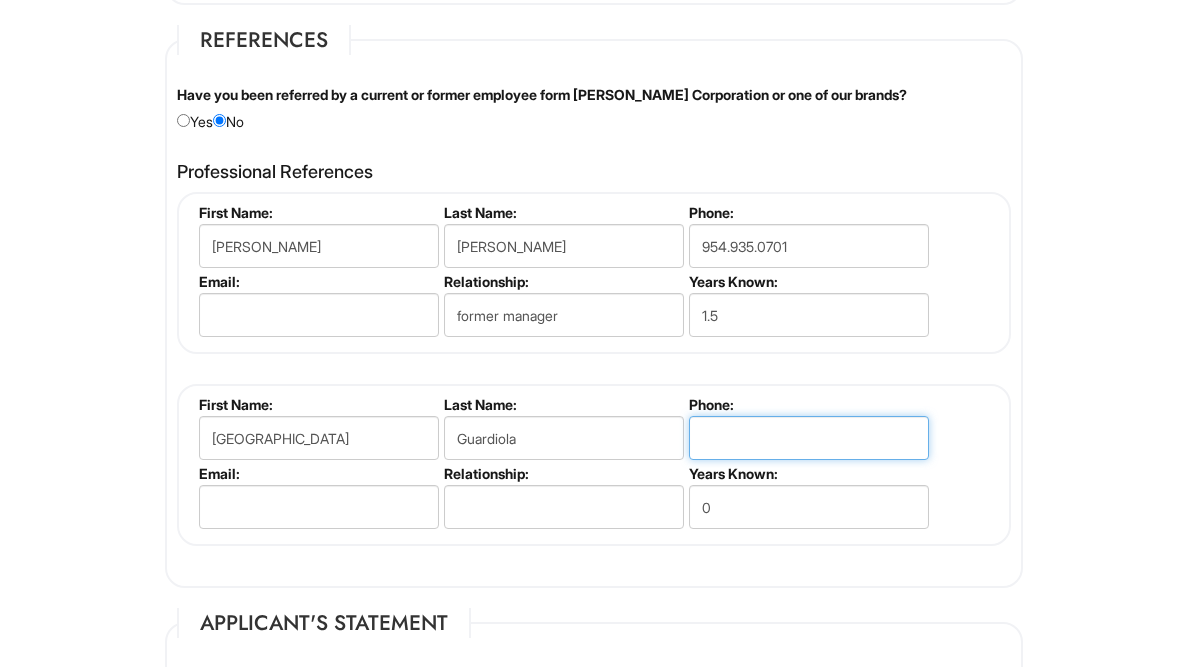 click at bounding box center [809, 438] 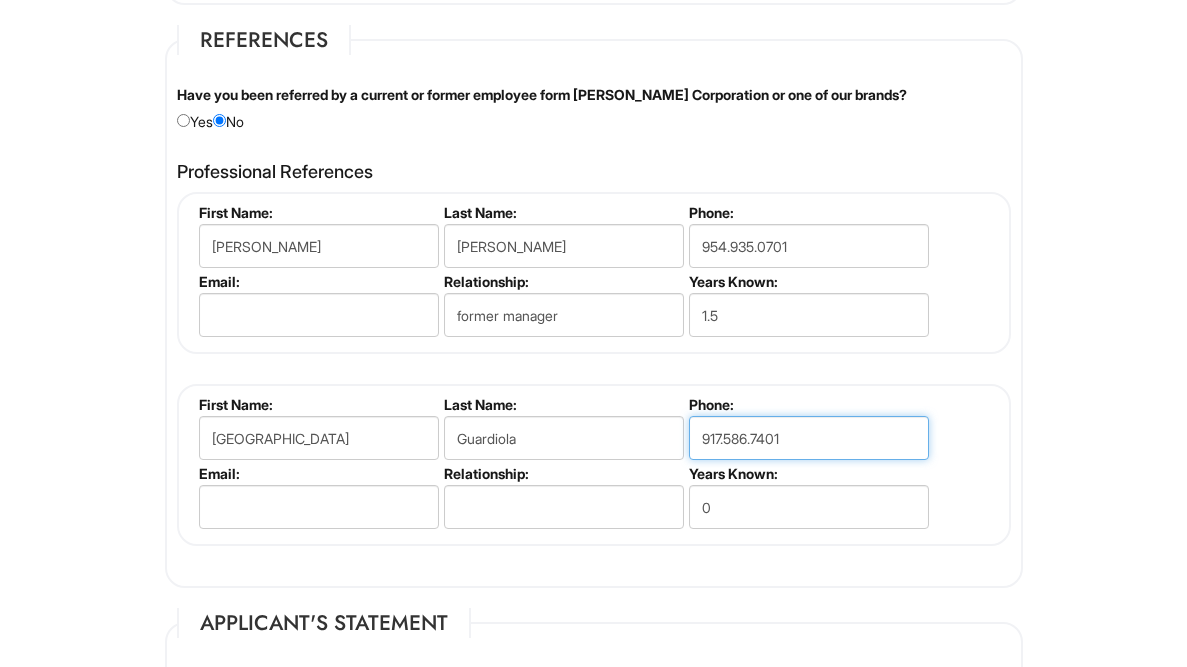 type on "917.586.7401" 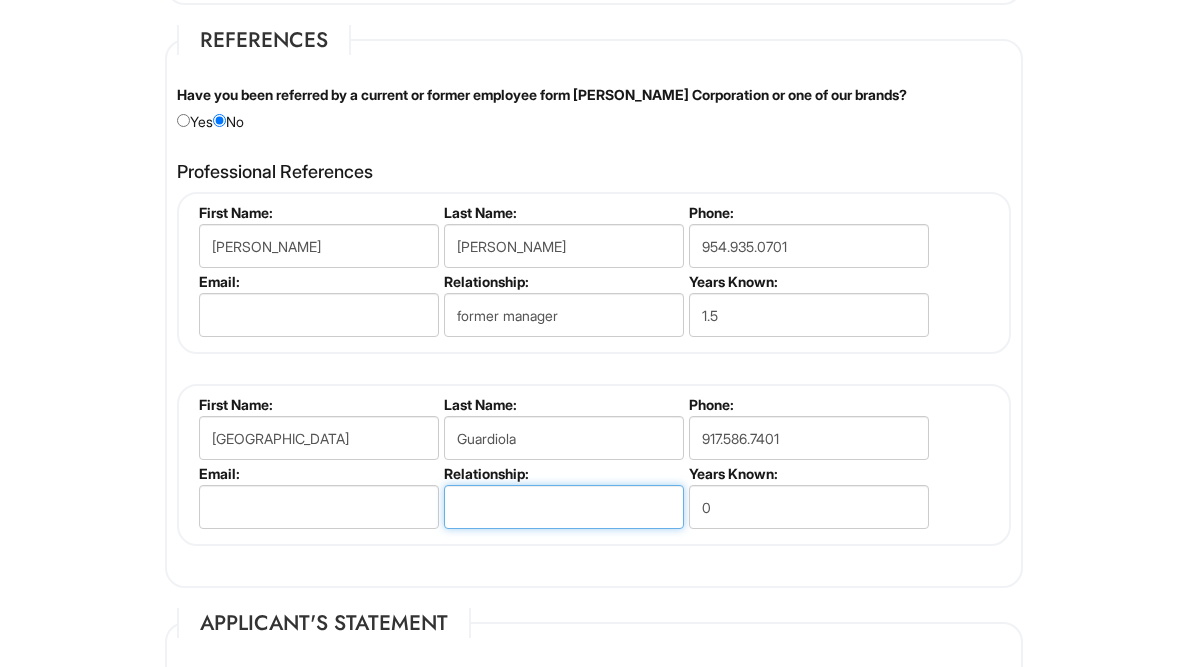 click at bounding box center [564, 507] 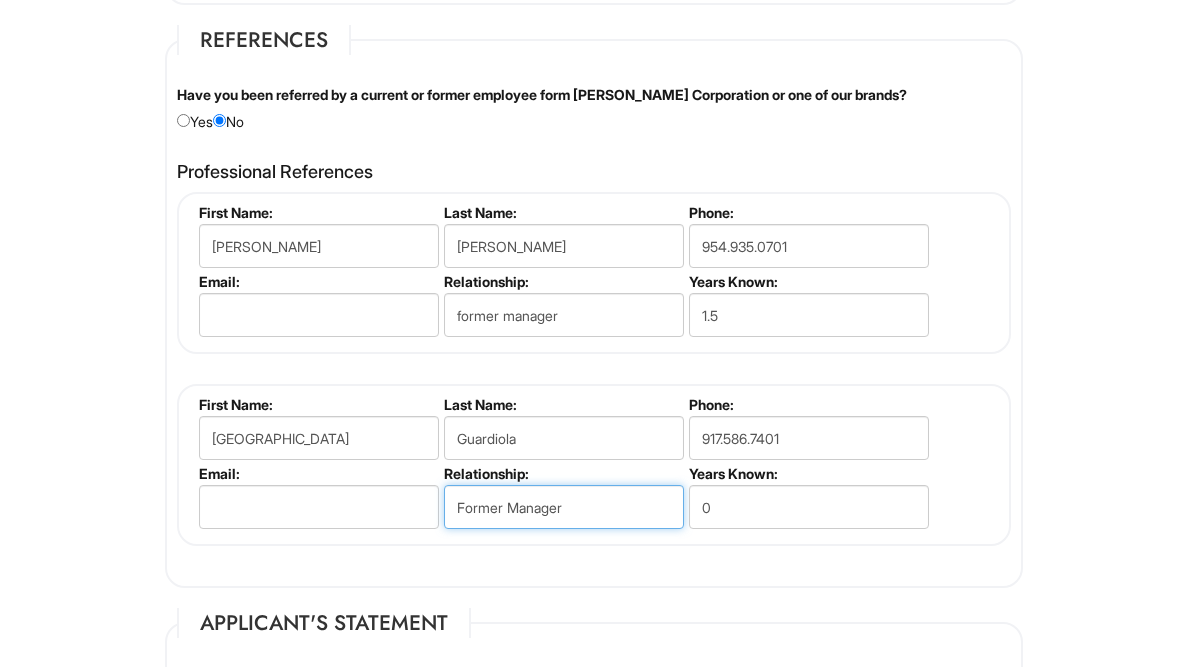 type on "Former Manager" 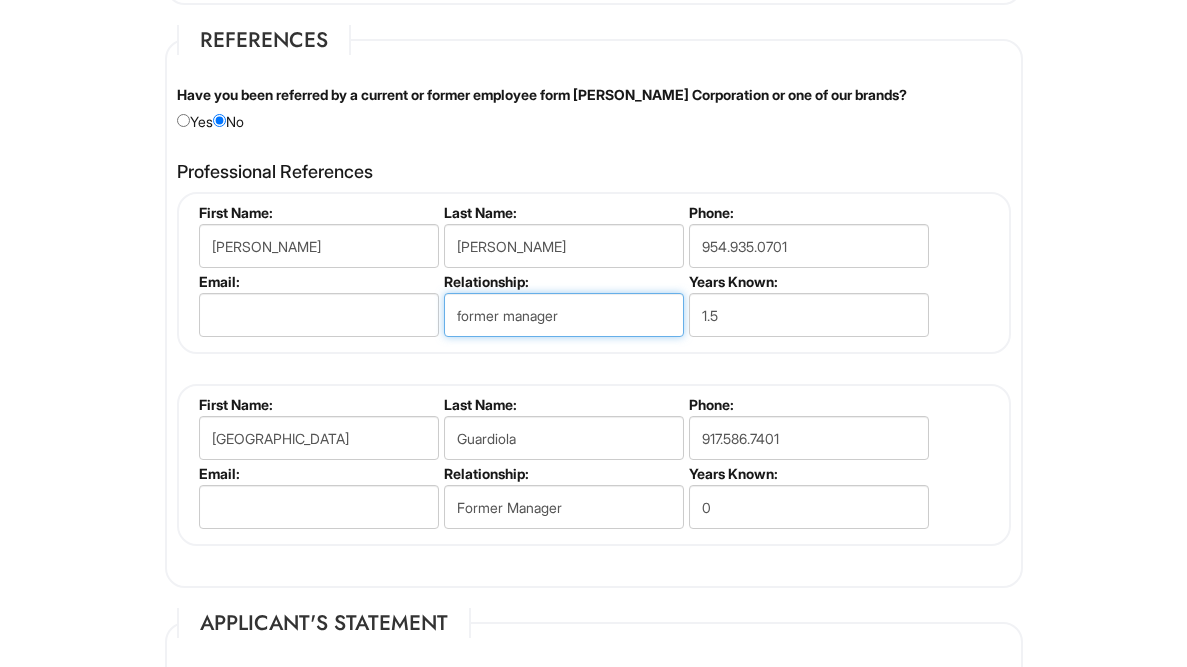 click on "former manager" at bounding box center (564, 315) 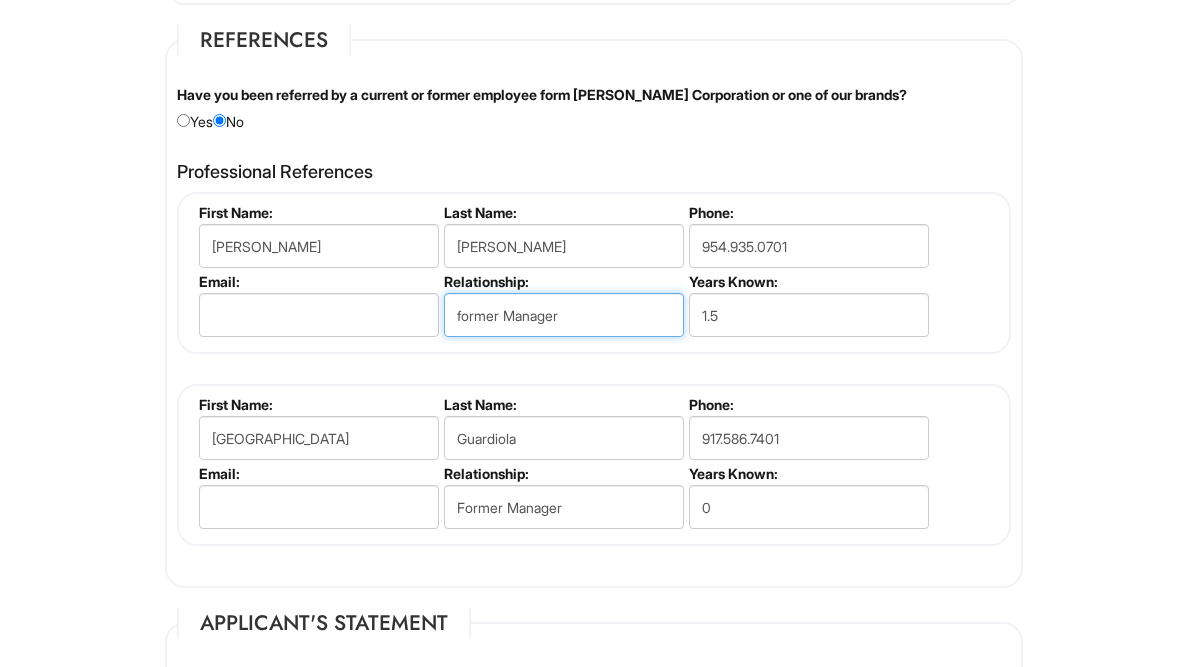 click on "former Manager" at bounding box center [564, 315] 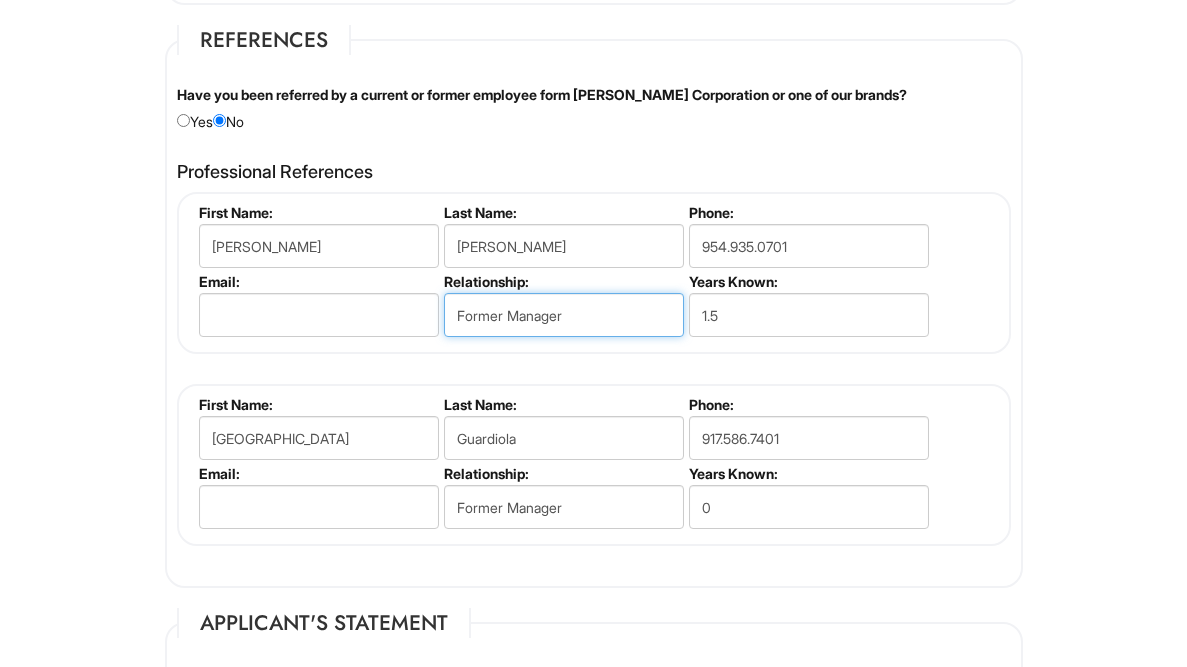 type on "Former Manager" 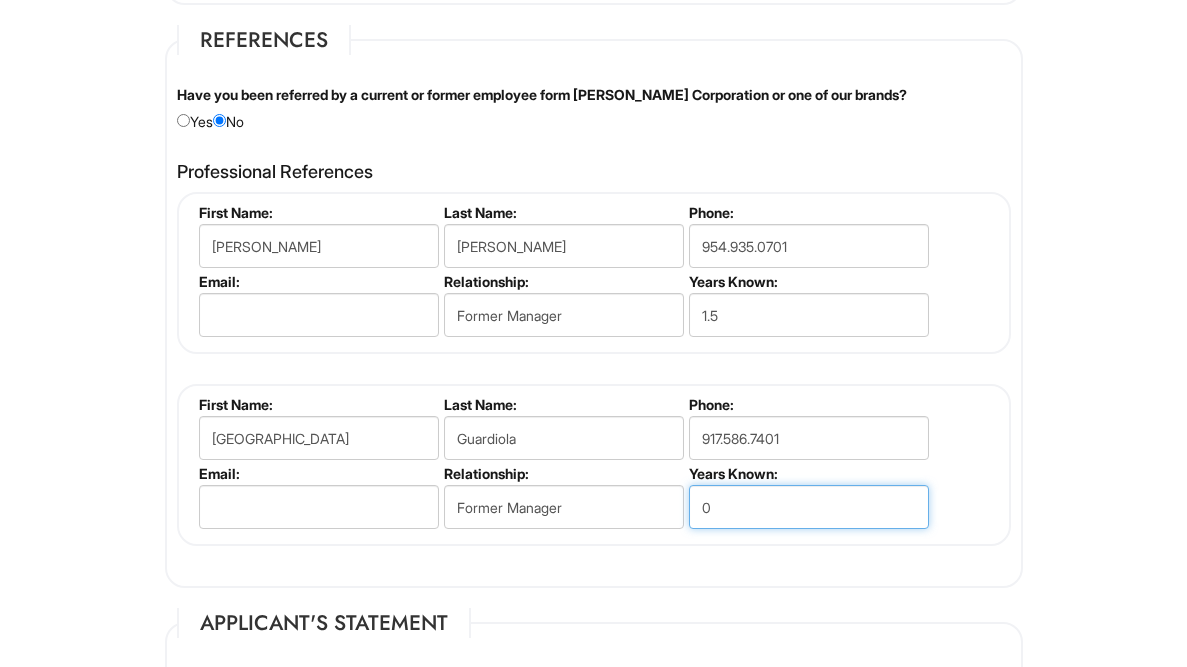 click on "0" at bounding box center [809, 507] 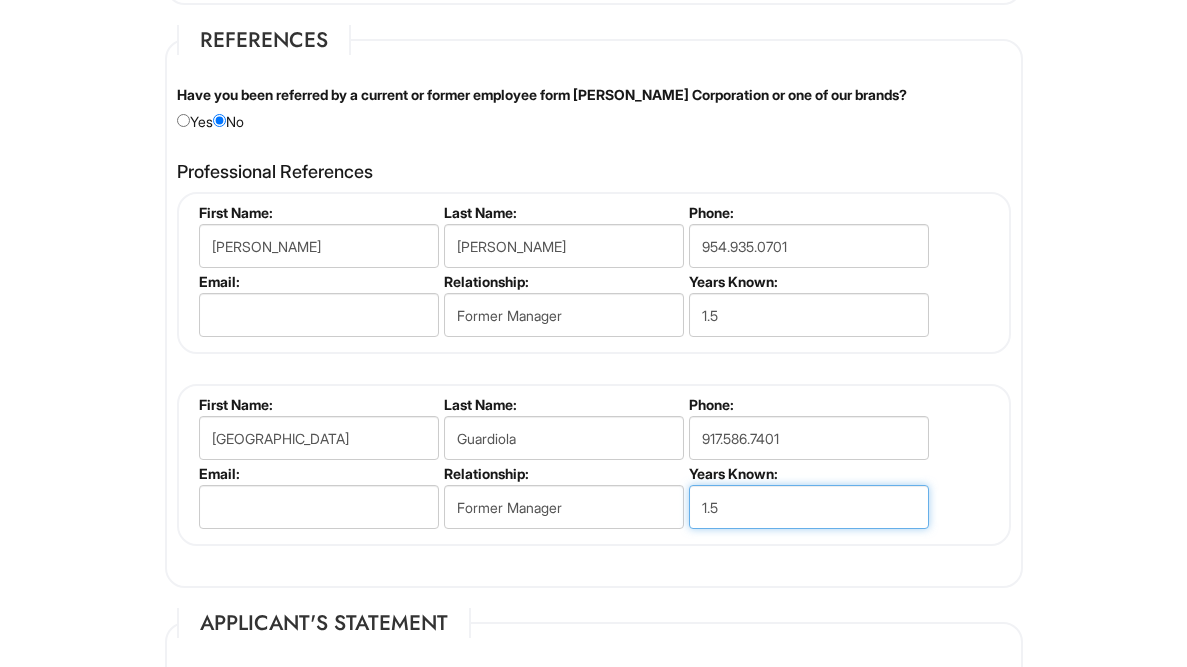 type on "1.5" 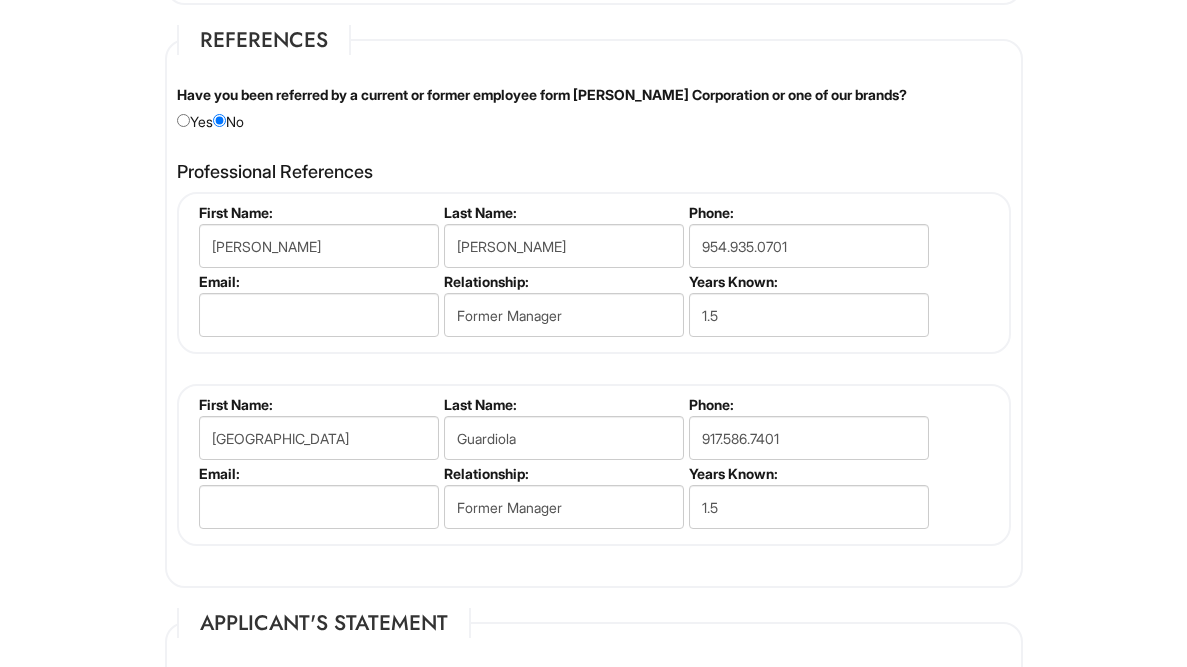 click on "Please Complete This Form 1 2 3 Client Advisor (FT) - A|X Armani Exchange Macy's PLEASE COMPLETE ALL REQUIRED FIELDS
We are an Equal Opportunity Employer. All persons shall have the opportunity to be considered for employment without regard to their race, color, creed, religion, national origin, ancestry, citizenship status, age, disability, gender, sex, sexual orientation, veteran status, genetic information or any other characteristic protected by applicable federal, state or local laws. We will endeavor to make a reasonable accommodation to the known physical or mental limitations of a qualified applicant with a disability unless the accommodation would impose an undue hardship on the operation of our business. If you believe you require such assistance to complete this form or to participate in an interview, please let us know.
Personal Information
Last Name  *   Lopez
First Name  *   Billy
Middle Name
E-mail Address  *   mr.billyjoelopez08@gmail.com
Phone  *   3057663971" at bounding box center (593, -405) 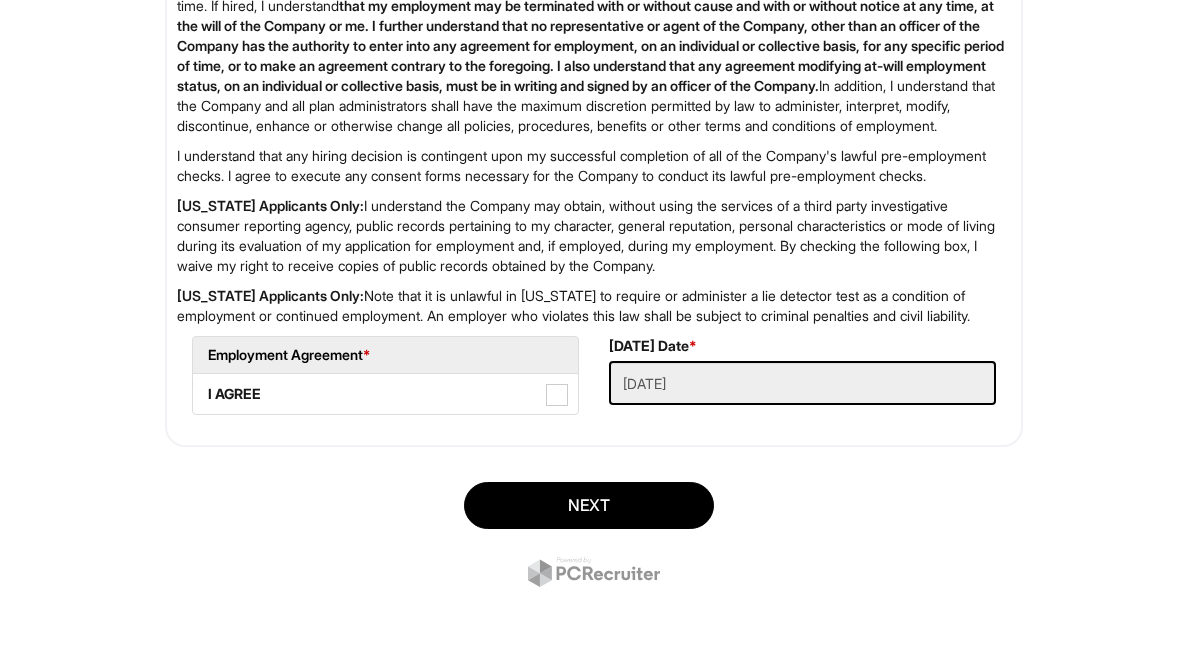scroll, scrollTop: 3314, scrollLeft: 0, axis: vertical 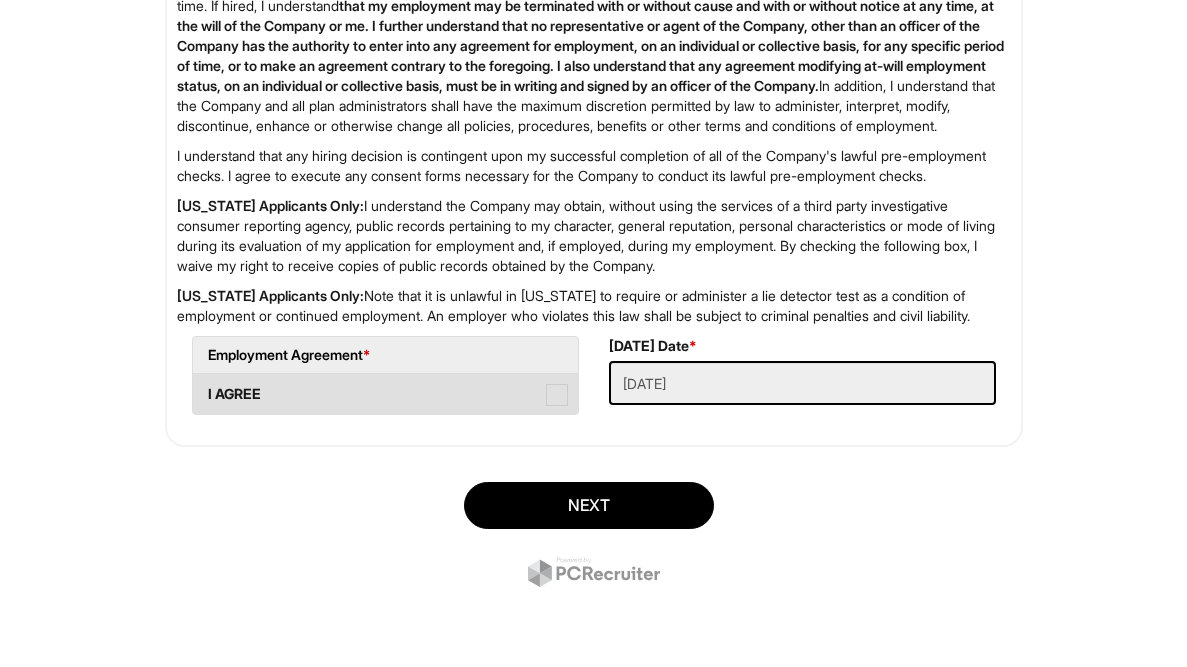 click at bounding box center (557, 395) 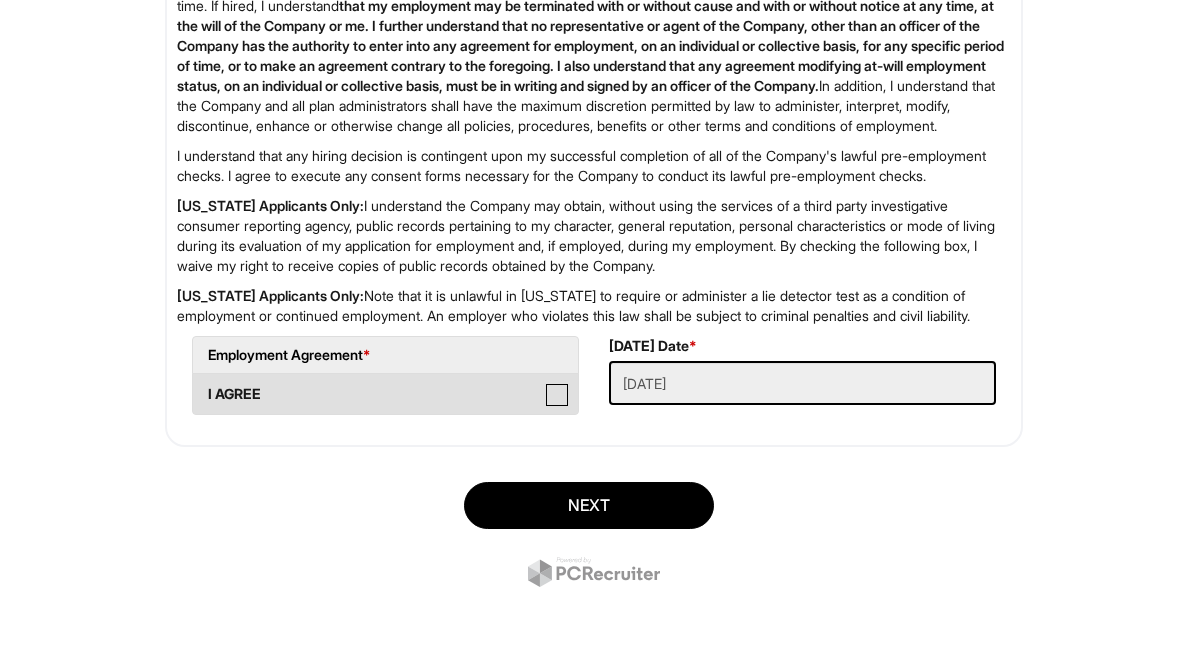click on "I AGREE" at bounding box center (199, 384) 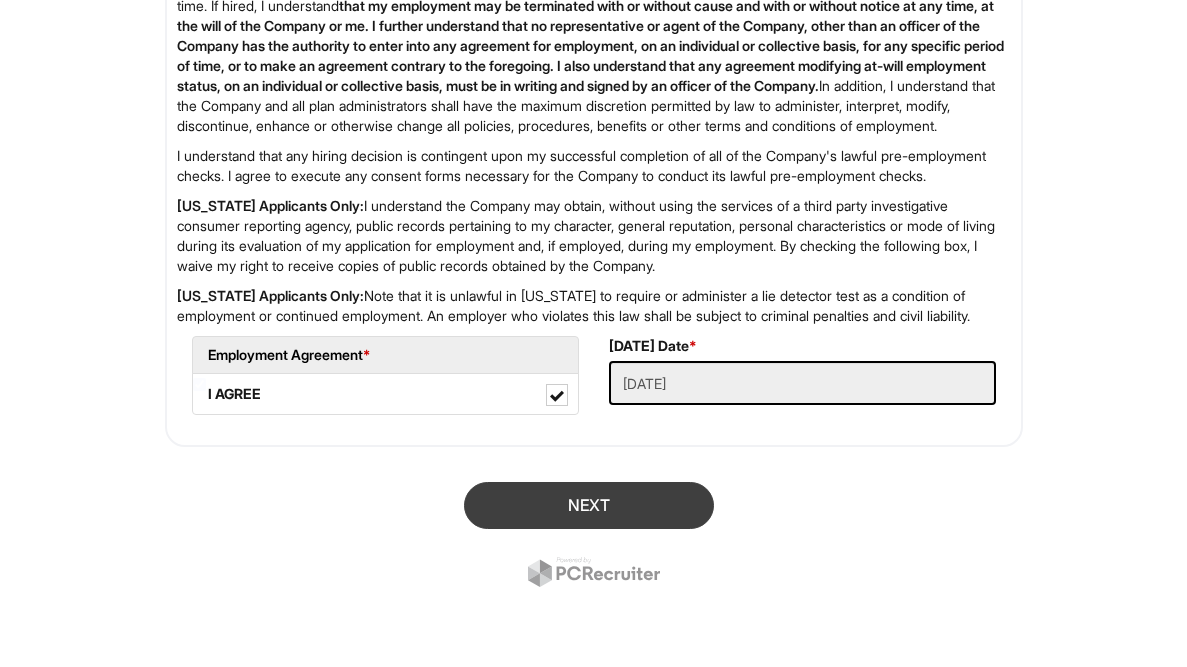 click on "Next" at bounding box center (589, 505) 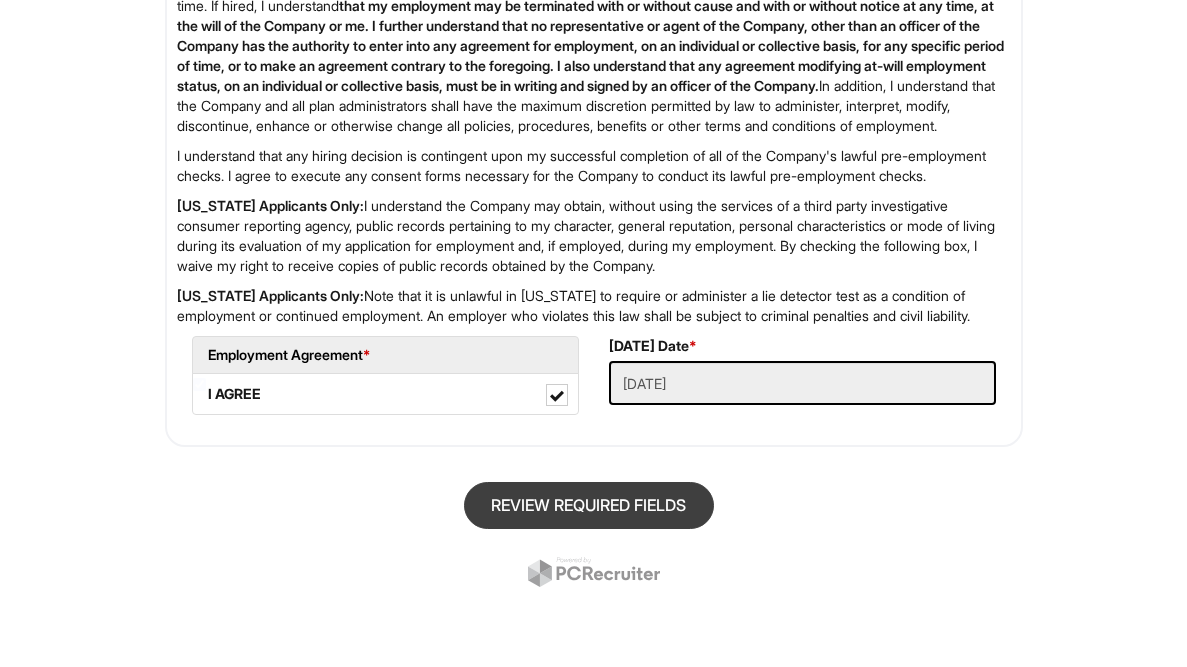 scroll, scrollTop: 121, scrollLeft: 0, axis: vertical 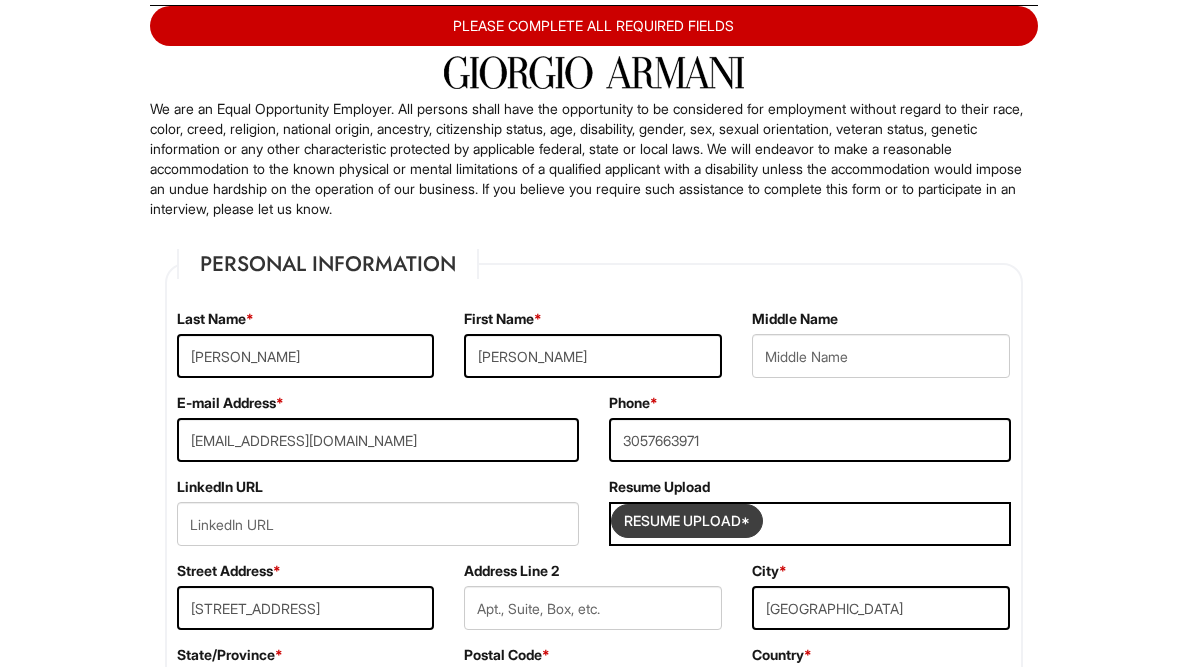 click at bounding box center (687, 521) 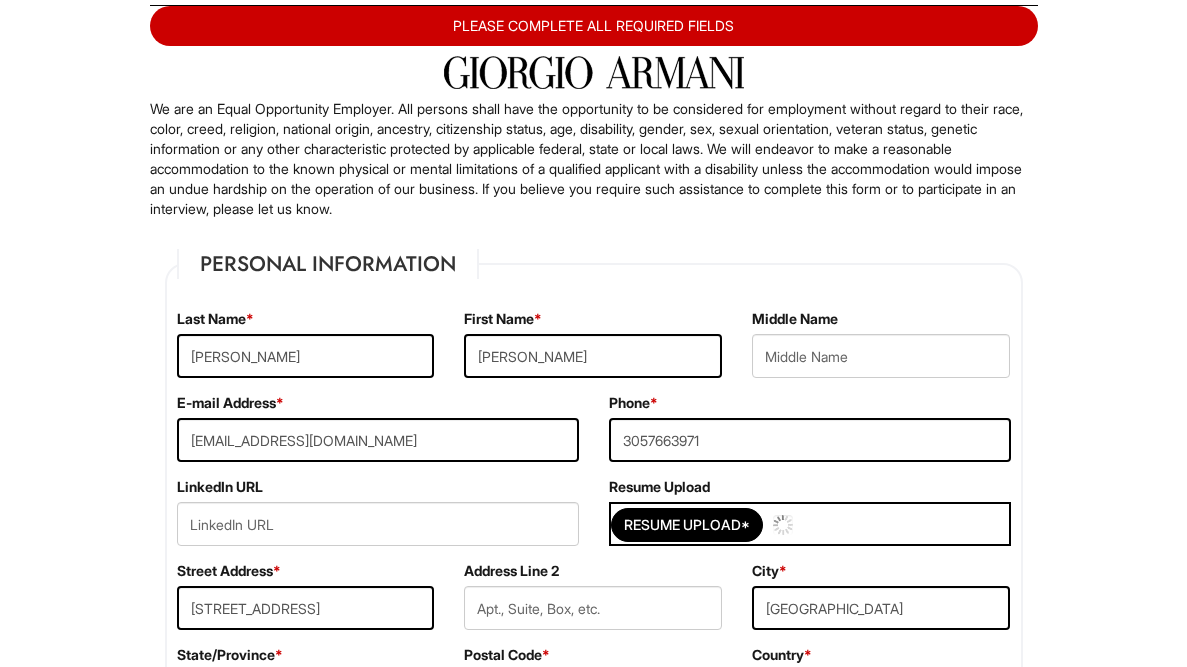 type 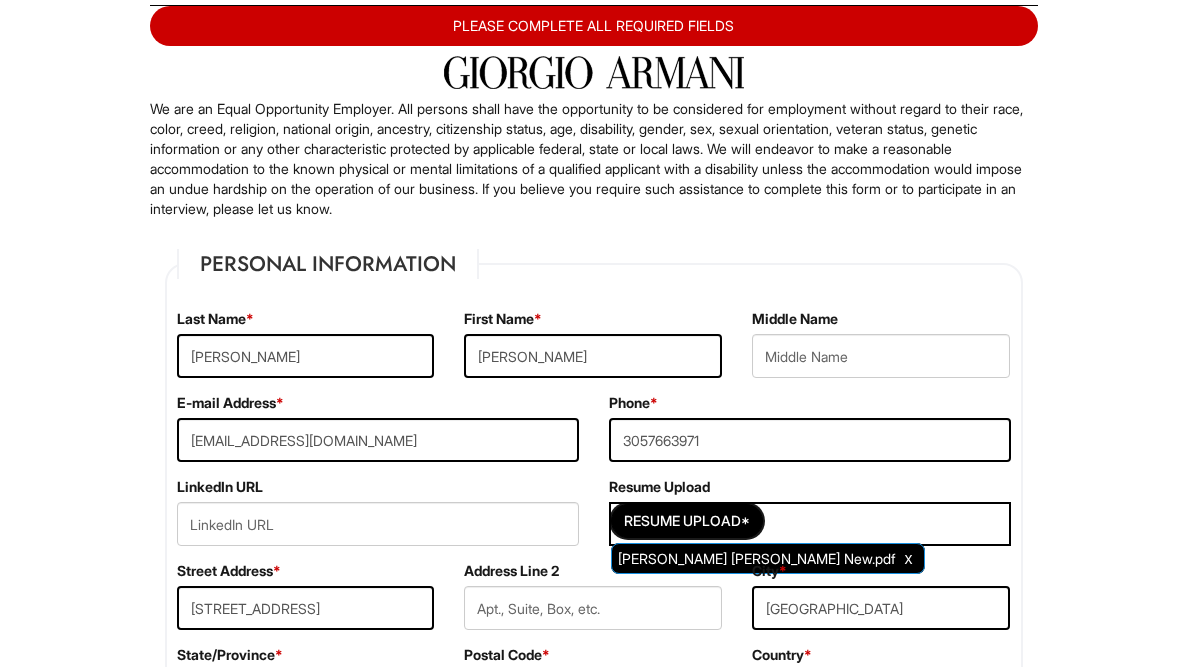 click on "Billy Joe Lopez New.pdf" at bounding box center [756, 558] 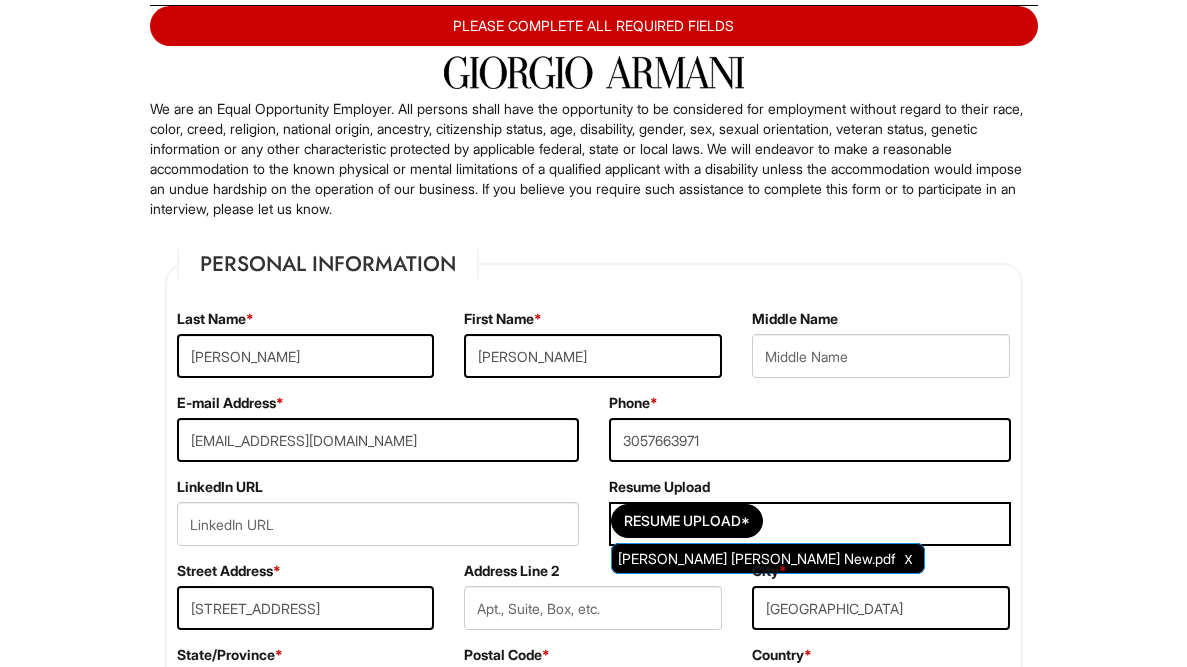 click on "Billy Joe Lopez New.pdf" at bounding box center (756, 558) 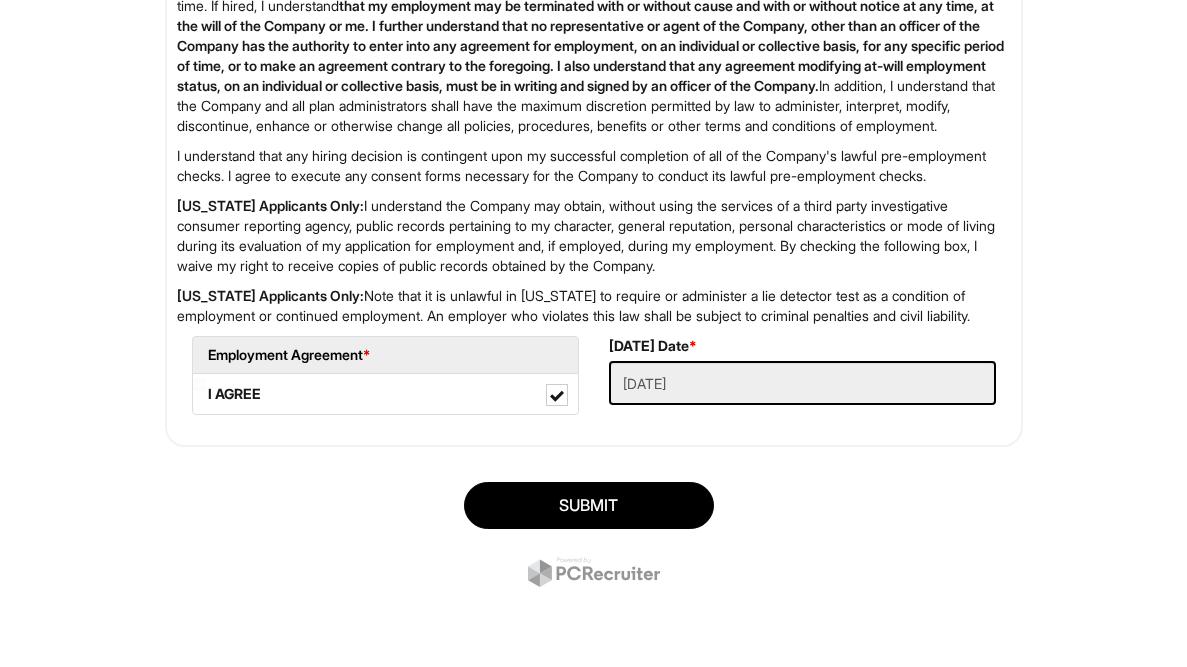 scroll, scrollTop: 3354, scrollLeft: 0, axis: vertical 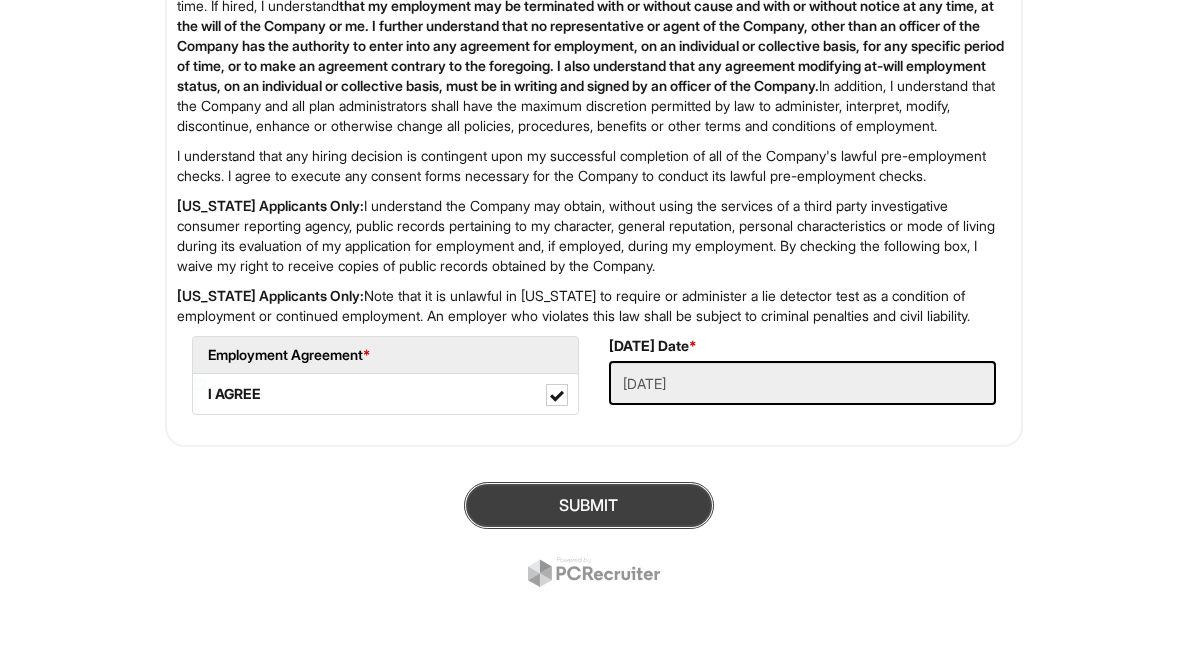 click on "SUBMIT" at bounding box center [589, 505] 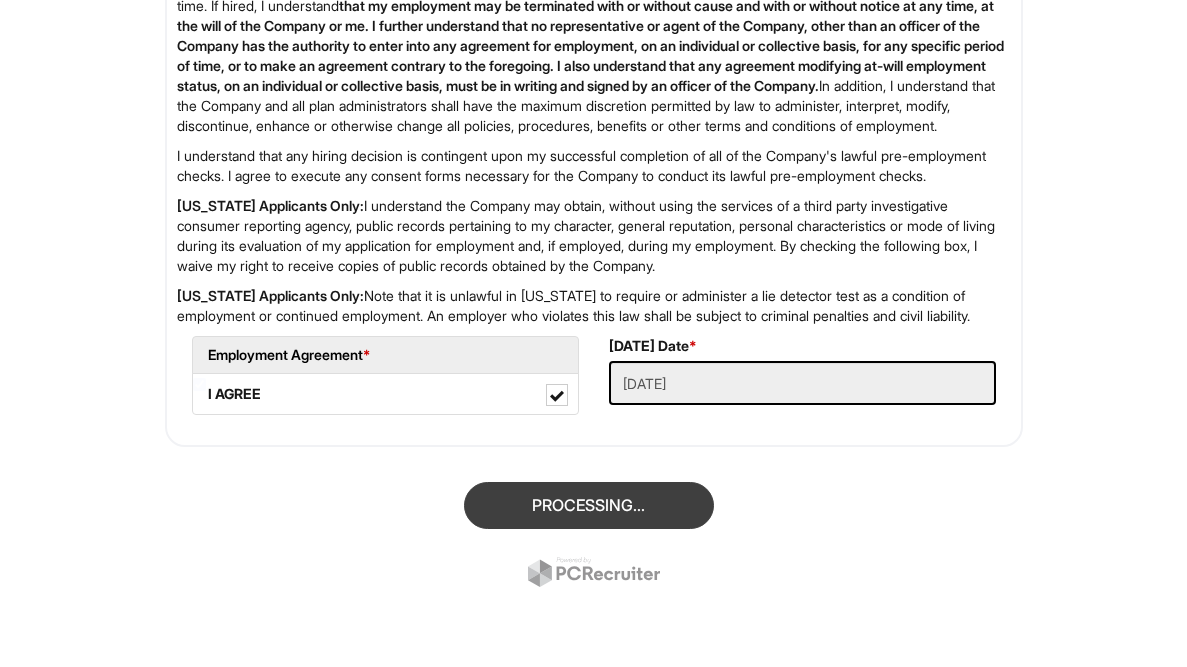 scroll, scrollTop: 121, scrollLeft: 0, axis: vertical 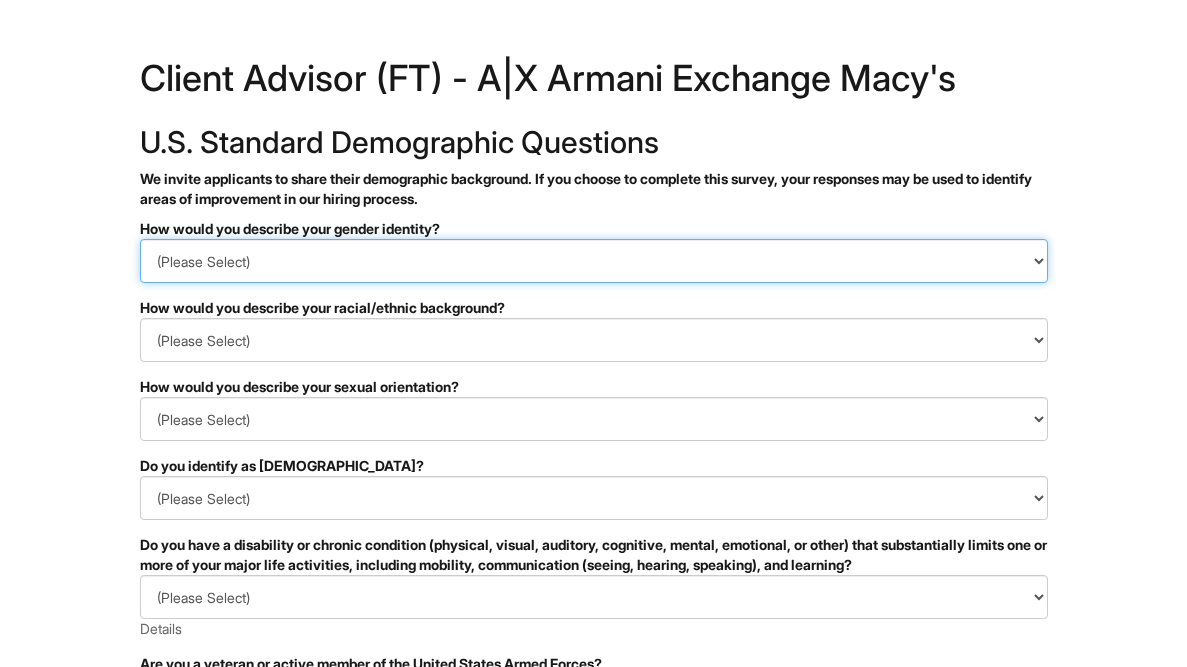 click on "(Please Select) Man Woman Non-binary I prefer to self-describe I don't wish to answer" at bounding box center (594, 261) 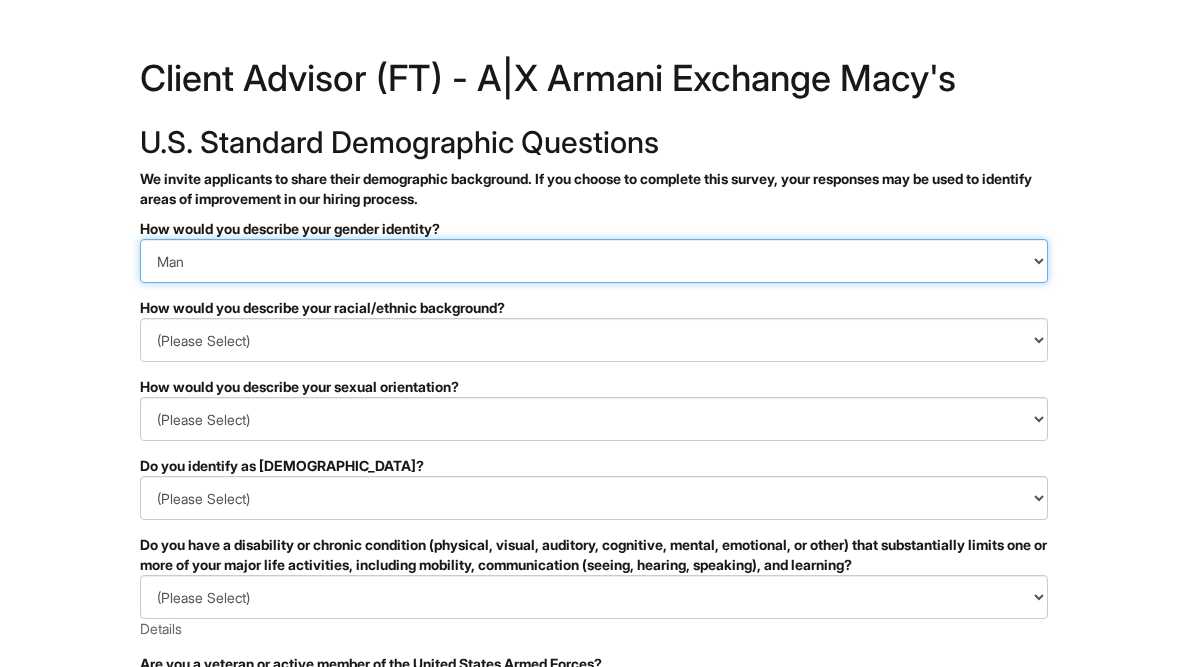 click on "(Please Select) Man Woman Non-binary I prefer to self-describe I don't wish to answer" at bounding box center (594, 261) 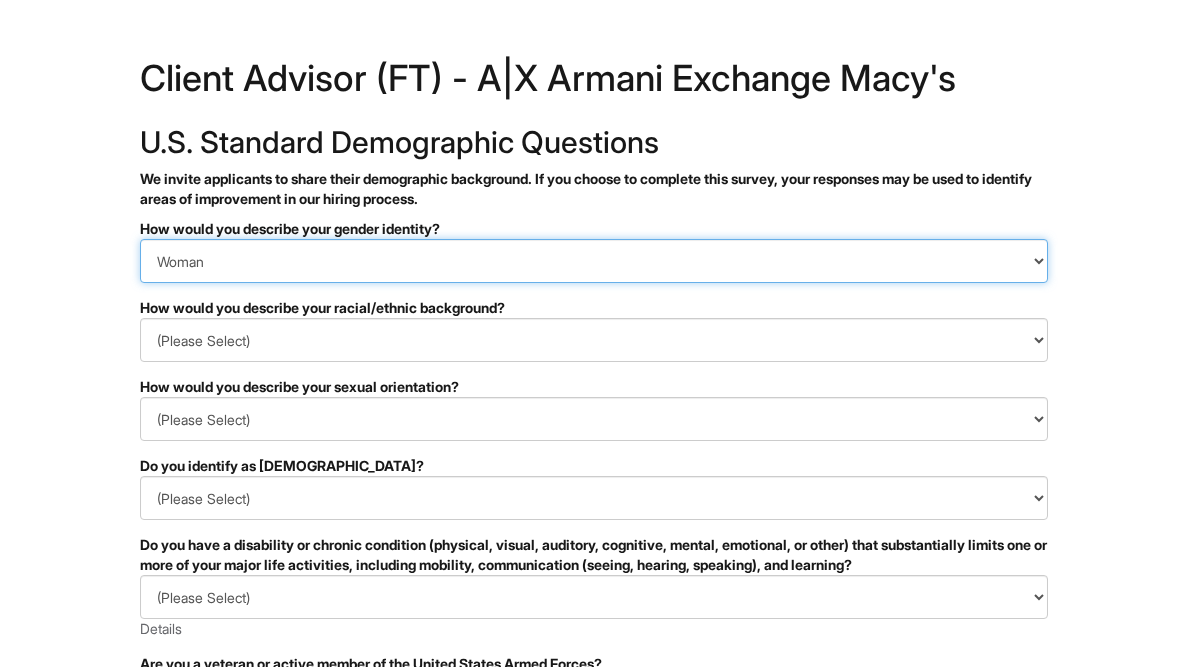 select on "Man" 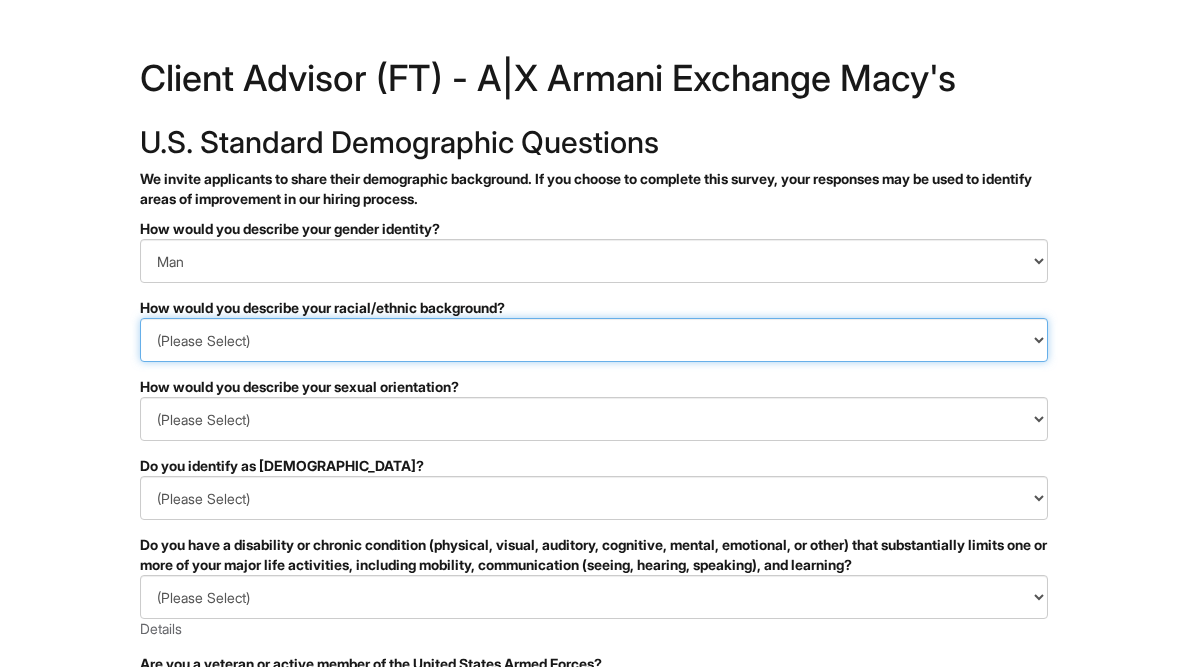 click on "(Please Select) Black or of African descent    East Asian    Hispanic, Latinx or of Spanish Origin    Indigenous, American Indian or Alaska Native    Middle Eastern or North African    Native Hawaiian or Pacific Islander    South Asian    Southeast Asian    White or European    I prefer to self-describe    I don't wish to answer" at bounding box center (594, 340) 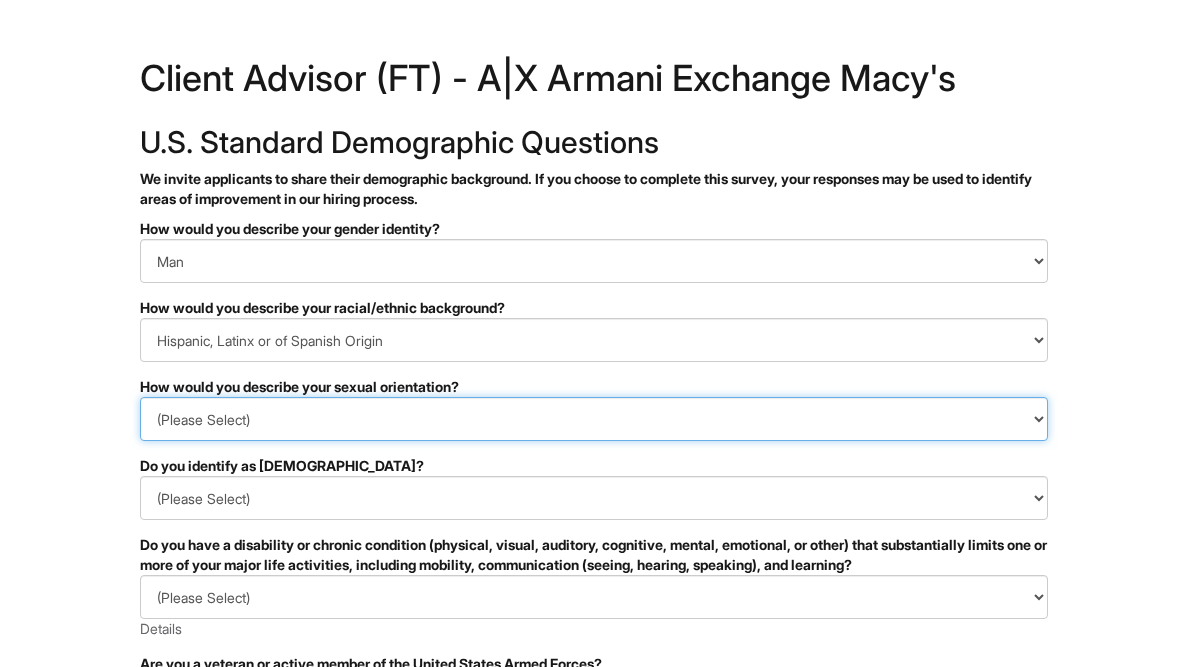 click on "(Please Select) [DEMOGRAPHIC_DATA] [DEMOGRAPHIC_DATA] and/or [DEMOGRAPHIC_DATA] [DEMOGRAPHIC_DATA] [DEMOGRAPHIC_DATA] [DEMOGRAPHIC_DATA] [DEMOGRAPHIC_DATA] I prefer to self-describe I don't wish to answer" at bounding box center [594, 419] 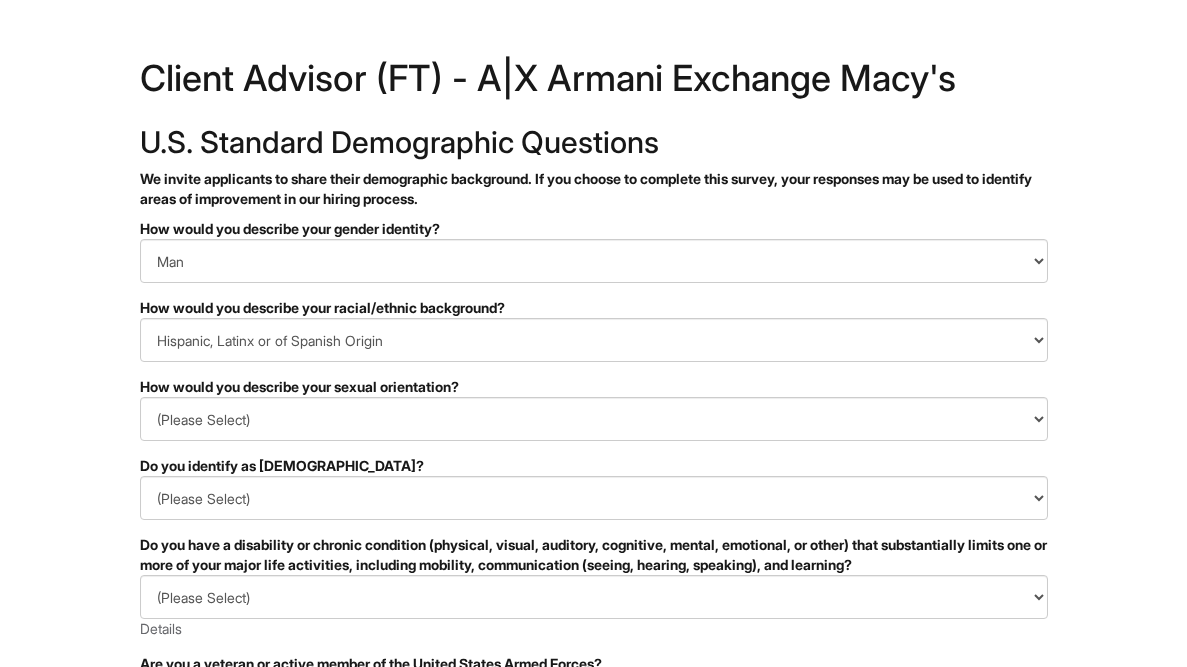 click on "&nbsp; ✔ 2 3 Client Advisor (FT) - A|X Armani Exchange Macy's U.S. Standard Demographic Questions We invite applicants to share their demographic background. If you choose to complete this survey, your responses may be used to identify
areas of improvement in our hiring process. PLEASE COMPLETE ALL REQUIRED FIELDS How would you describe your gender identity? (Please Select) Man Woman Non-binary I prefer to self-describe I don't wish to answer How would you describe your racial/ethnic background? (Please Select) Black or of African descent    East Asian    Hispanic, Latinx or of Spanish Origin    Indigenous, American Indian or Alaska Native    Middle Eastern or North African    Native Hawaiian or Pacific Islander    South Asian    Southeast Asian    White or European    I prefer to self-describe    I don't wish to answer How would you describe your sexual orientation? (Please Select) Asexual Bisexual and/or pansexual Gay Heterosexual Lesbian Queer I prefer to self-describe I don't wish to answer No" at bounding box center (593, 563) 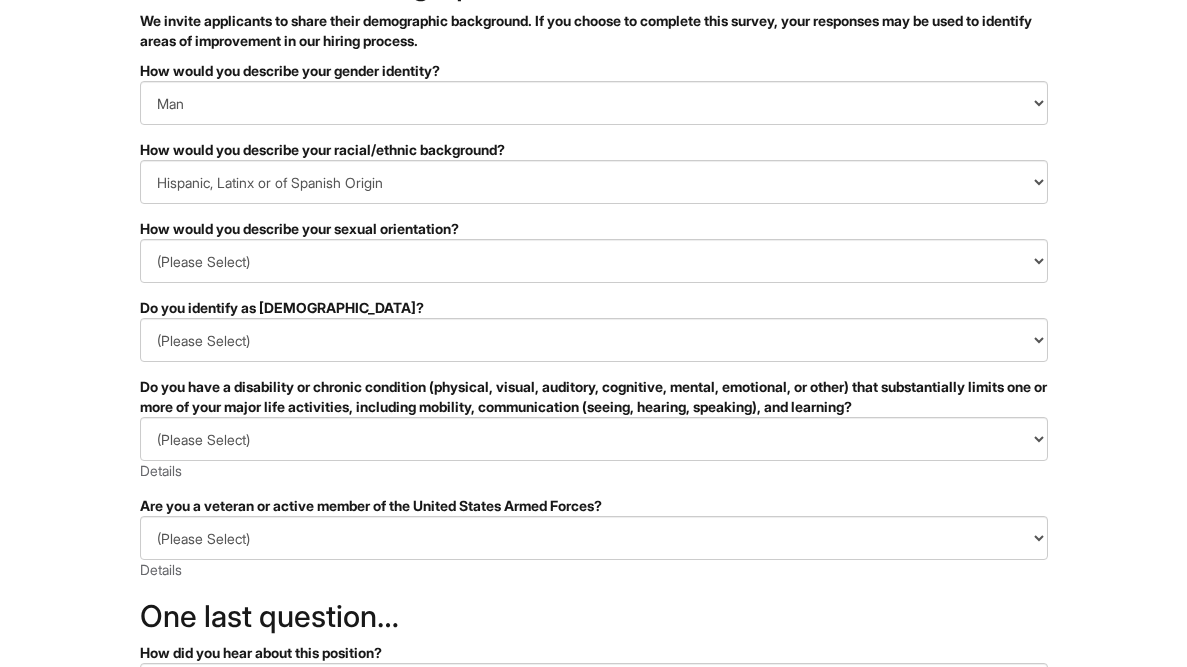 scroll, scrollTop: 159, scrollLeft: 0, axis: vertical 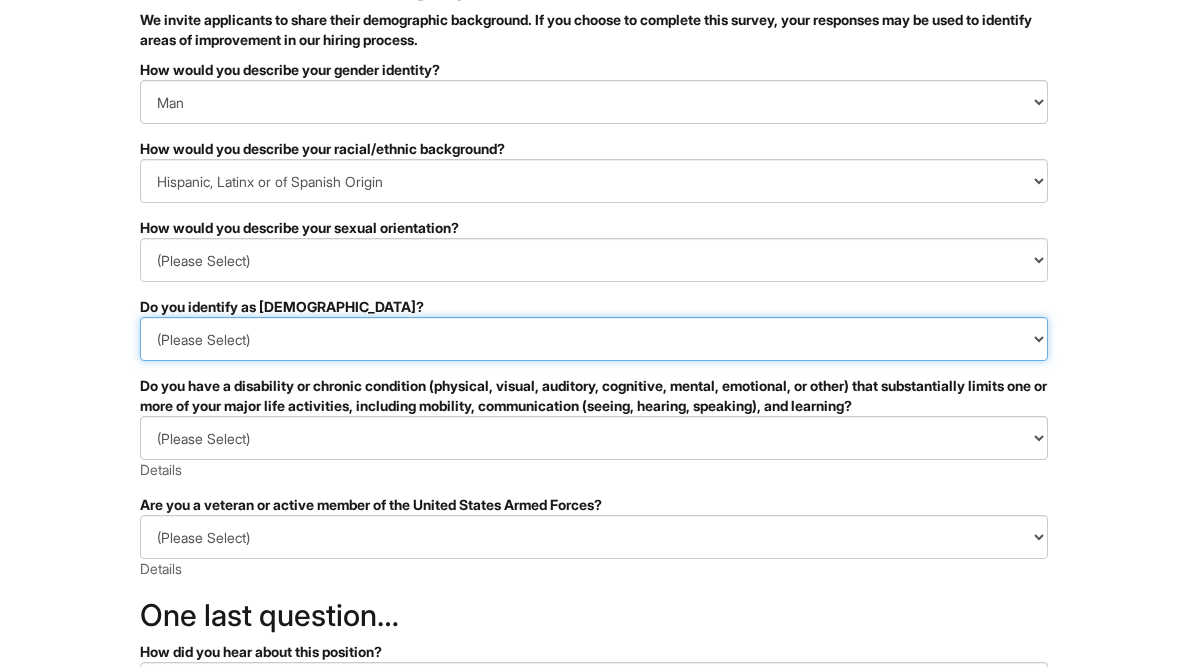 click on "(Please Select) Yes No I prefer to self-describe I don't wish to answer" at bounding box center [594, 339] 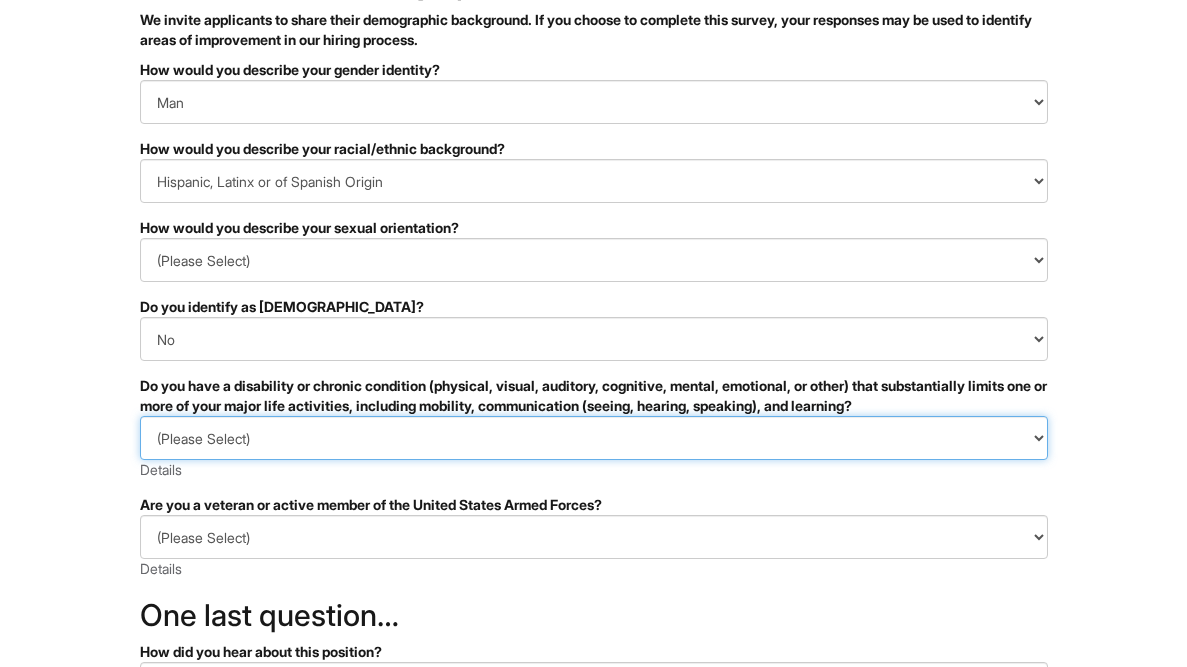 click on "(Please Select) YES, I HAVE A DISABILITY (or previously had a disability) NO, I DON'T HAVE A DISABILITY I DON'T WISH TO ANSWER" at bounding box center [594, 438] 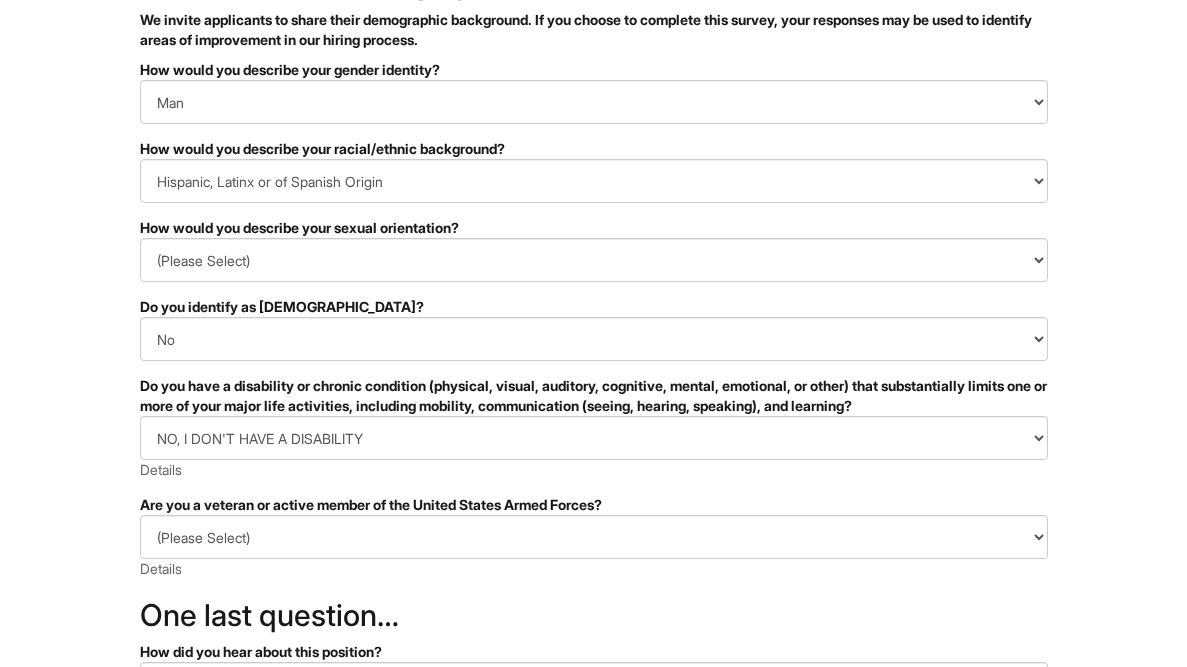 click on "&nbsp; ✔ 2 3 Client Advisor (FT) - A|X Armani Exchange Macy's U.S. Standard Demographic Questions We invite applicants to share their demographic background. If you choose to complete this survey, your responses may be used to identify
areas of improvement in our hiring process. PLEASE COMPLETE ALL REQUIRED FIELDS How would you describe your gender identity? (Please Select) Man Woman Non-binary I prefer to self-describe I don't wish to answer How would you describe your racial/ethnic background? (Please Select) Black or of African descent    East Asian    Hispanic, Latinx or of Spanish Origin    Indigenous, American Indian or Alaska Native    Middle Eastern or North African    Native Hawaiian or Pacific Islander    South Asian    Southeast Asian    White or European    I prefer to self-describe    I don't wish to answer How would you describe your sexual orientation? (Please Select) Asexual Bisexual and/or pansexual Gay Heterosexual Lesbian Queer I prefer to self-describe I don't wish to answer No" at bounding box center [593, 404] 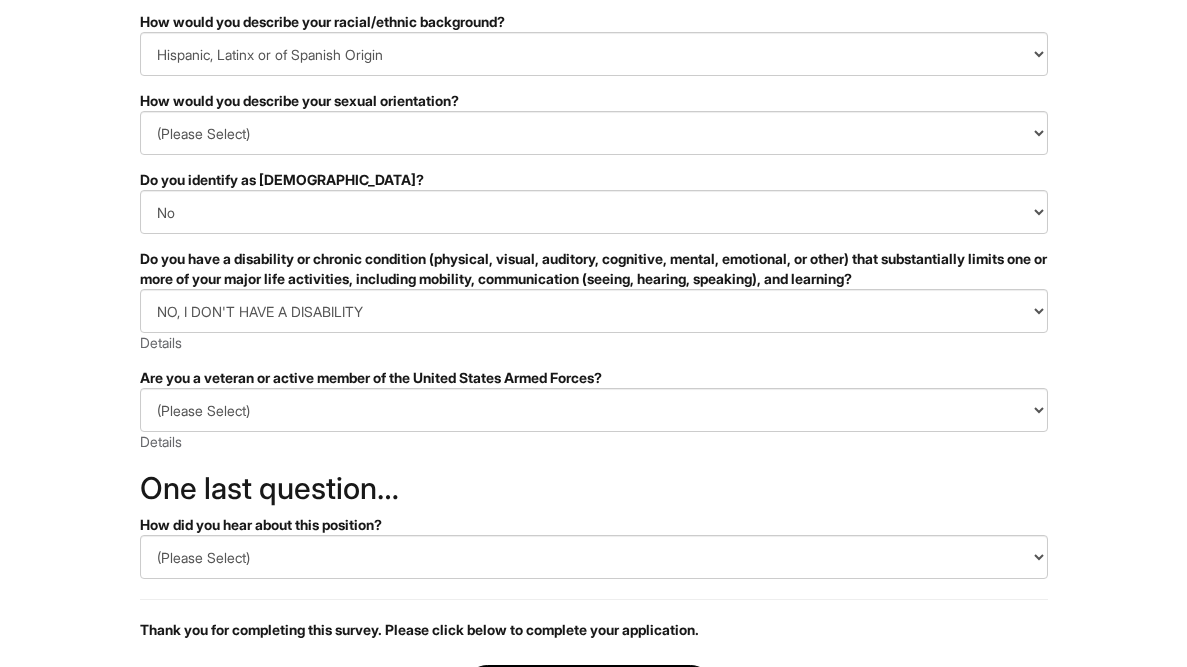 scroll, scrollTop: 319, scrollLeft: 0, axis: vertical 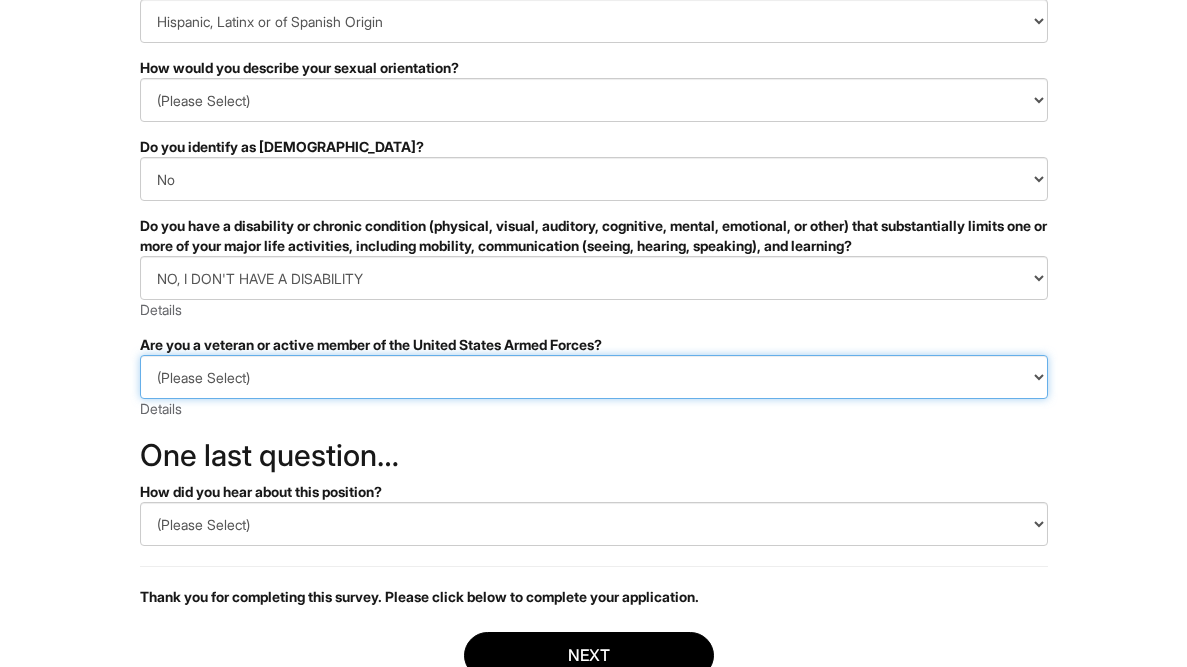 click on "(Please Select) I IDENTIFY AS ONE OR MORE OF THE CLASSIFICATIONS OF PROTECTED VETERANS LISTED I AM NOT A PROTECTED VETERAN I PREFER NOT TO ANSWER" at bounding box center (594, 377) 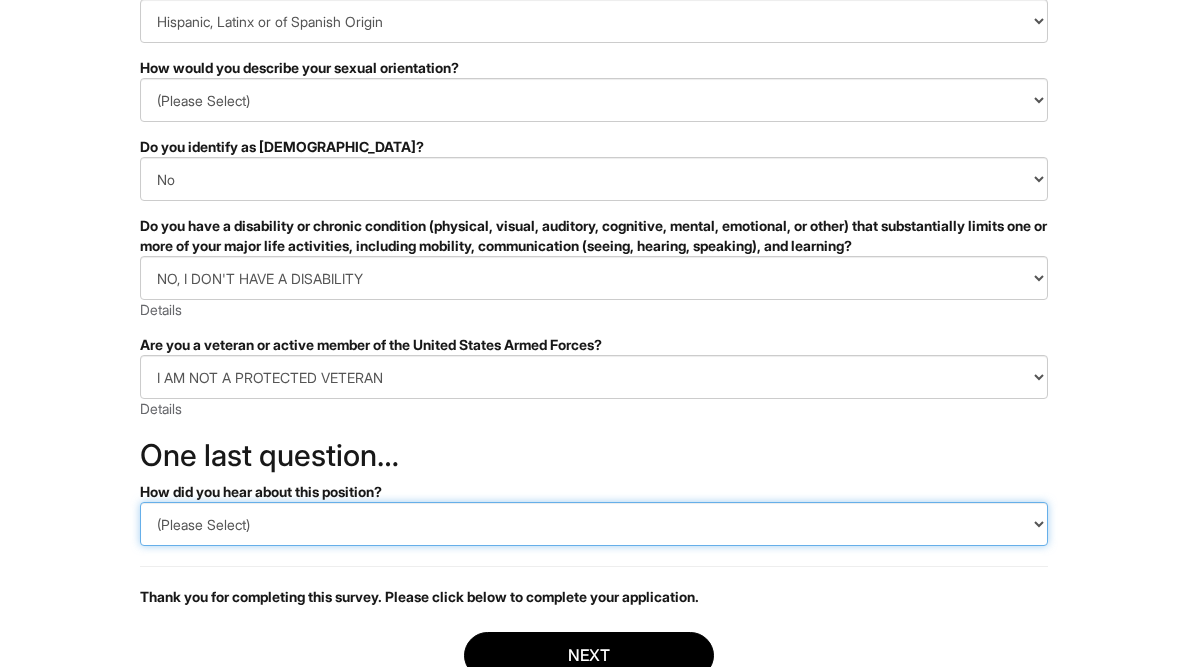 click on "(Please Select) CareerBuilder Indeed LinkedIn Monster Referral Other" at bounding box center [594, 524] 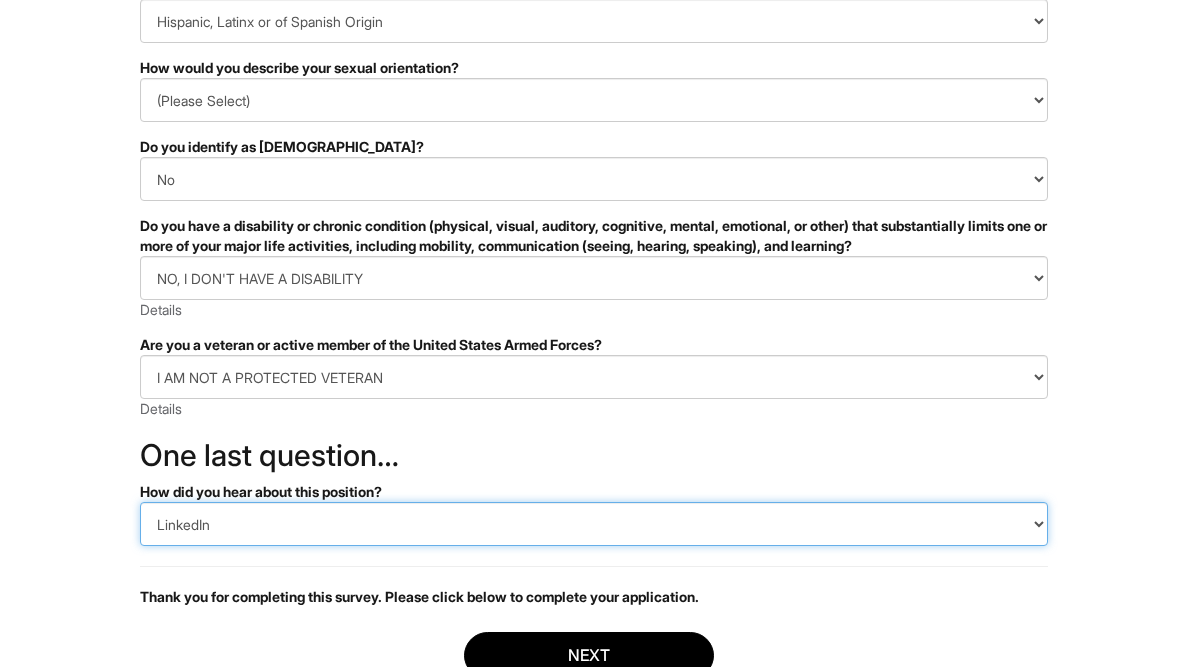 click on "(Please Select) CareerBuilder Indeed LinkedIn Monster Referral Other" at bounding box center [594, 524] 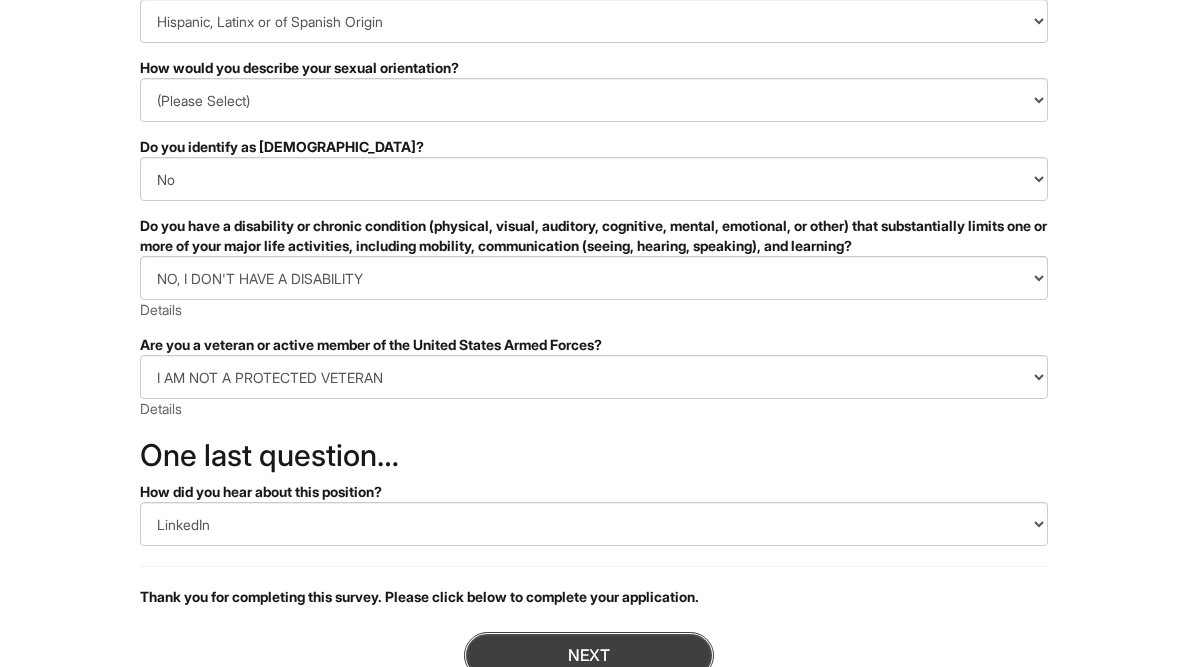 click on "Next" at bounding box center [589, 655] 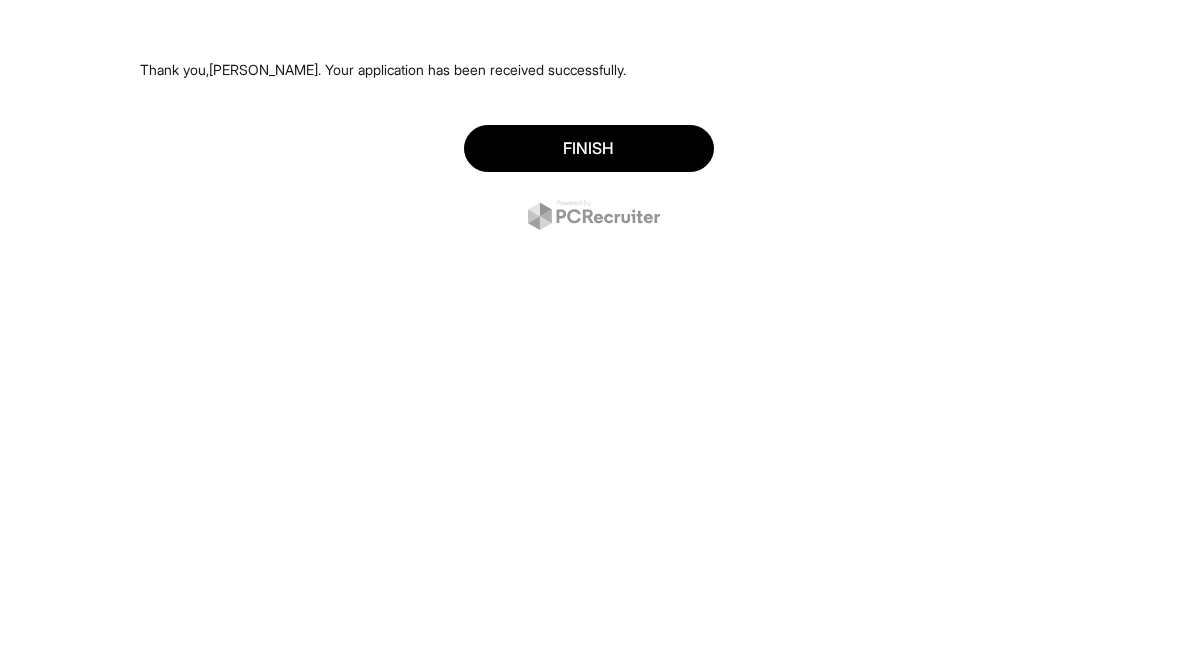 scroll, scrollTop: 0, scrollLeft: 0, axis: both 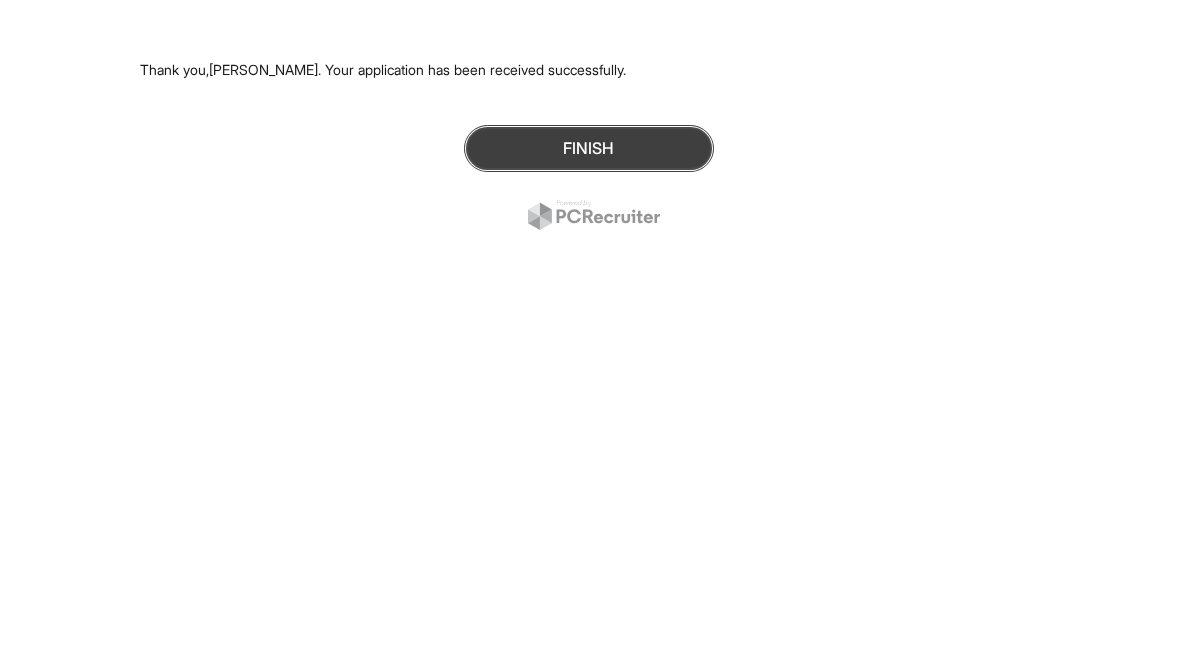 click on "Finish" at bounding box center [589, 148] 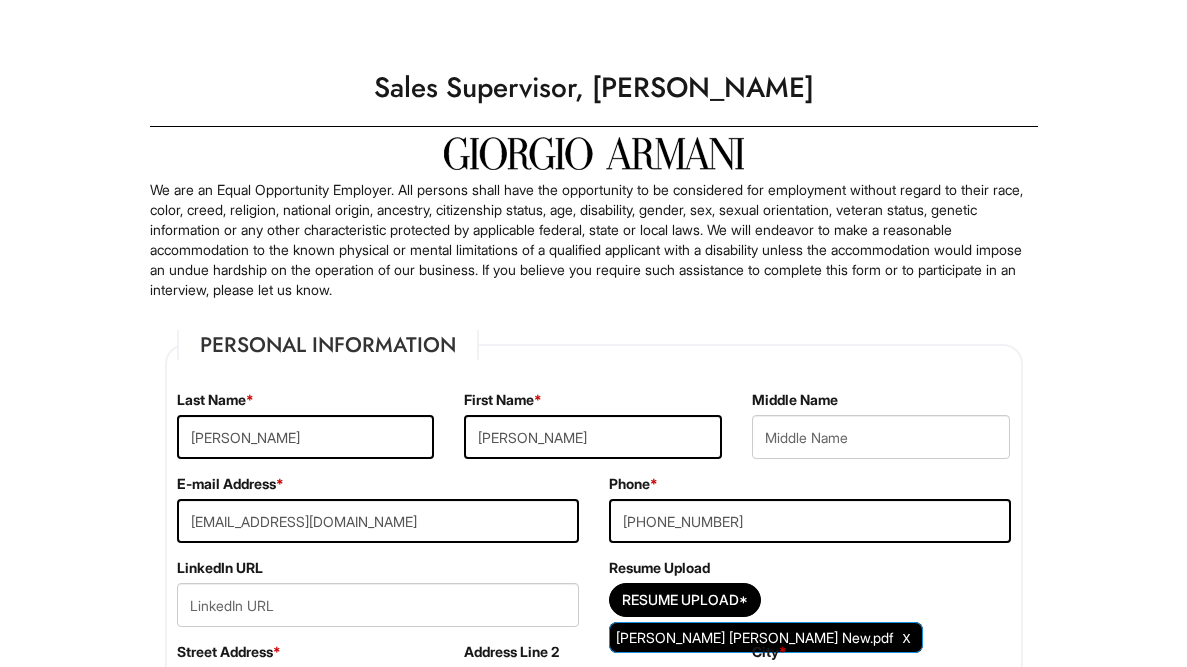 scroll, scrollTop: 0, scrollLeft: 0, axis: both 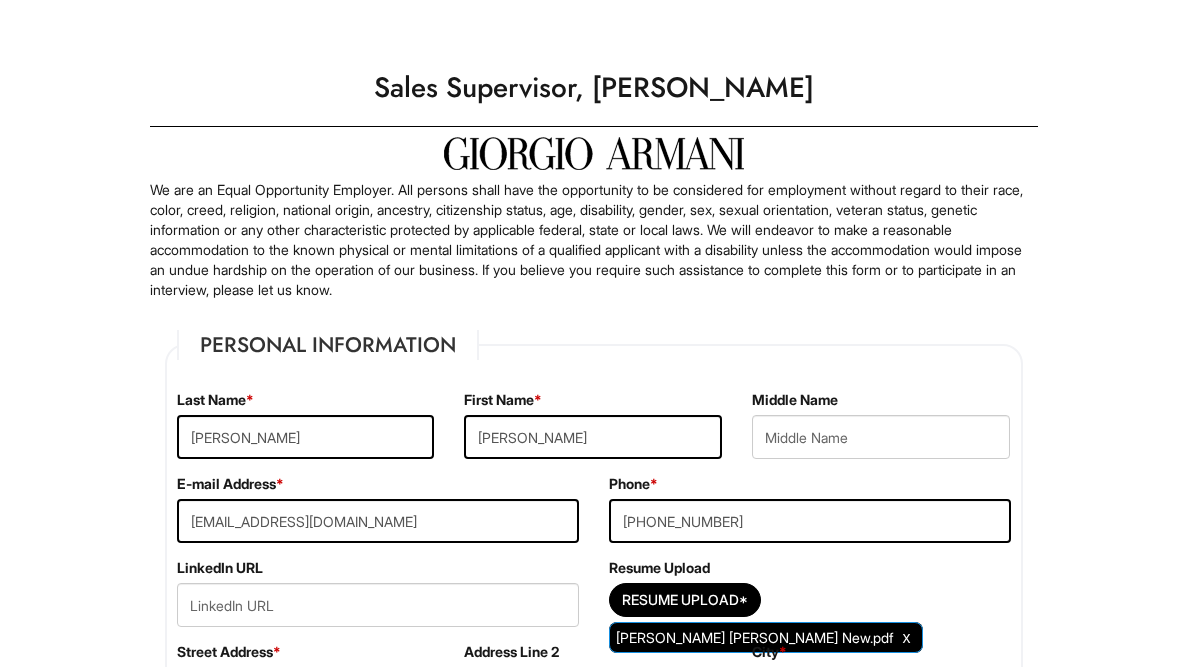 click on "Please Complete This Form 1 2 3 Sales Supervisor, Giorgio Armani PLEASE COMPLETE ALL REQUIRED FIELDS
We are an Equal Opportunity Employer. All persons shall have the opportunity to be considered for employment without regard to their race, color, creed, religion, national origin, ancestry, citizenship status, age, disability, gender, sex, sexual orientation, veteran status, genetic information or any other characteristic protected by applicable federal, state or local laws. We will endeavor to make a reasonable accommodation to the known physical or mental limitations of a qualified applicant with a disability unless the accommodation would impose an undue hardship on the operation of our business. If you believe you require such assistance to complete this form or to participate in an interview, please let us know.
Personal Information
Last Name  *   Lopez
First Name  *   Billy
Middle Name
E-mail Address  *   mr.billyjoelopez08@gmail.com
Phone  *   (305) 766-3971" at bounding box center (593, 1675) 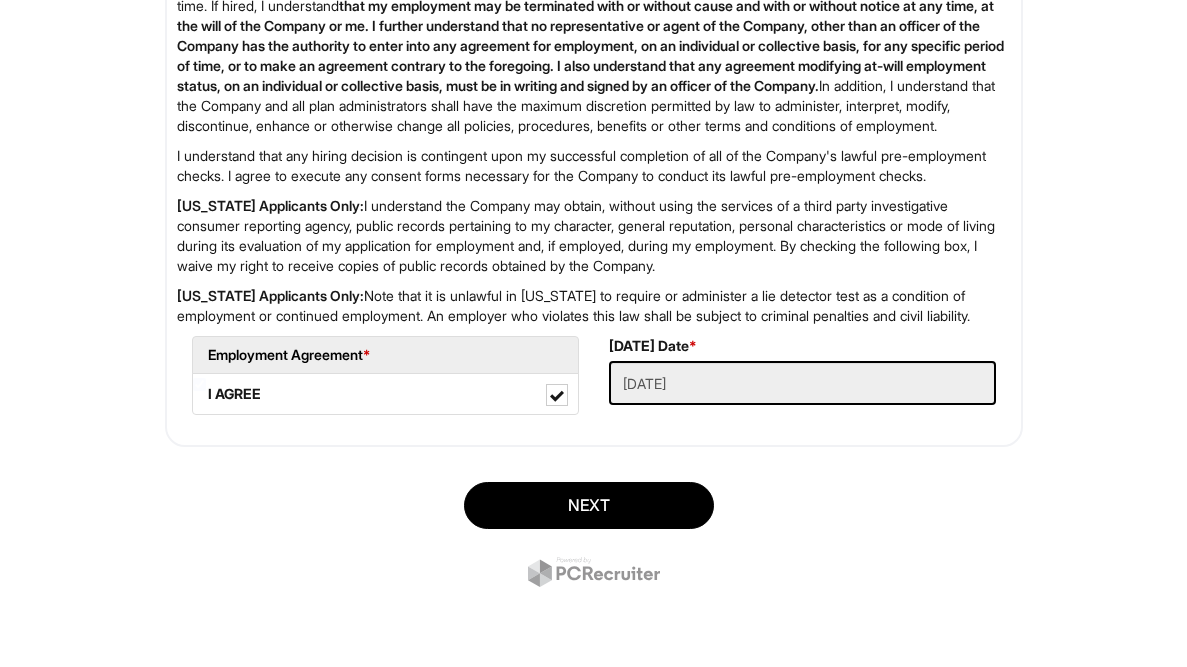 scroll, scrollTop: 2758, scrollLeft: 0, axis: vertical 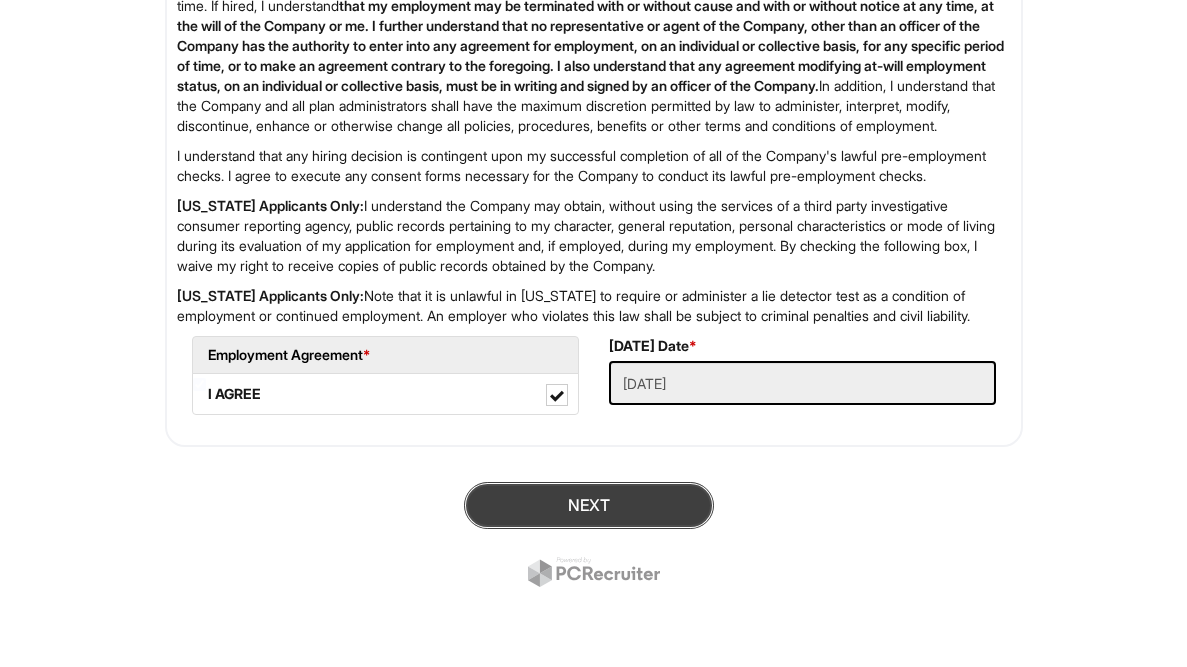 click on "Next" at bounding box center [589, 505] 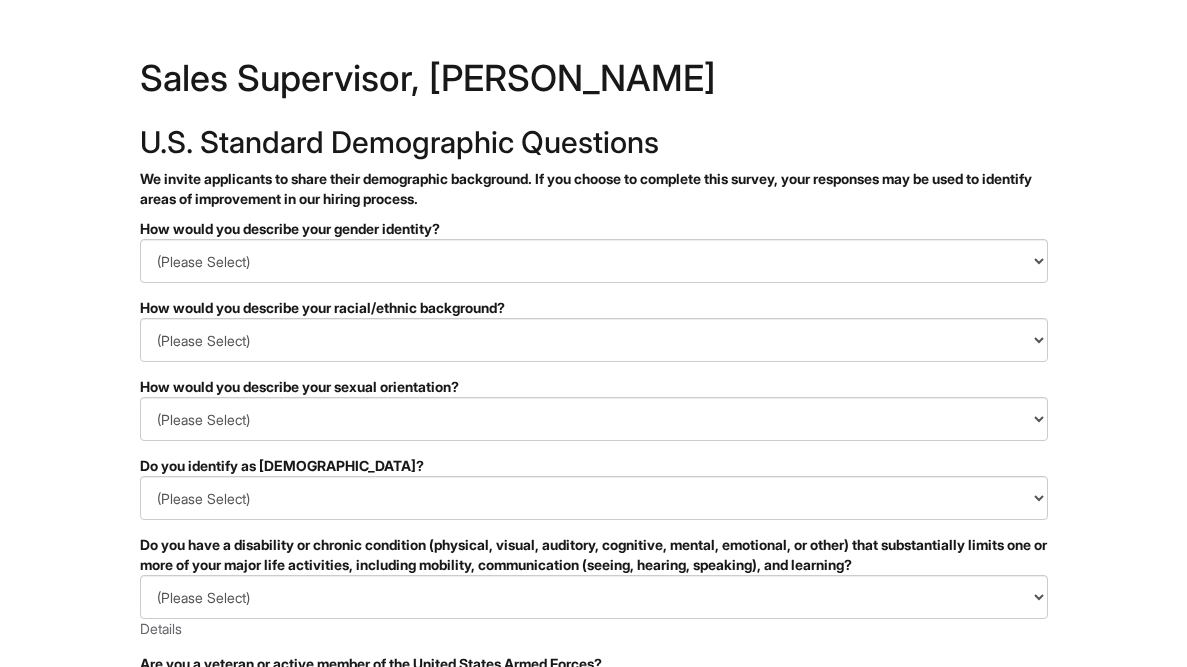 scroll, scrollTop: 0, scrollLeft: 0, axis: both 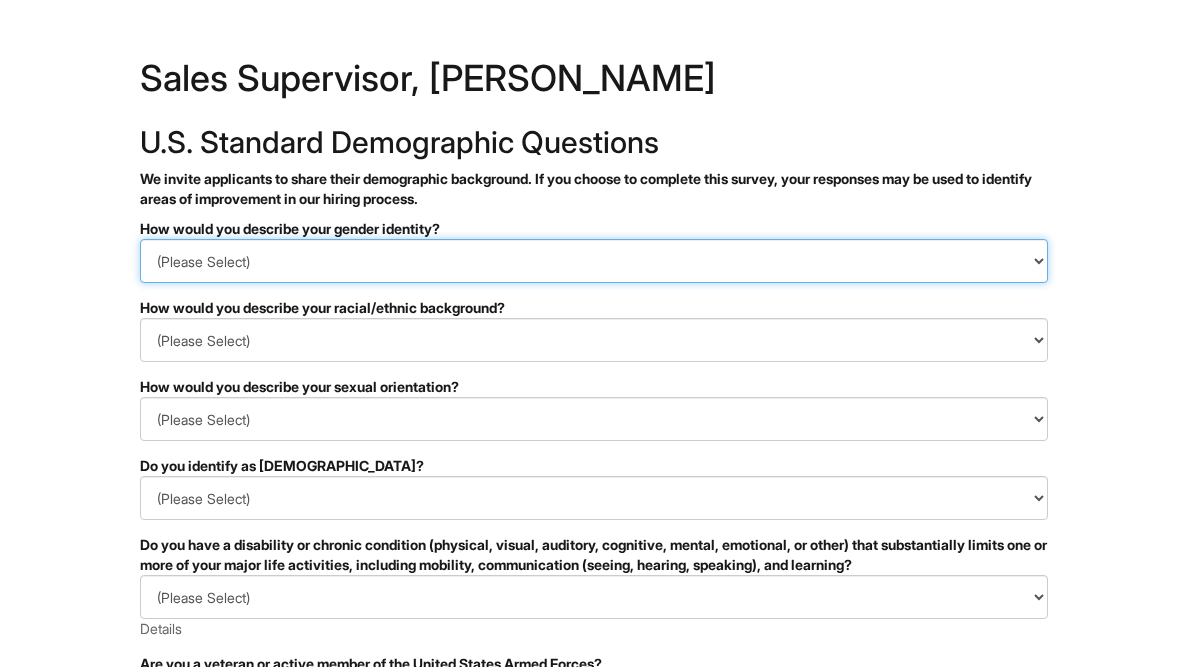 click on "(Please Select) Man Woman [DEMOGRAPHIC_DATA] I prefer to self-describe I don't wish to answer" at bounding box center (594, 261) 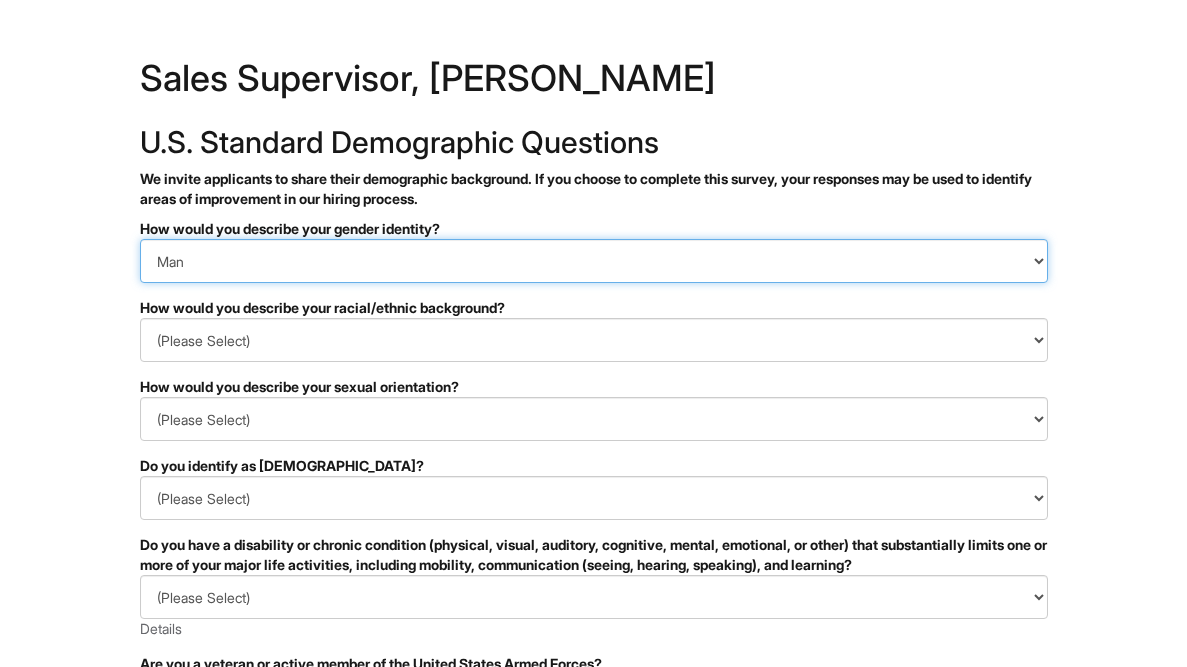 click on "(Please Select) Man Woman Non-binary I prefer to self-describe I don't wish to answer" at bounding box center (594, 261) 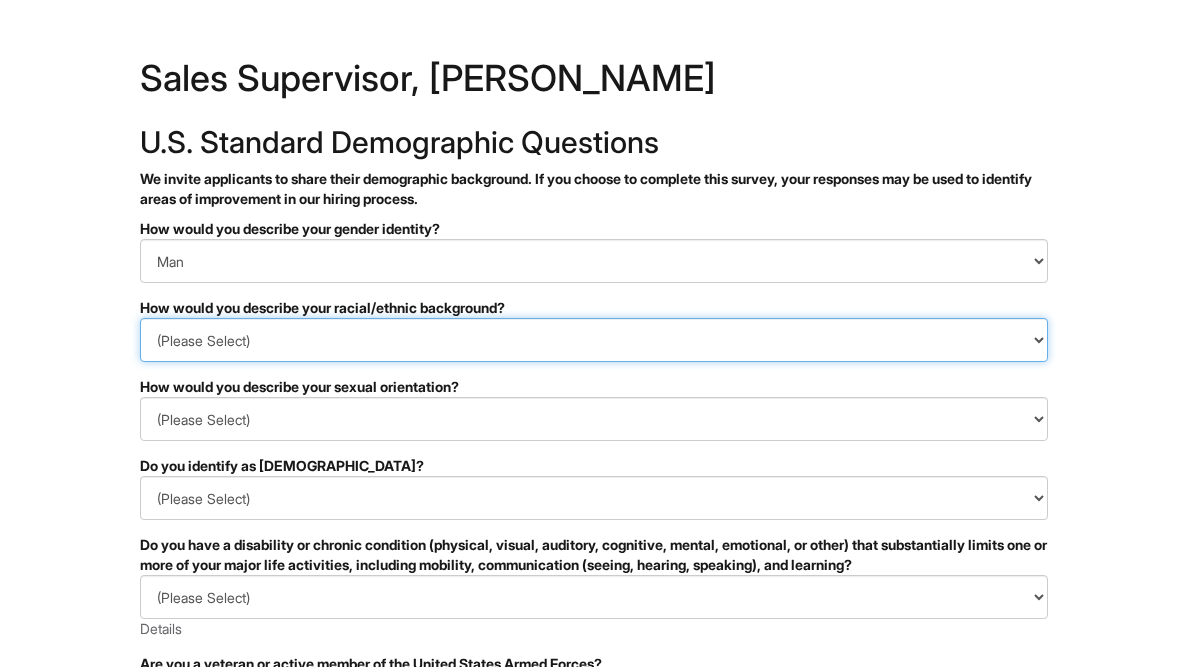click on "(Please Select) Black or of African descent    East Asian    Hispanic, Latinx or of Spanish Origin    Indigenous, American Indian or Alaska Native    Middle Eastern or North African    Native Hawaiian or Pacific Islander    South Asian    Southeast Asian    White or European    I prefer to self-describe    I don't wish to answer" at bounding box center [594, 340] 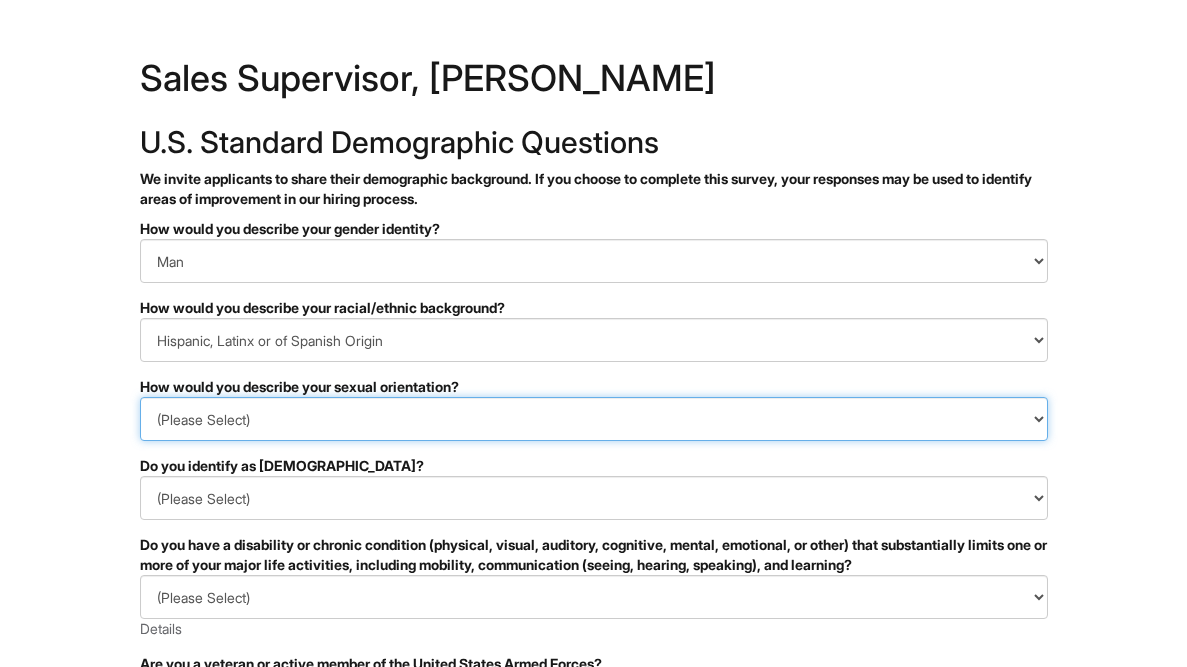 click on "(Please Select) Asexual Bisexual and/or pansexual Gay Heterosexual Lesbian Queer I prefer to self-describe I don't wish to answer" at bounding box center (594, 419) 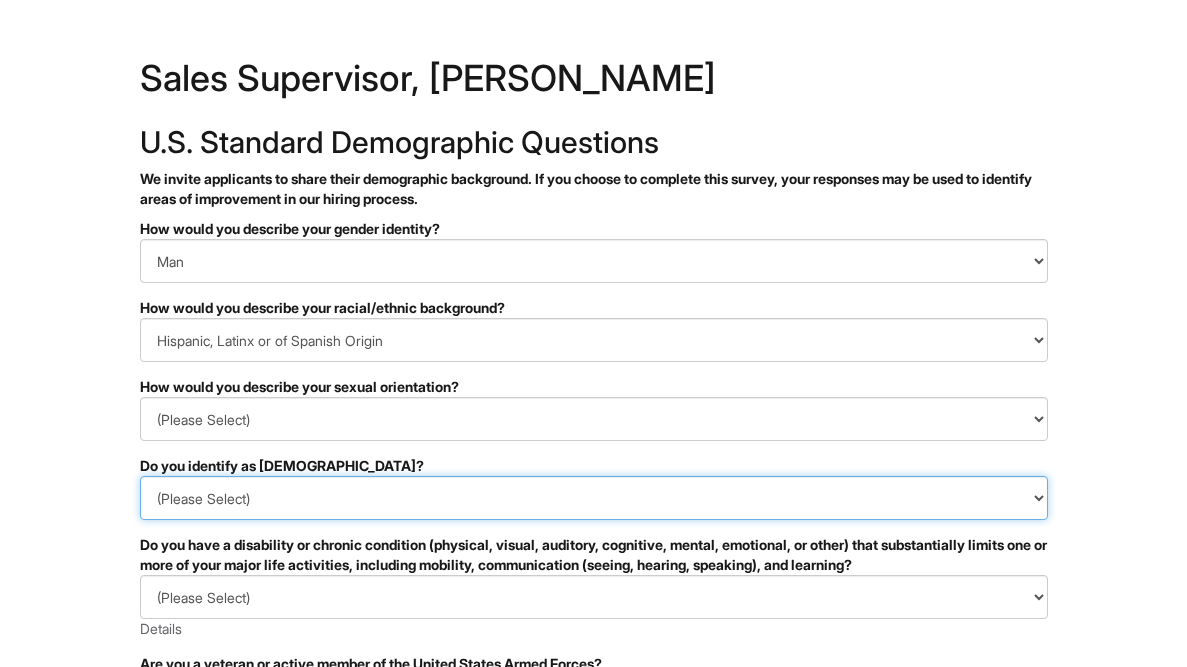 click on "(Please Select) Yes No I prefer to self-describe I don't wish to answer" at bounding box center [594, 498] 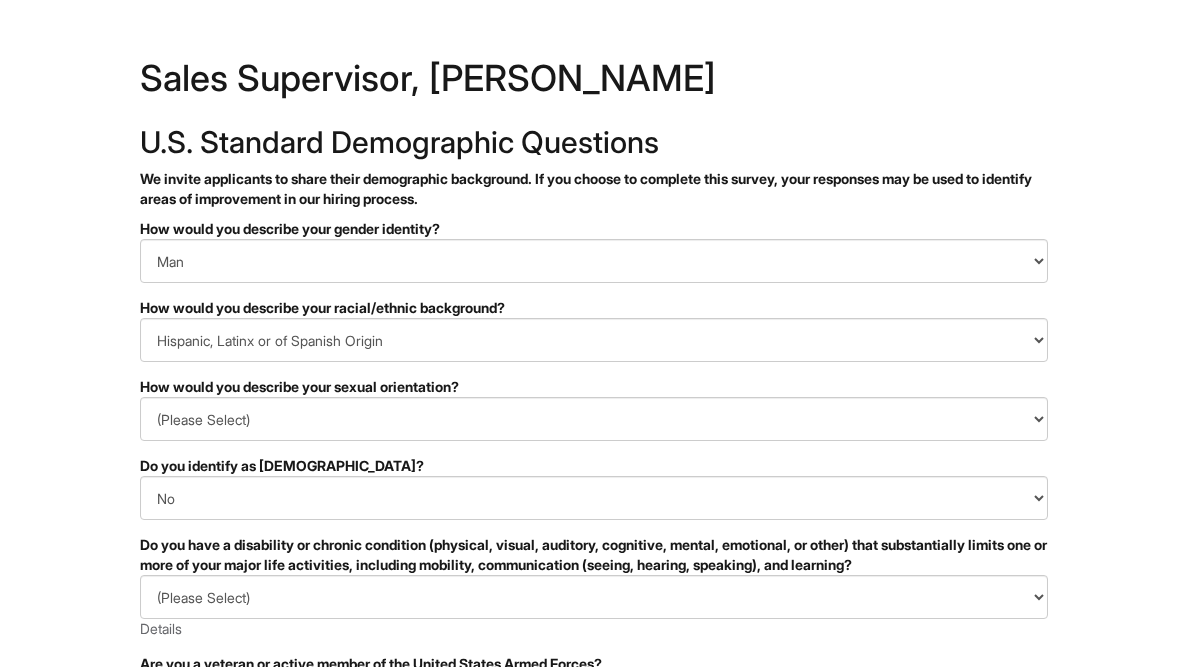 click on "&nbsp; ✔ 2 3 Sales Supervisor, Giorgio Armani U.S. Standard Demographic Questions We invite applicants to share their demographic background. If you choose to complete this survey, your responses may be used to identify
areas of improvement in our hiring process. PLEASE COMPLETE ALL REQUIRED FIELDS How would you describe your gender identity? (Please Select) Man Woman Non-binary I prefer to self-describe I don't wish to answer How would you describe your racial/ethnic background? (Please Select) Black or of African descent    East Asian    Hispanic, Latinx or of Spanish Origin    Indigenous, American Indian or Alaska Native    Middle Eastern or North African    Native Hawaiian or Pacific Islander    South Asian    Southeast Asian    White or European    I prefer to self-describe    I don't wish to answer How would you describe your sexual orientation? (Please Select) Asexual Bisexual and/or pansexual Gay Heterosexual Lesbian Queer I prefer to self-describe I don't wish to answer (Please Select) No" at bounding box center (593, 563) 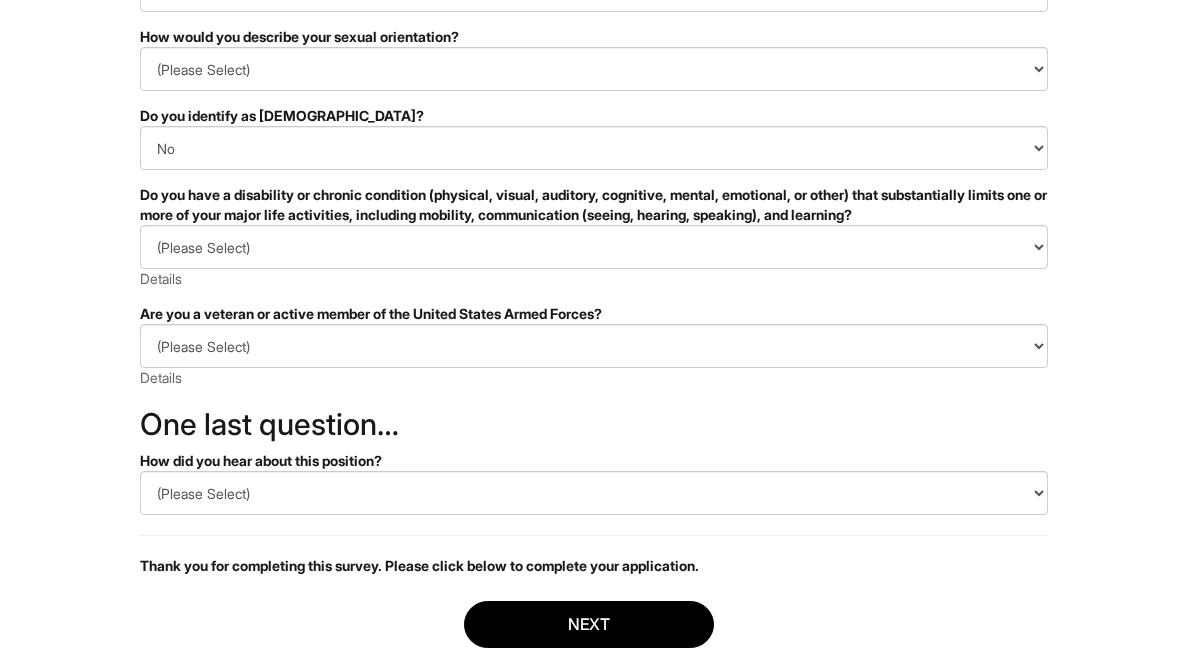 scroll, scrollTop: 359, scrollLeft: 0, axis: vertical 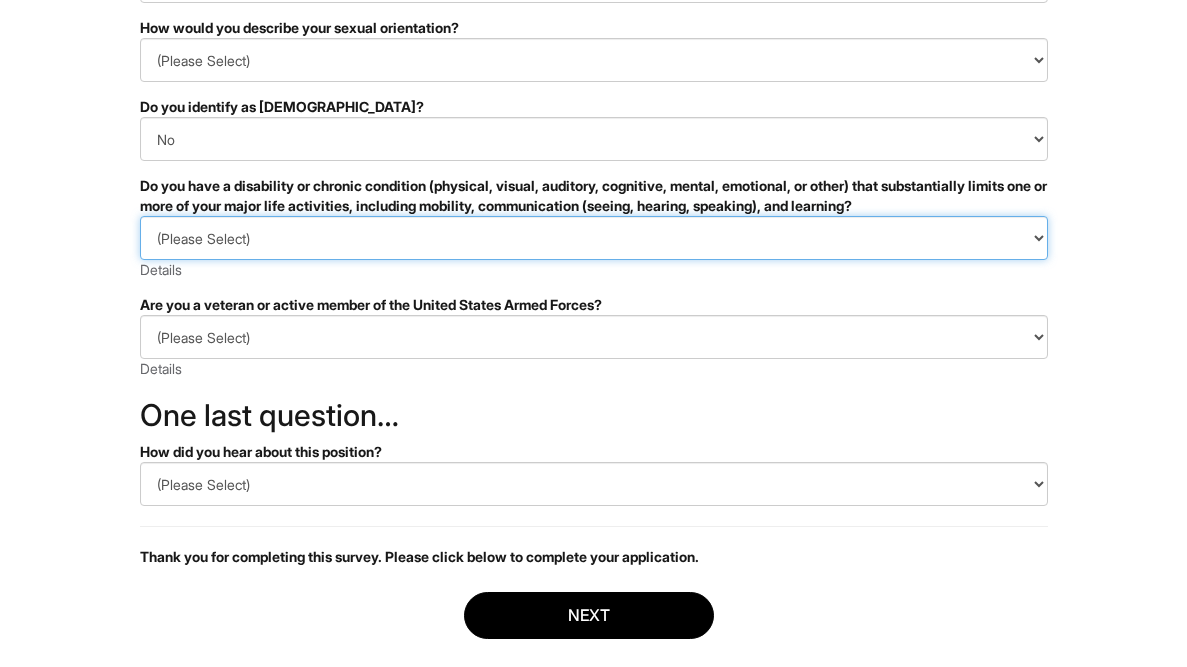 click on "(Please Select) YES, I HAVE A DISABILITY (or previously had a disability) NO, I DON'T HAVE A DISABILITY I DON'T WISH TO ANSWER" at bounding box center [594, 238] 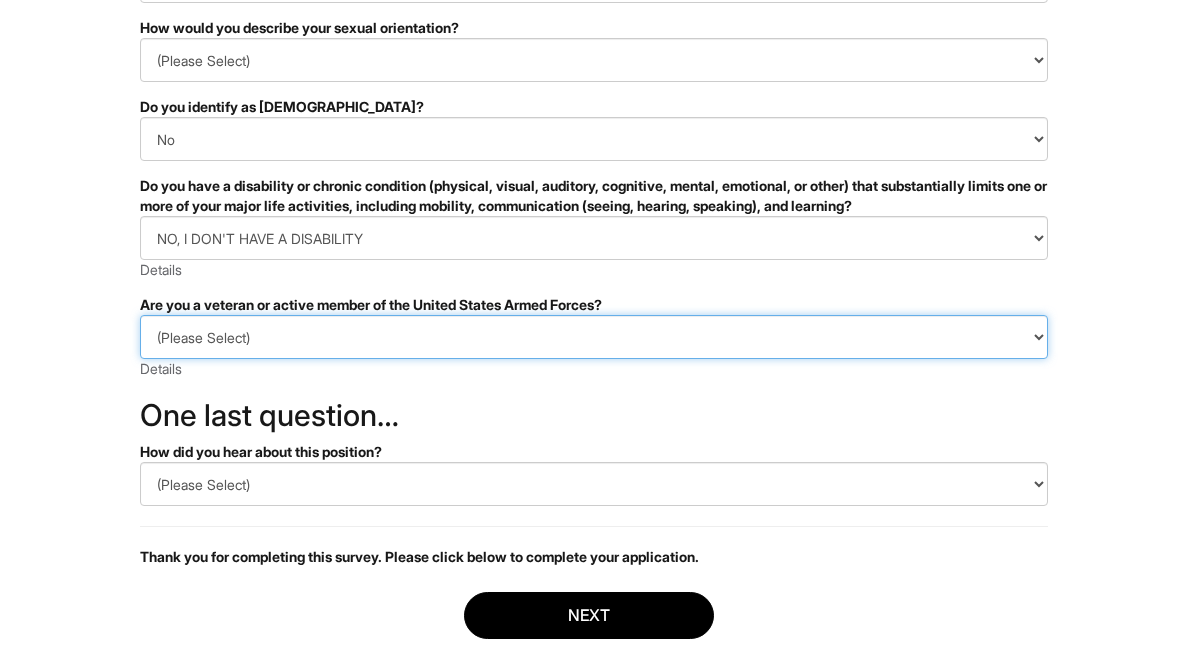 click on "(Please Select) I IDENTIFY AS ONE OR MORE OF THE CLASSIFICATIONS OF PROTECTED VETERANS LISTED I AM NOT A PROTECTED VETERAN I PREFER NOT TO ANSWER" at bounding box center (594, 337) 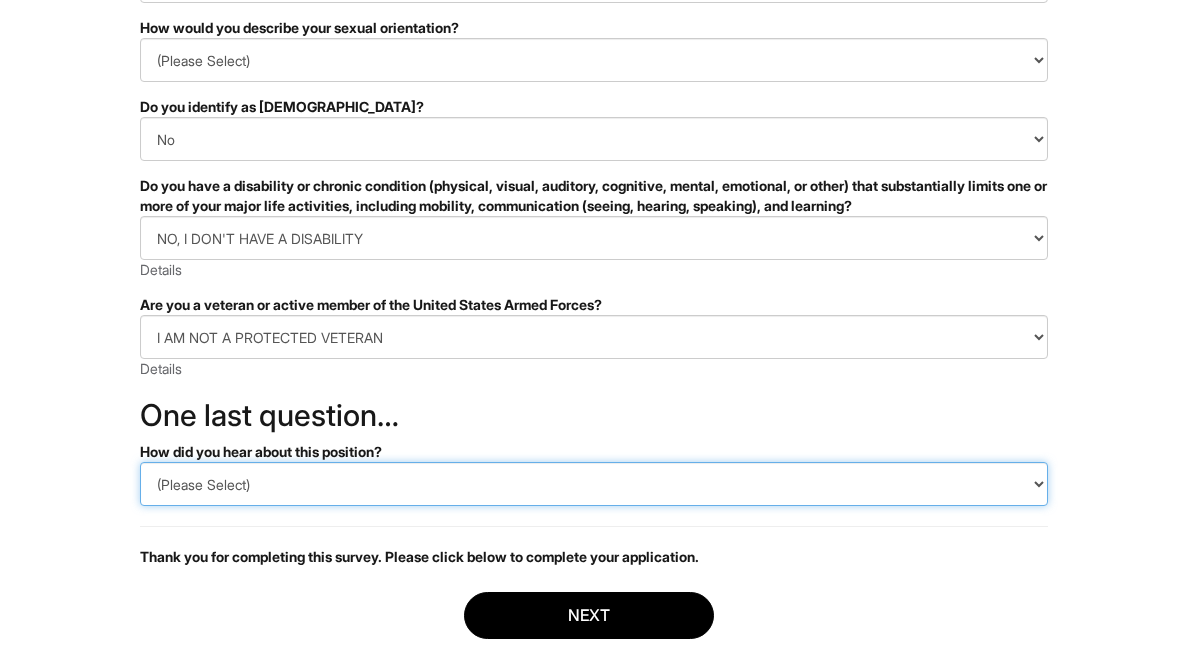 click on "(Please Select) CareerBuilder Indeed LinkedIn Monster Referral Other" at bounding box center (594, 484) 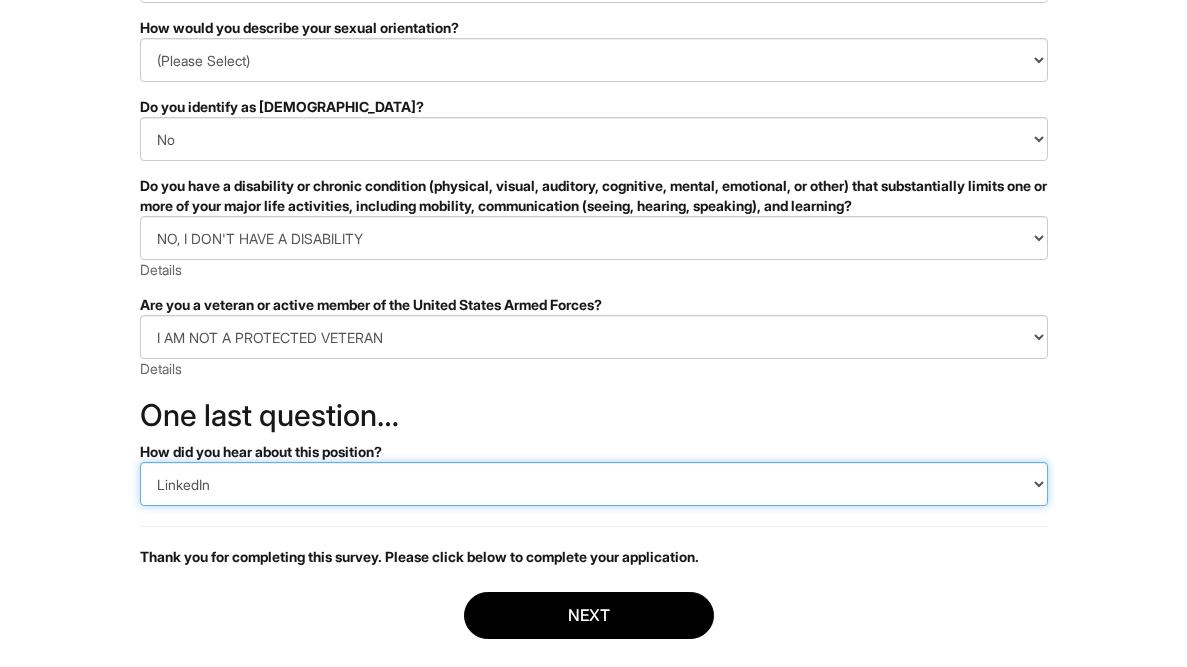 click on "(Please Select) CareerBuilder Indeed LinkedIn Monster Referral Other" at bounding box center (594, 484) 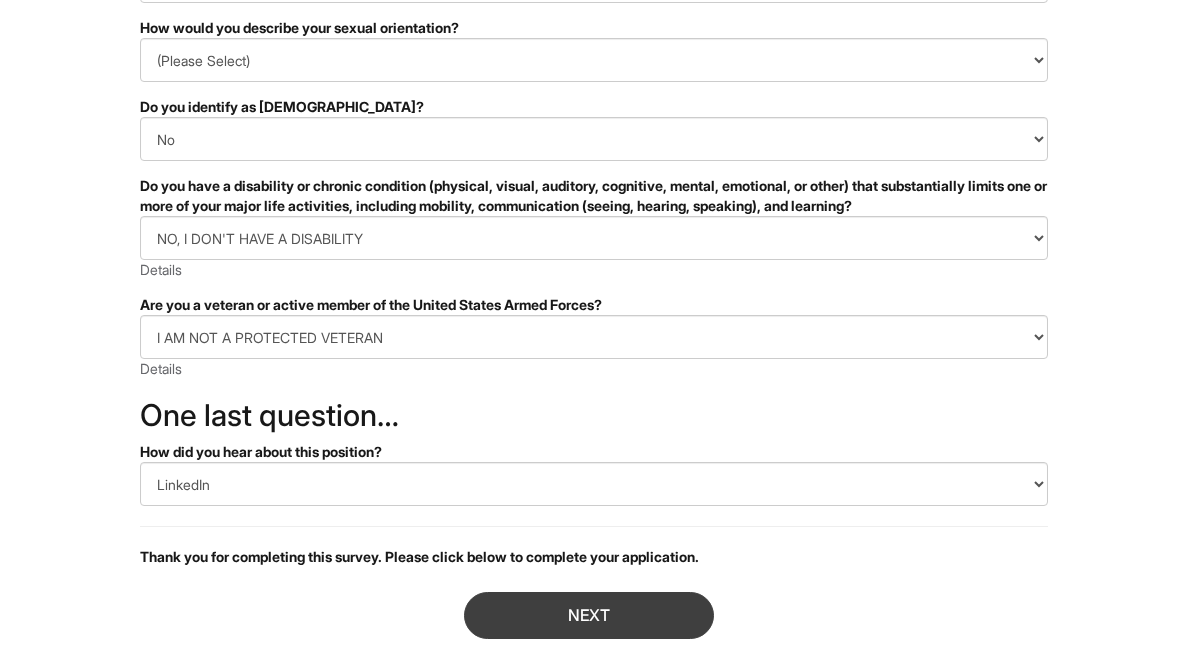 click on "Next" at bounding box center [589, 615] 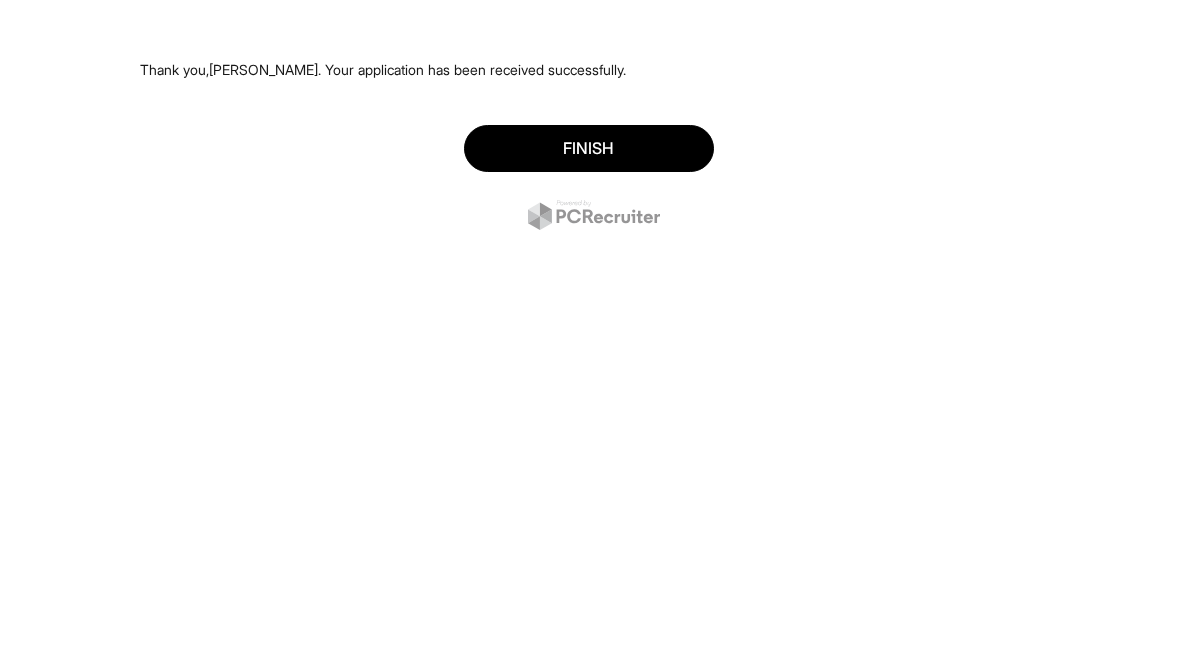 scroll, scrollTop: 0, scrollLeft: 0, axis: both 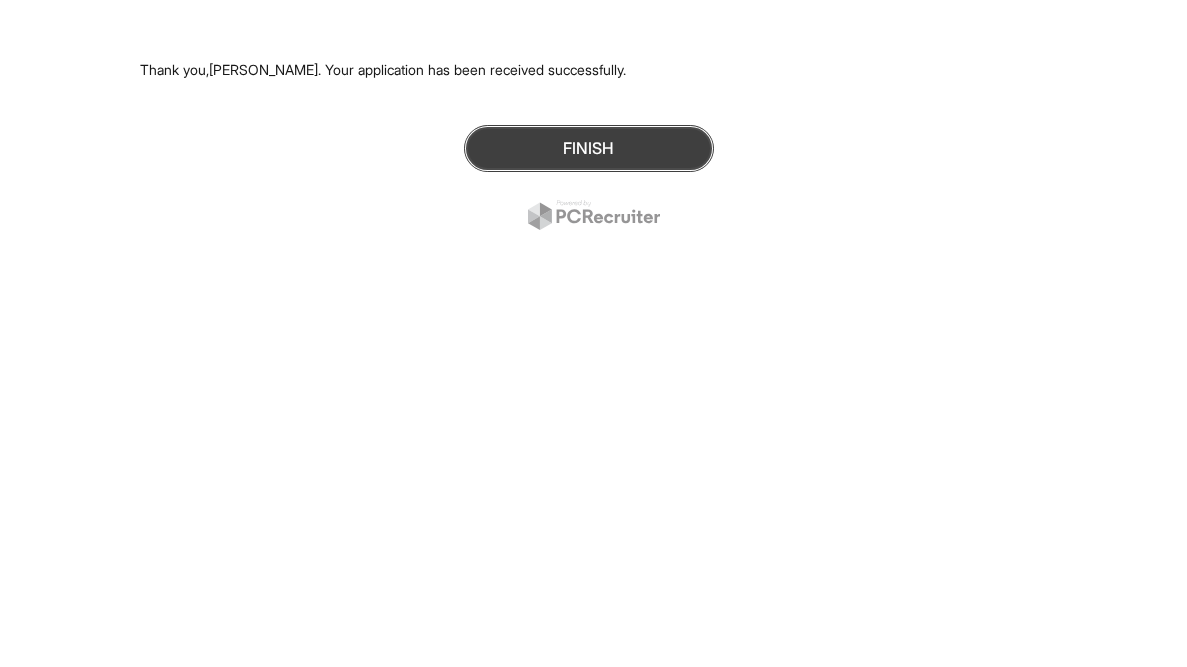 click on "Finish" at bounding box center [589, 148] 